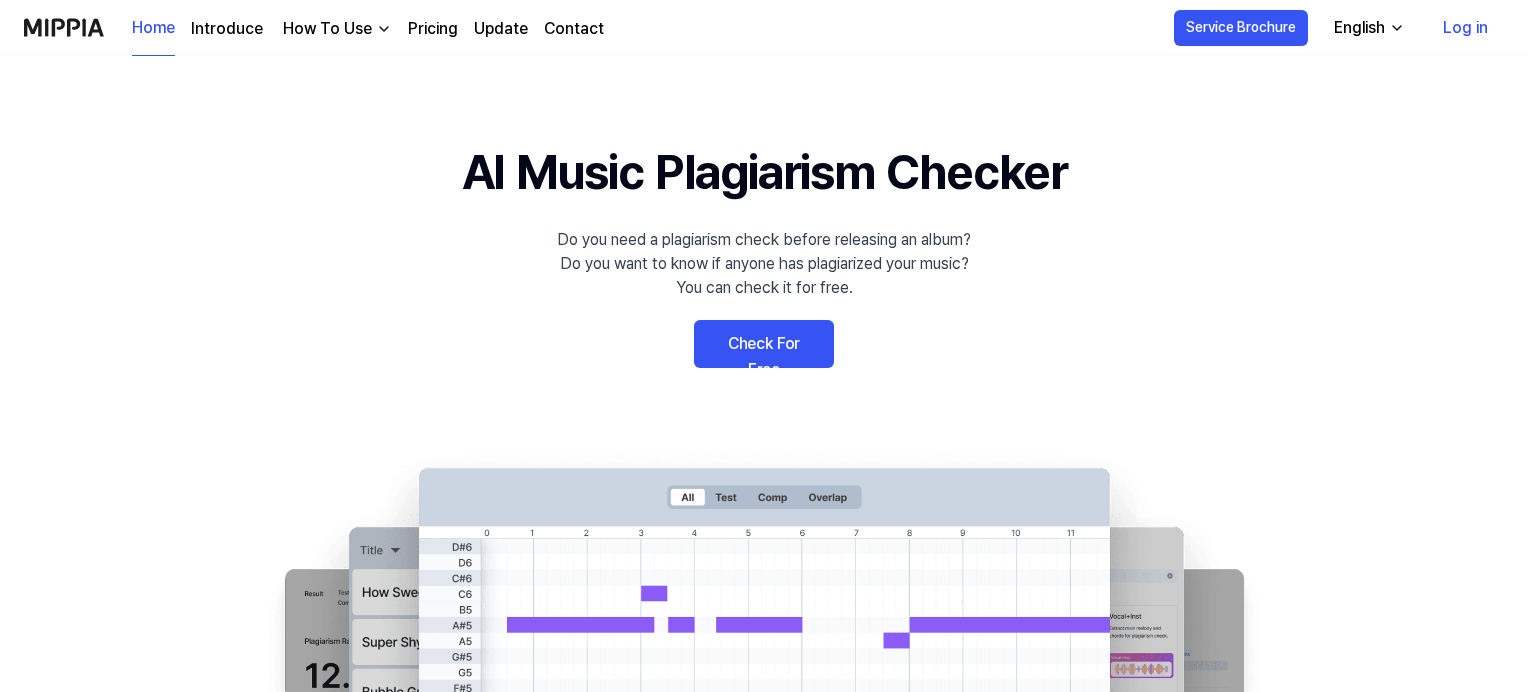 scroll, scrollTop: 0, scrollLeft: 0, axis: both 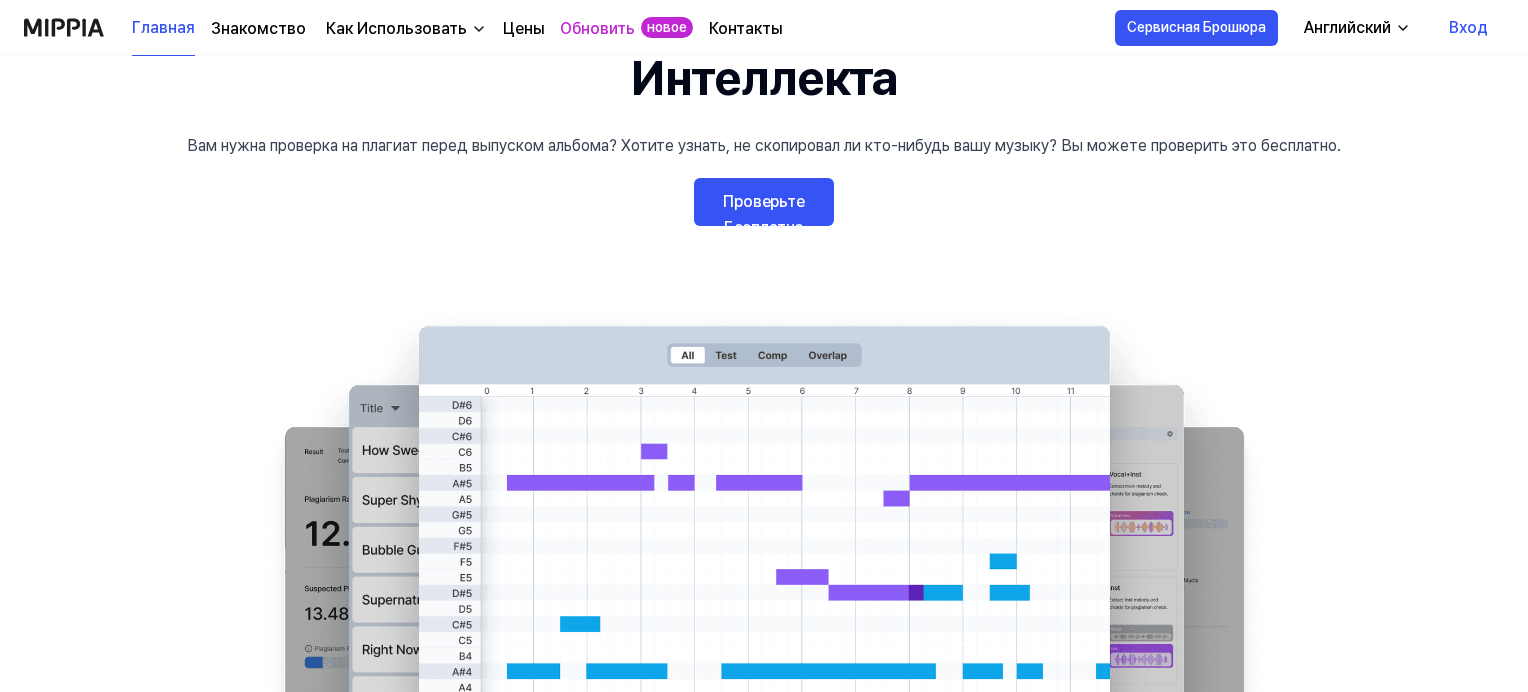 click on "Проверьте Бесплатно" at bounding box center [764, 202] 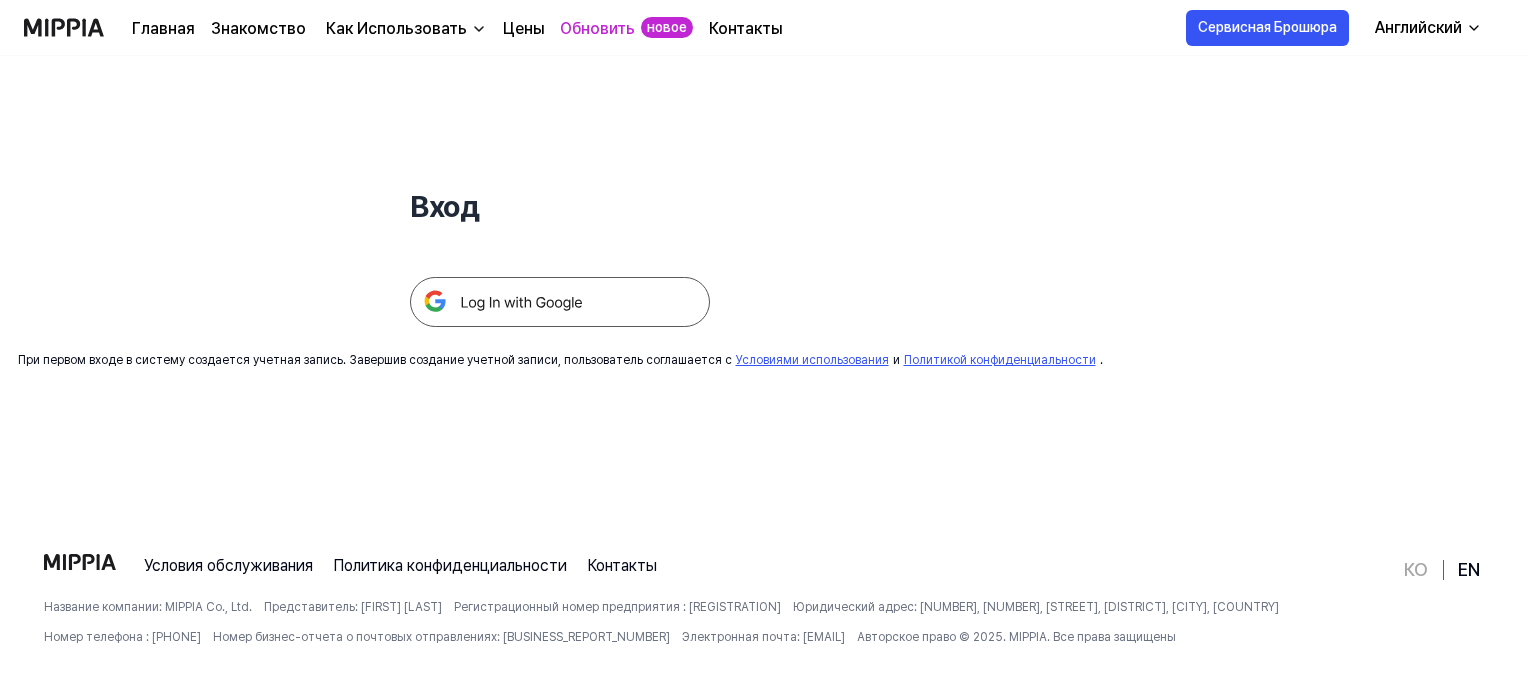 scroll, scrollTop: 192, scrollLeft: 0, axis: vertical 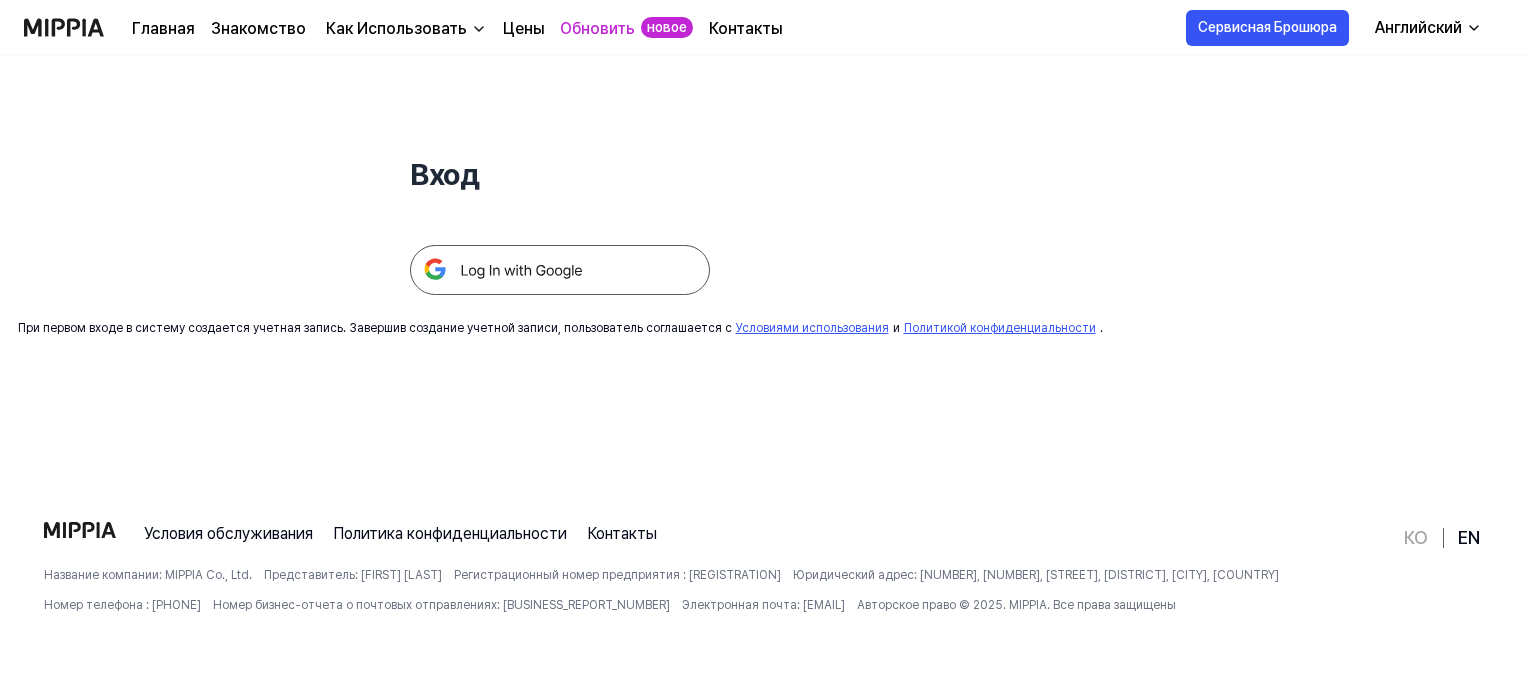 click at bounding box center [560, 270] 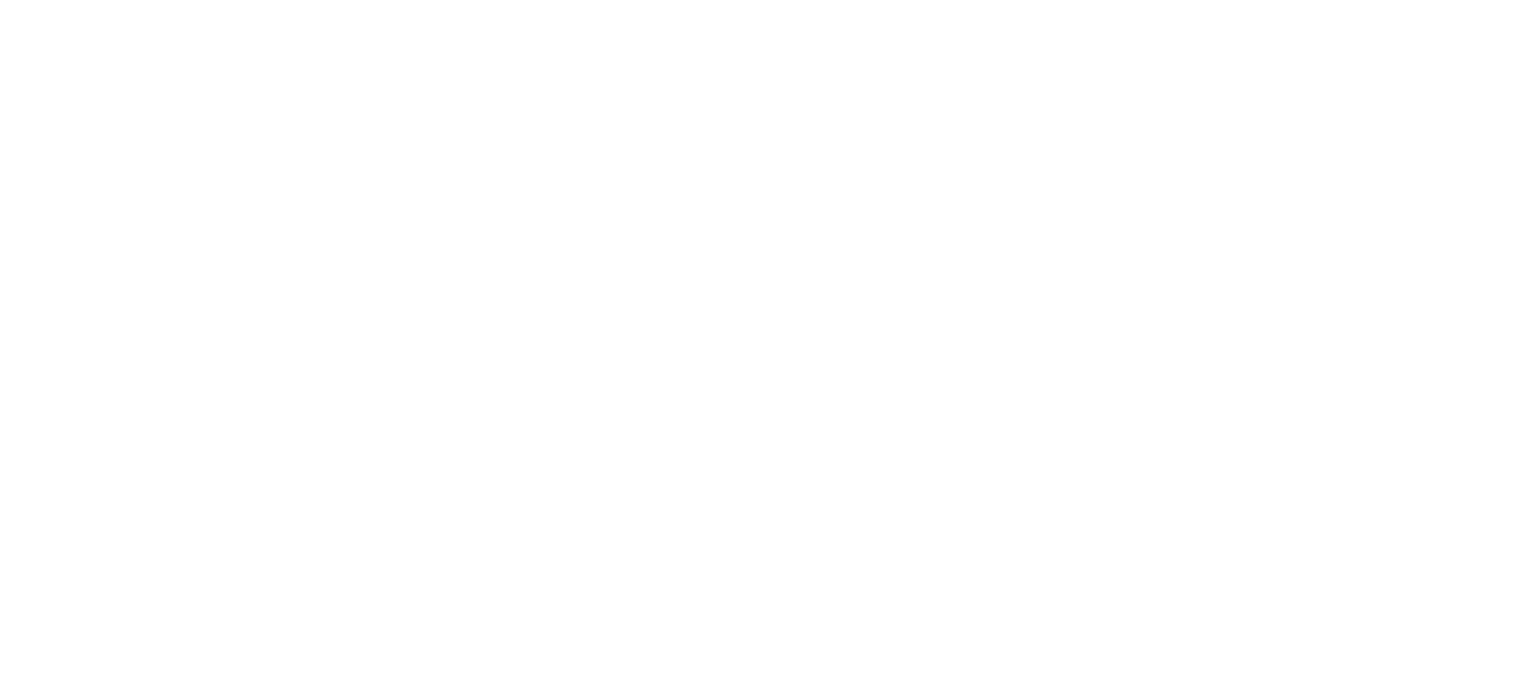 scroll, scrollTop: 0, scrollLeft: 0, axis: both 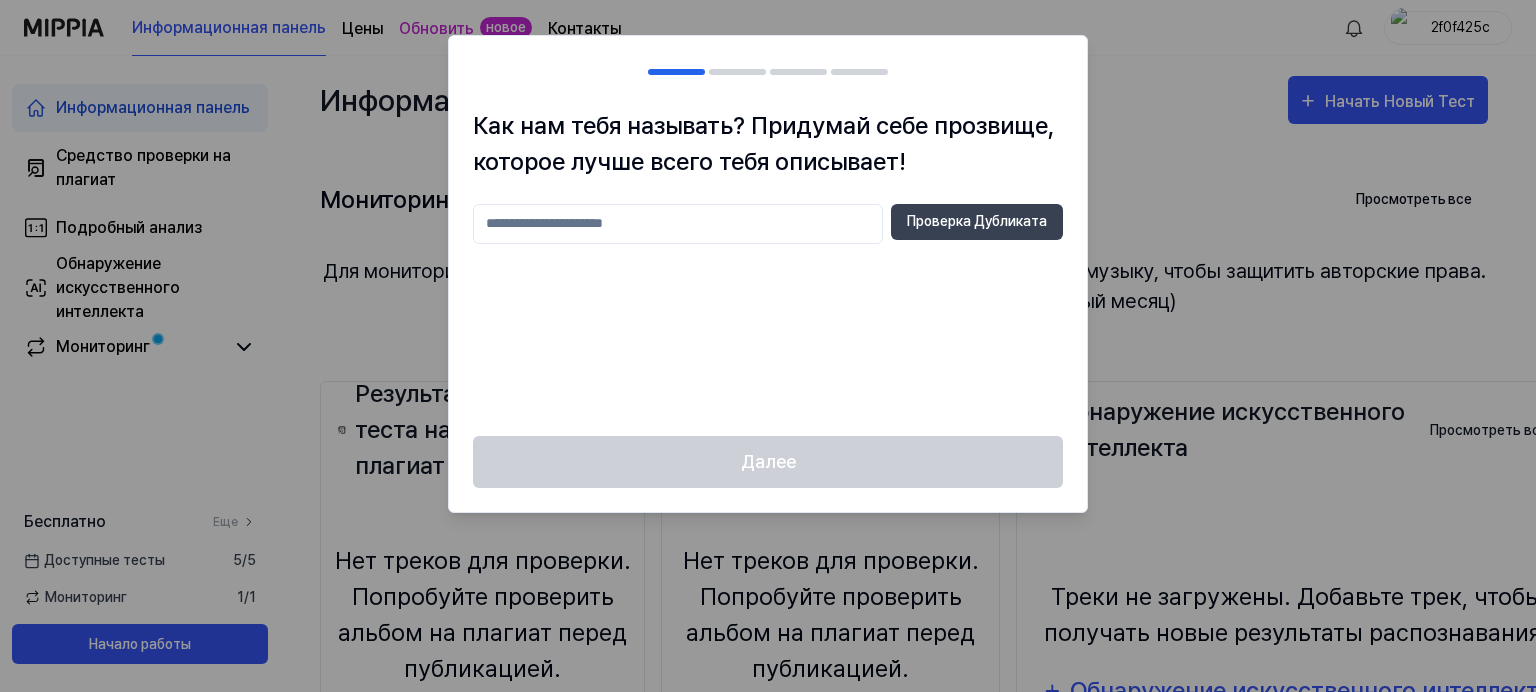click at bounding box center [678, 224] 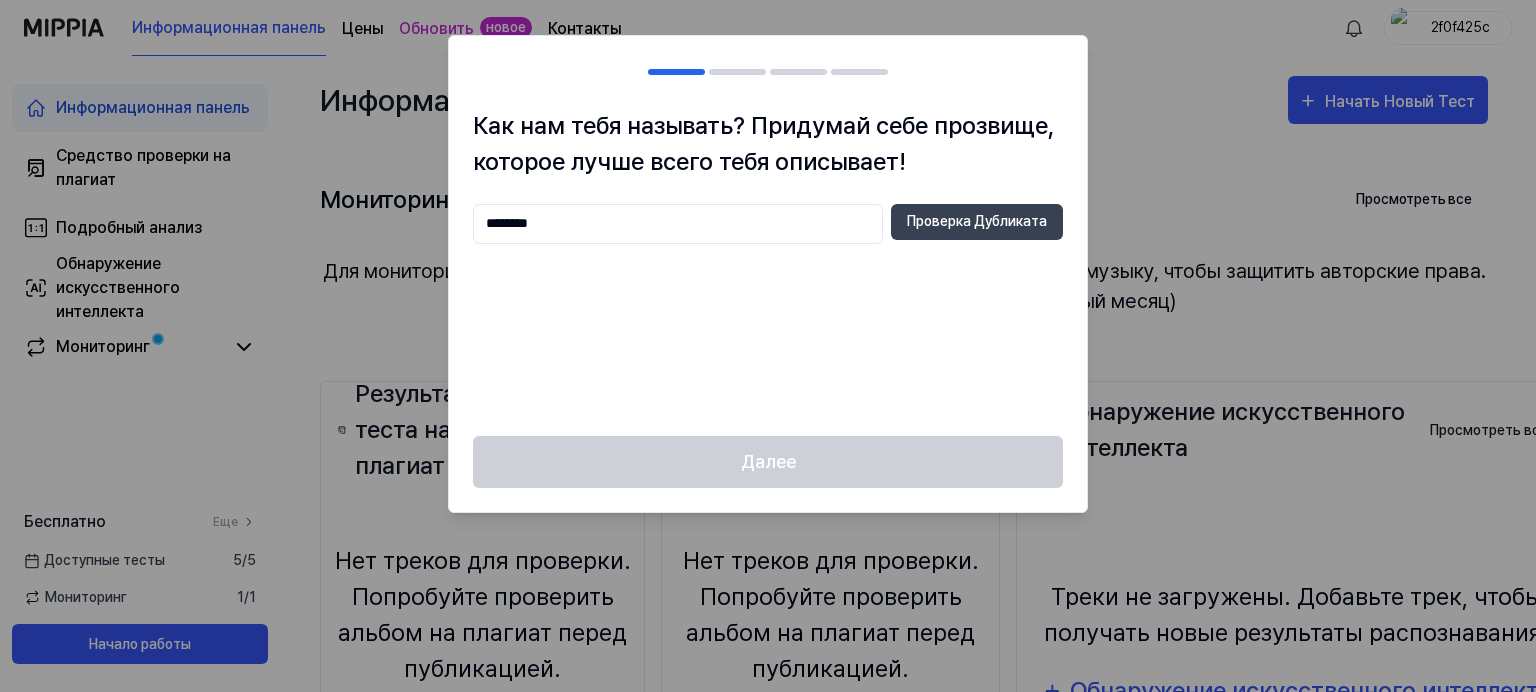 type on "********" 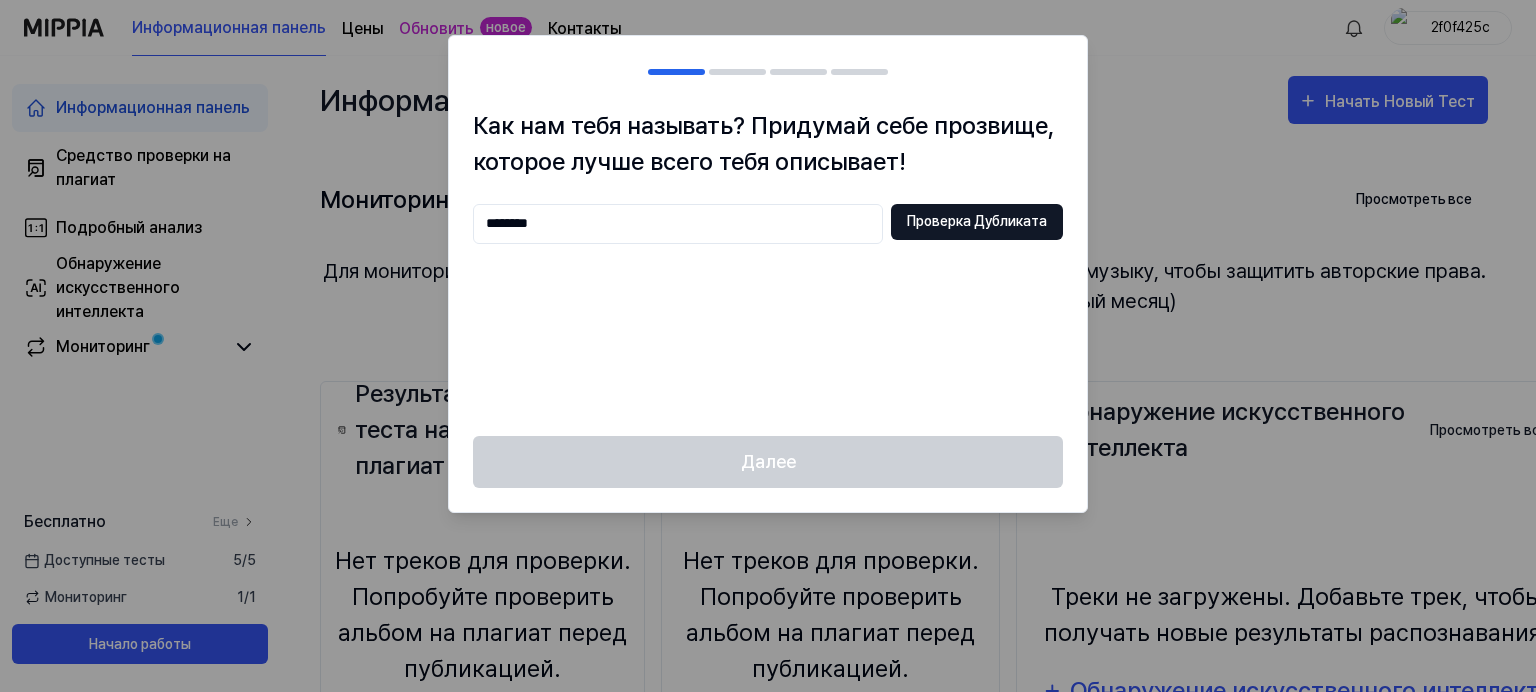 click on "Проверка Дубликата" at bounding box center [977, 222] 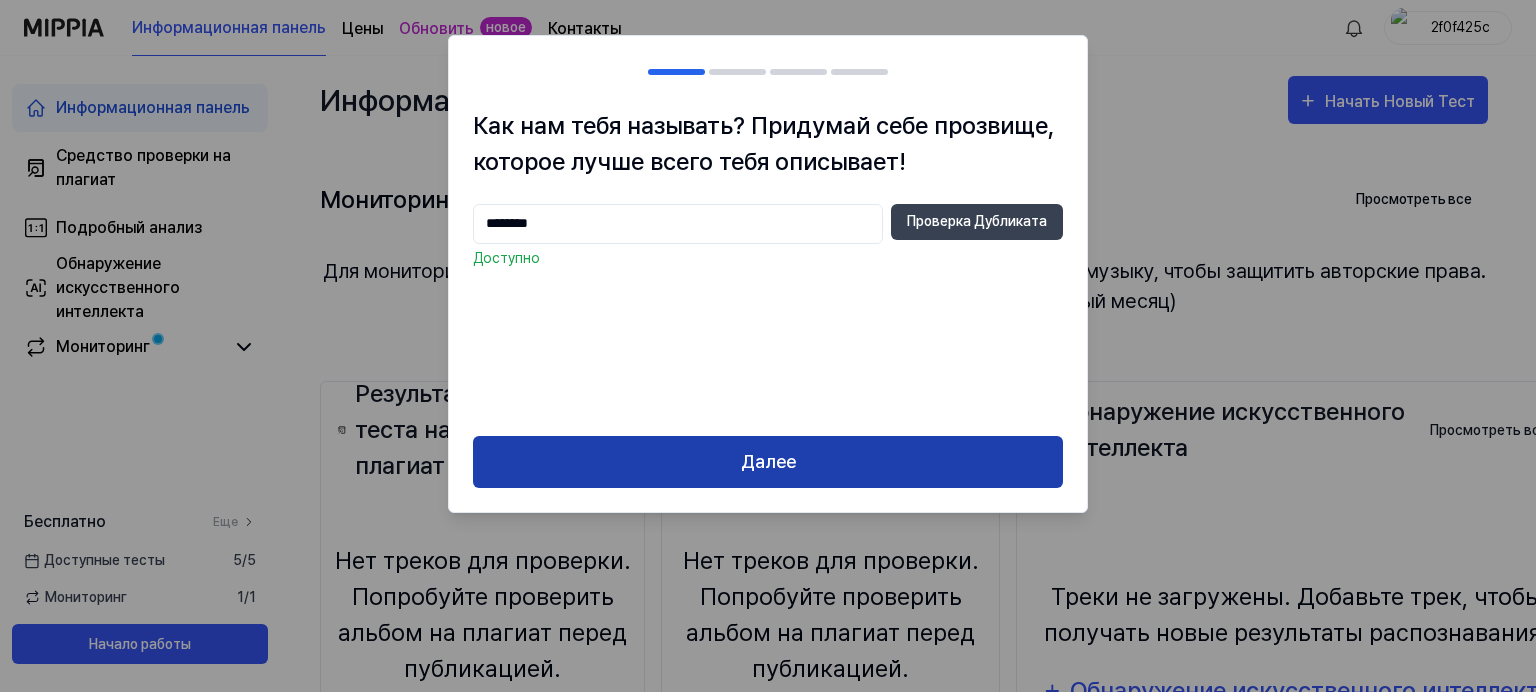 click on "Далее" at bounding box center (768, 462) 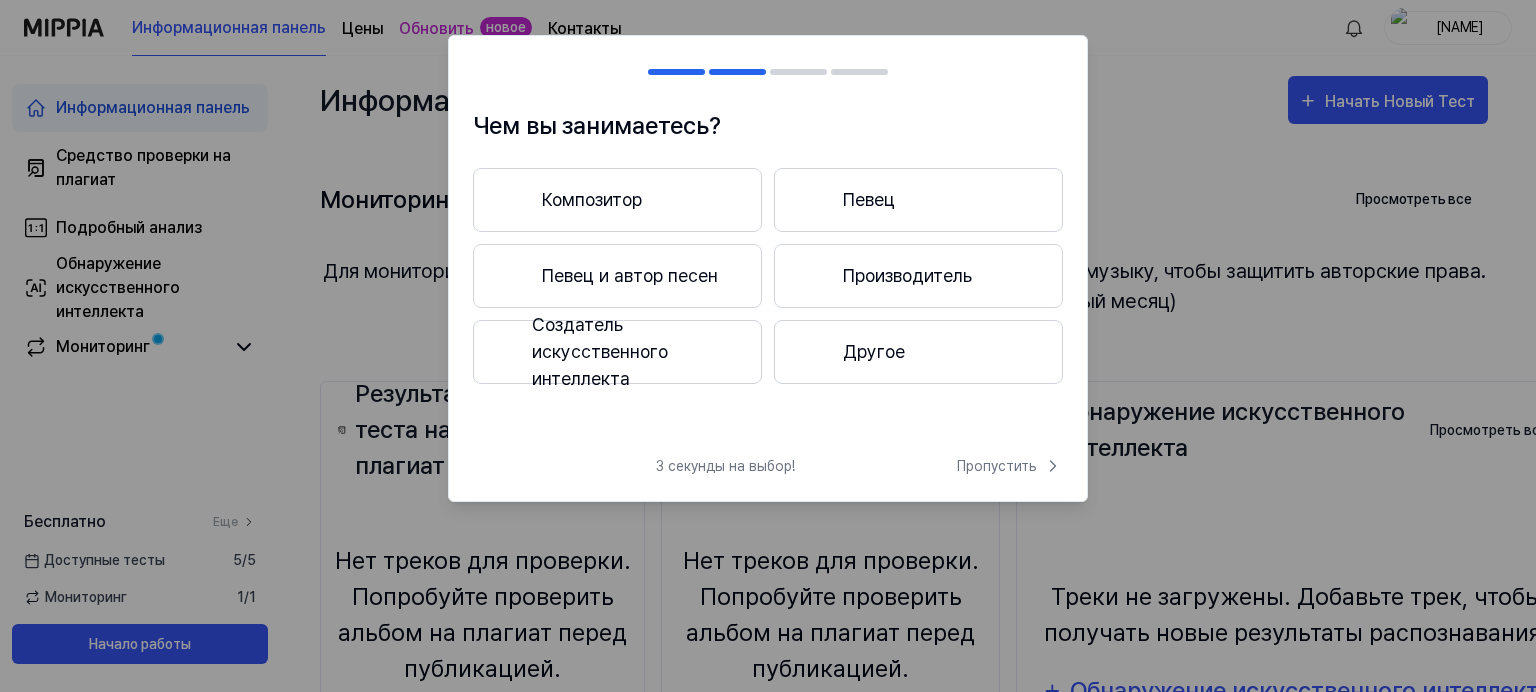 click on "Певец и автор песен" at bounding box center [617, 276] 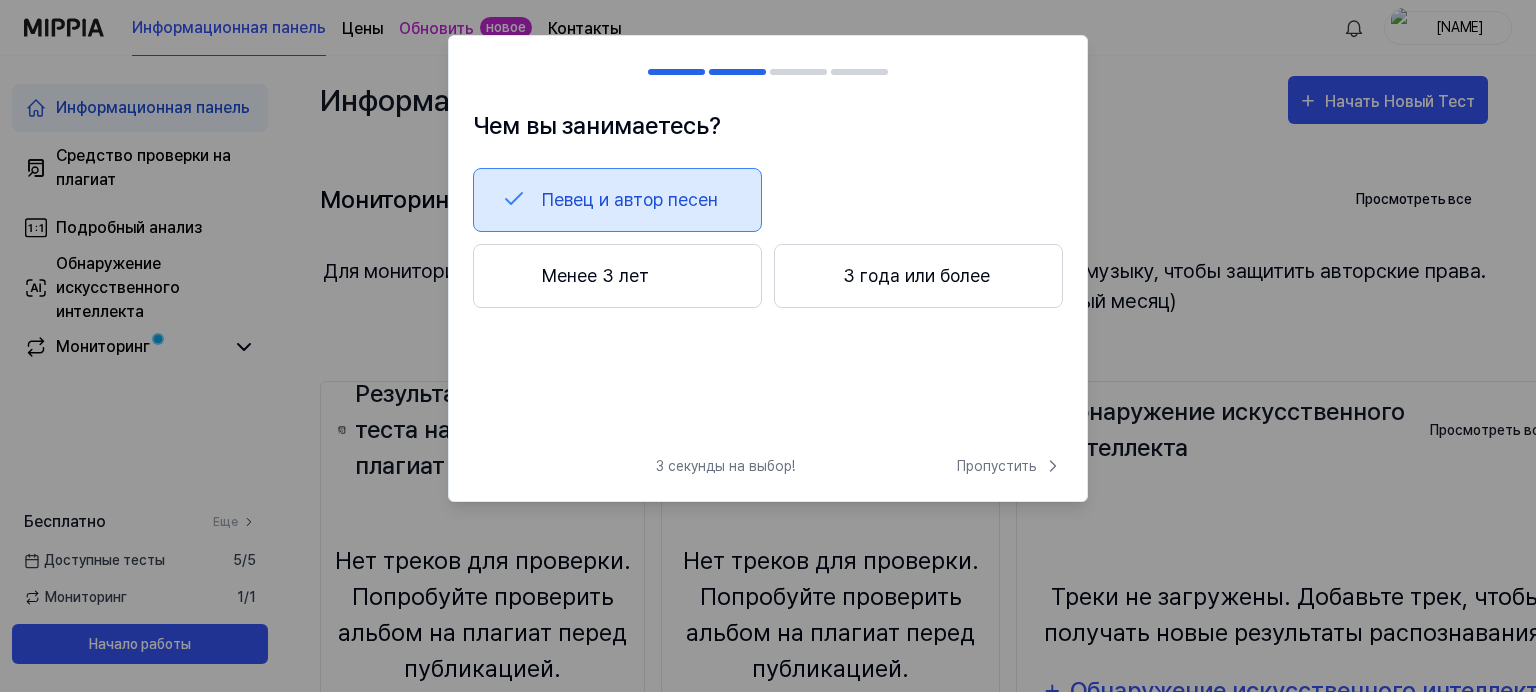 click on "Менее 3 лет" at bounding box center (617, 276) 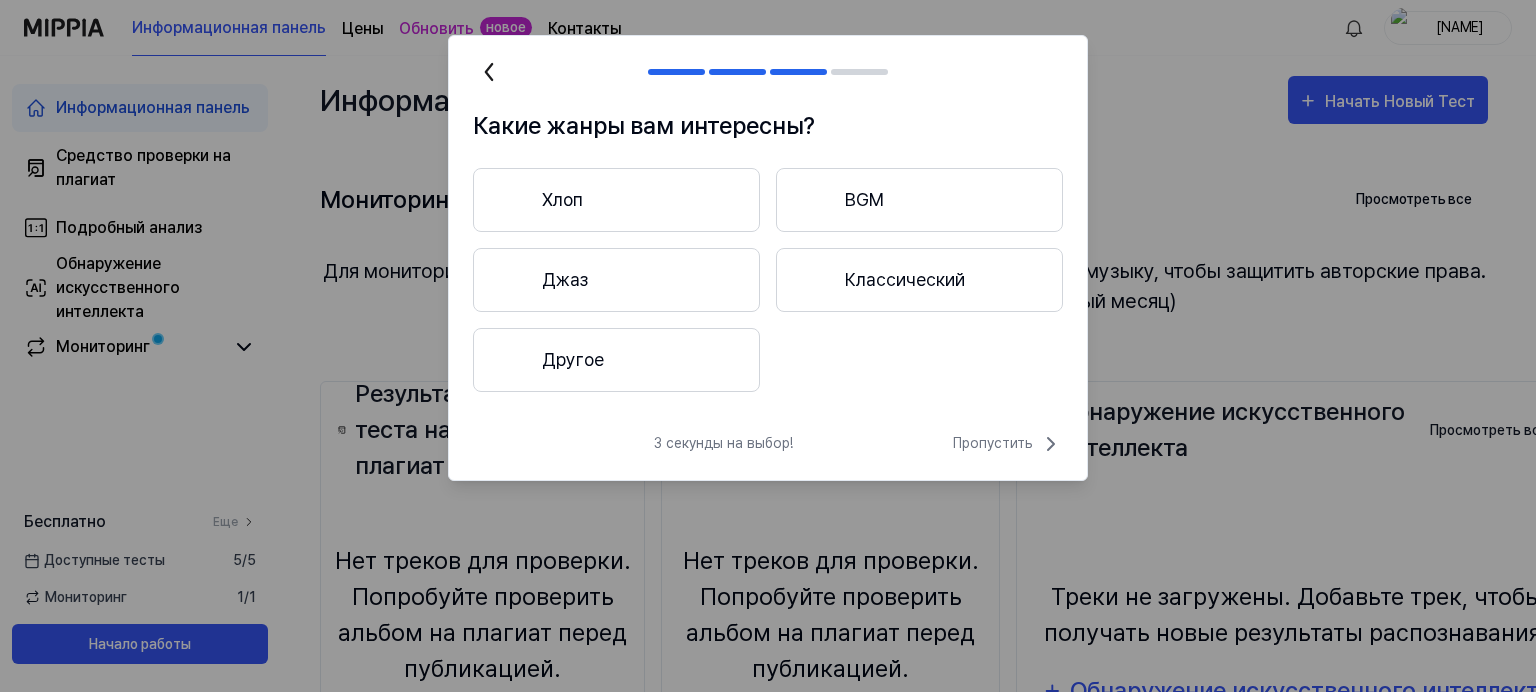 click on "Другое" at bounding box center [616, 360] 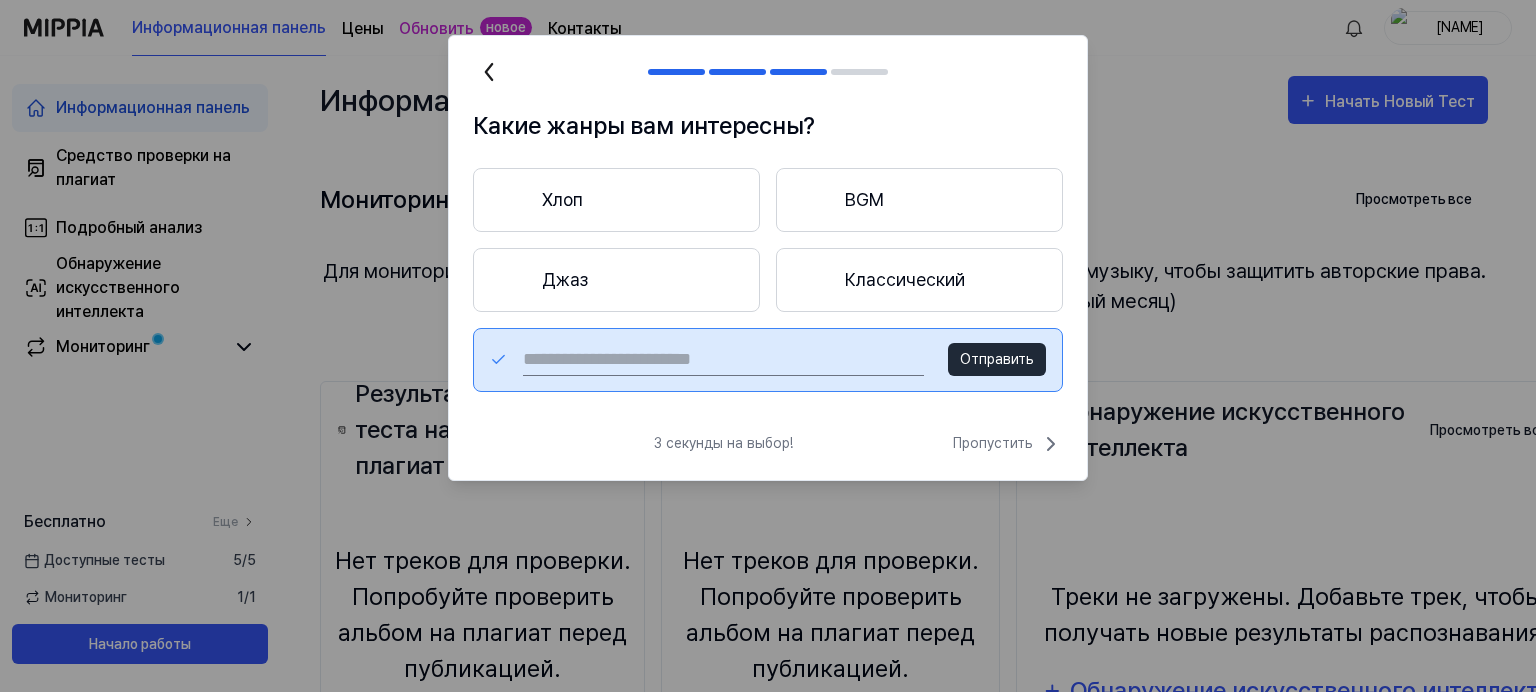 click at bounding box center (723, 360) 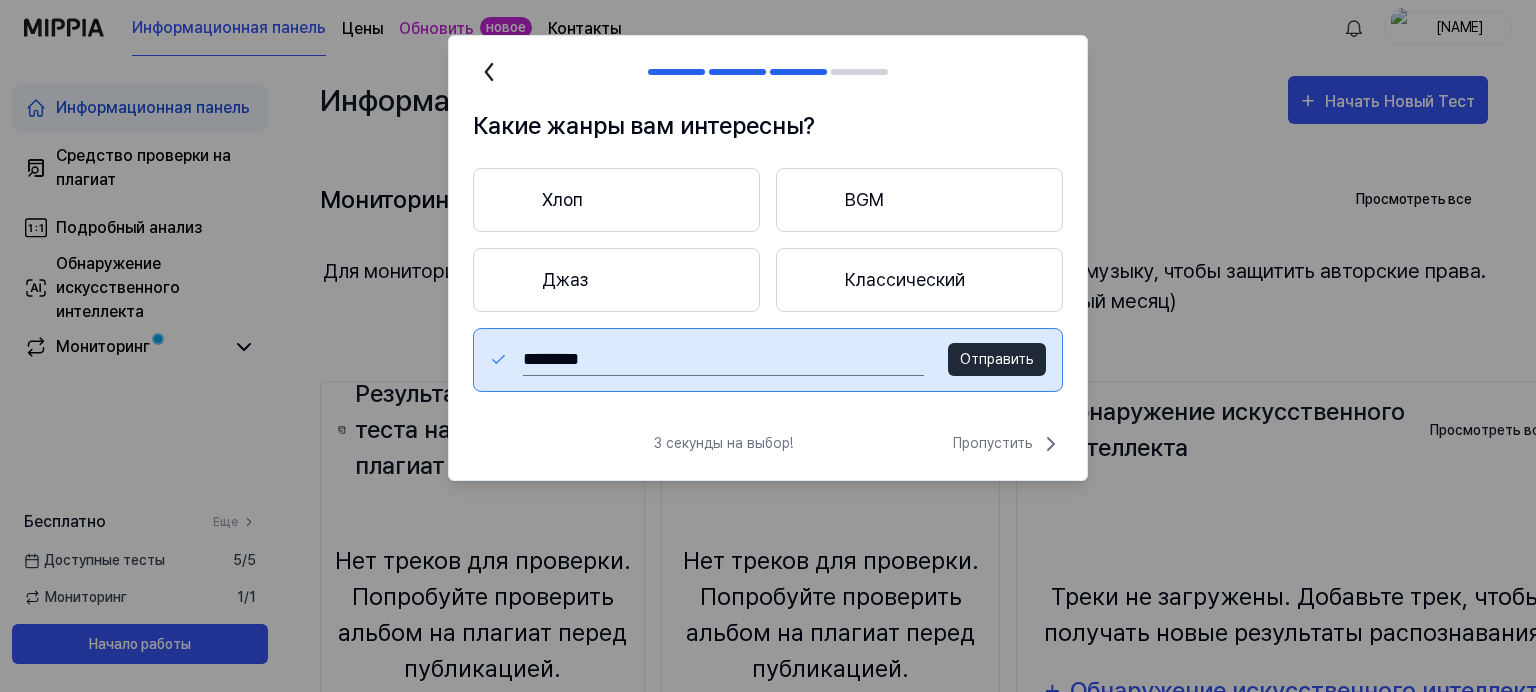 type on "********" 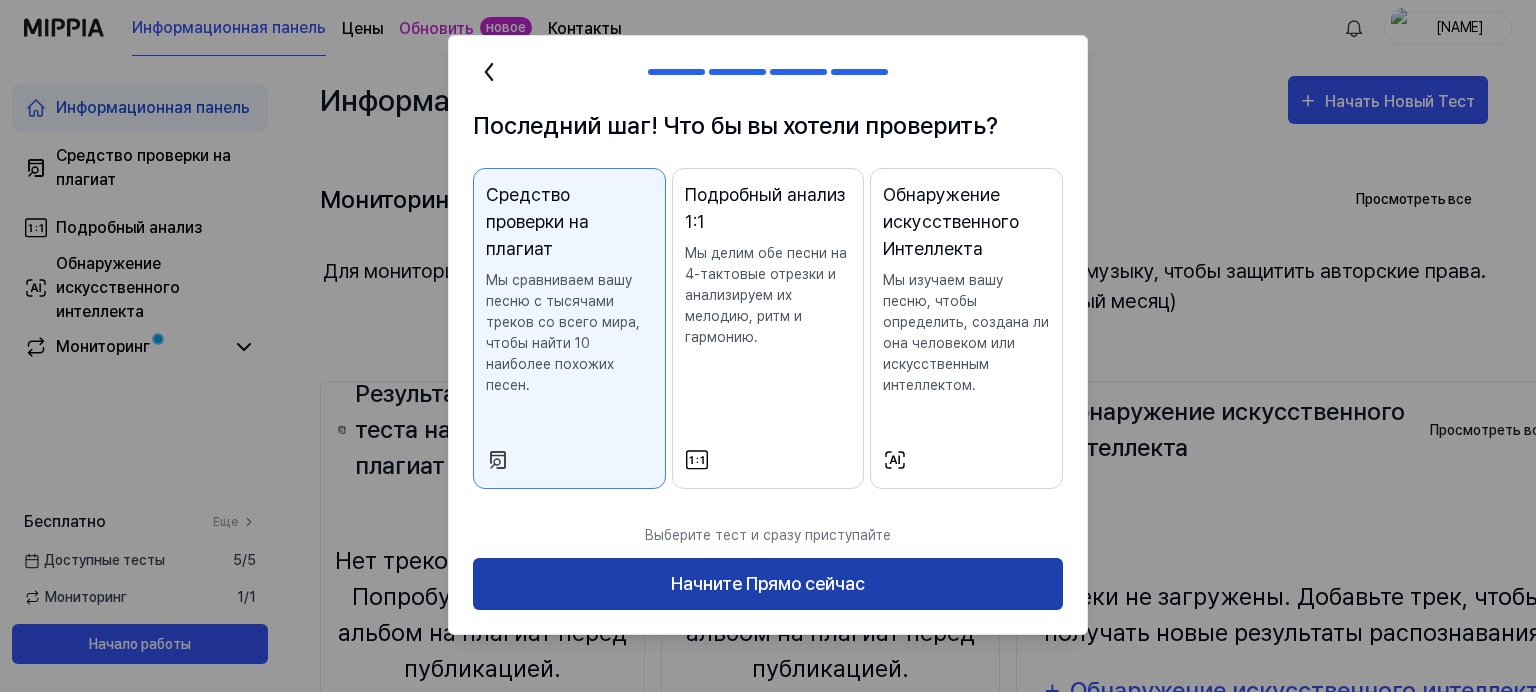 click on "Начните Прямо сейчас" at bounding box center [768, 584] 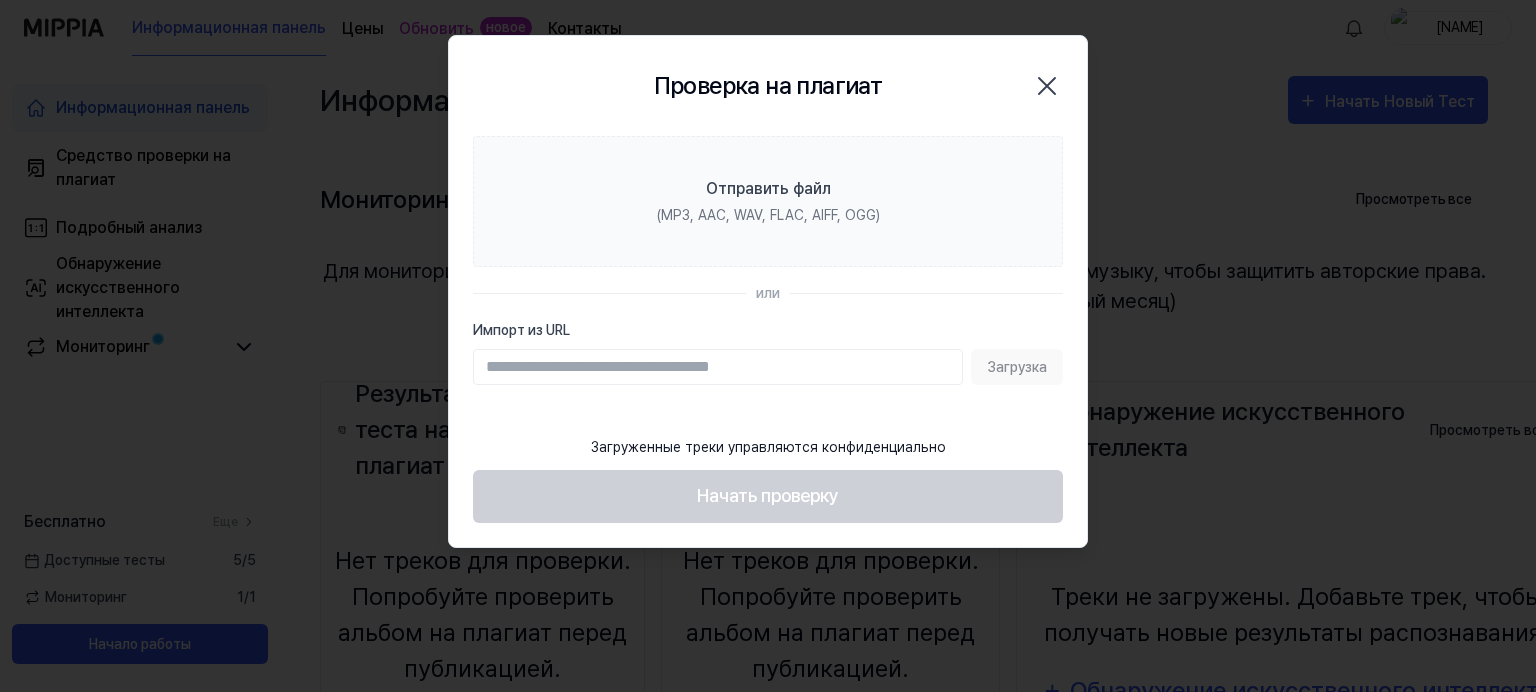 click on "Импорт из URL" at bounding box center (718, 367) 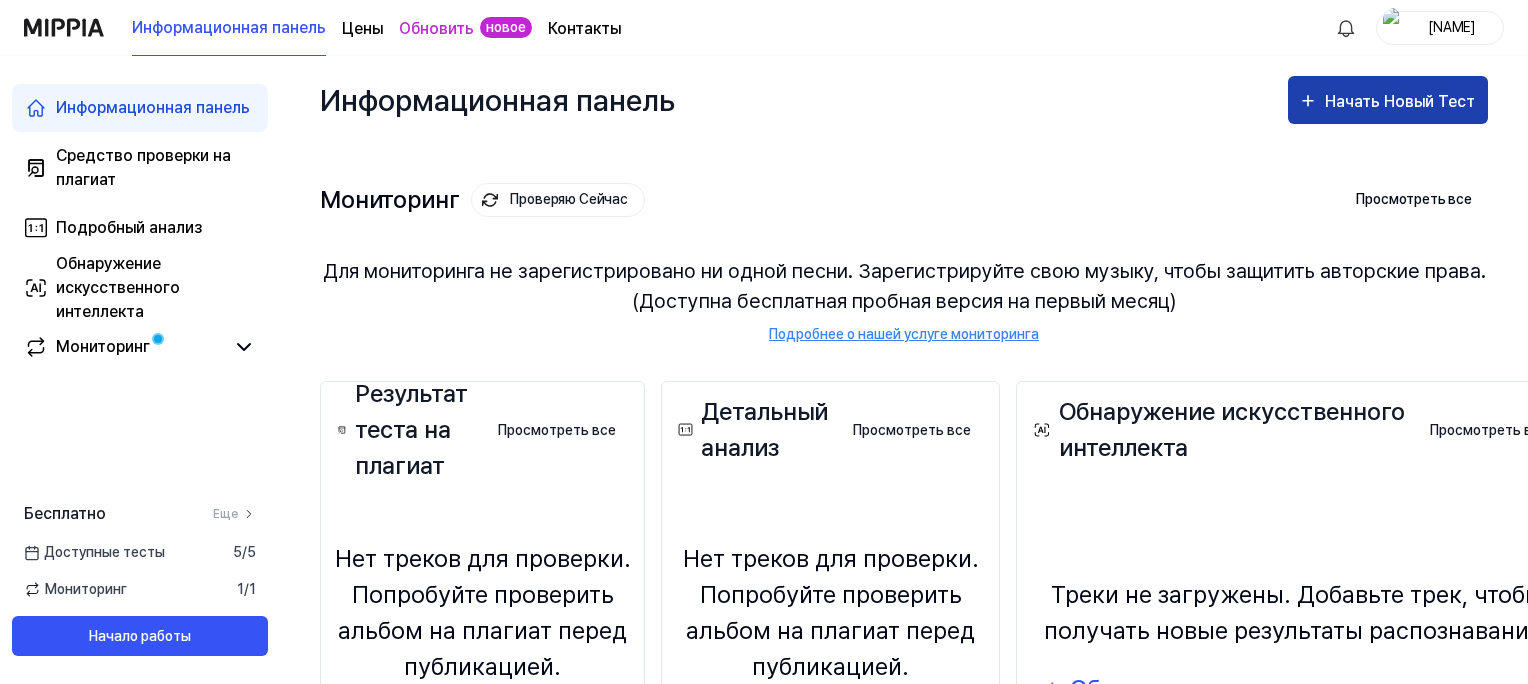 click on "Начать Новый Тест" at bounding box center (1402, 102) 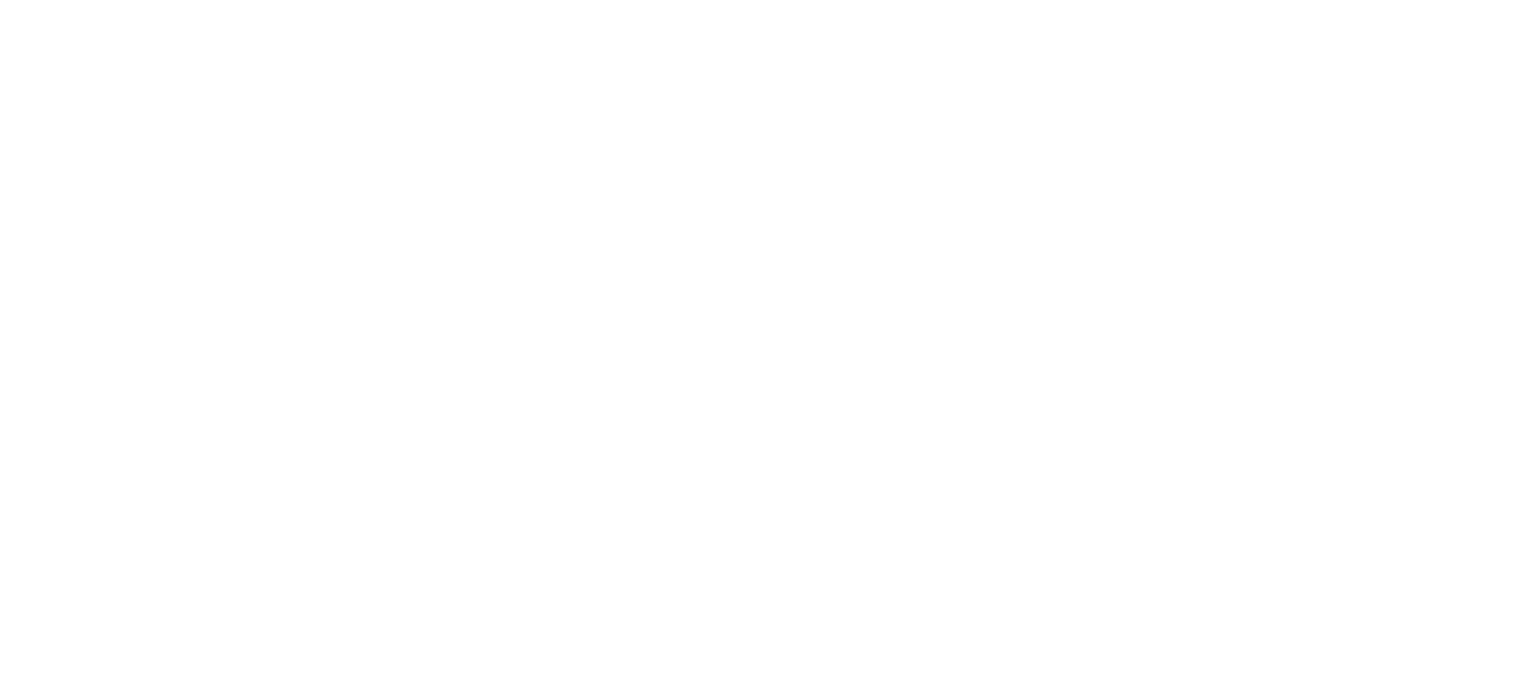 scroll, scrollTop: 0, scrollLeft: 0, axis: both 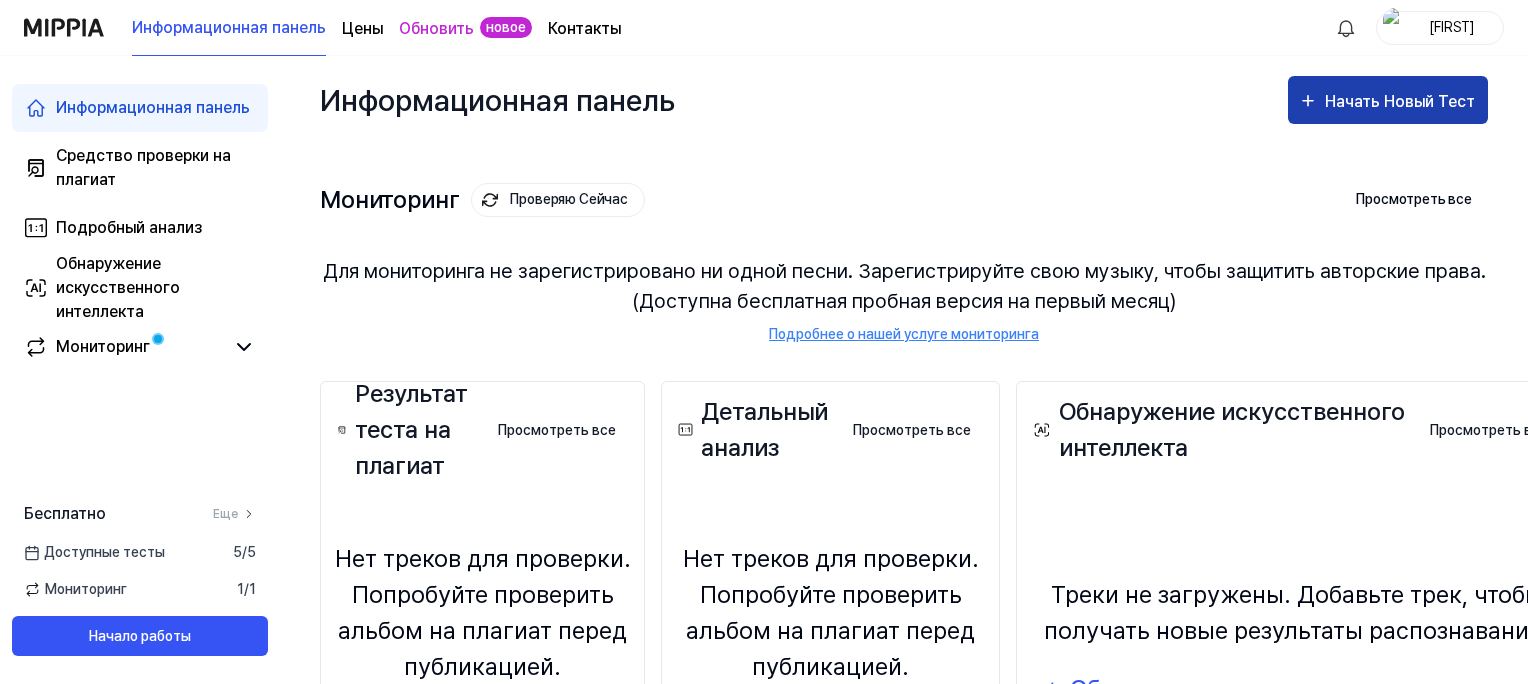 click on "Начать Новый Тест" at bounding box center [1402, 102] 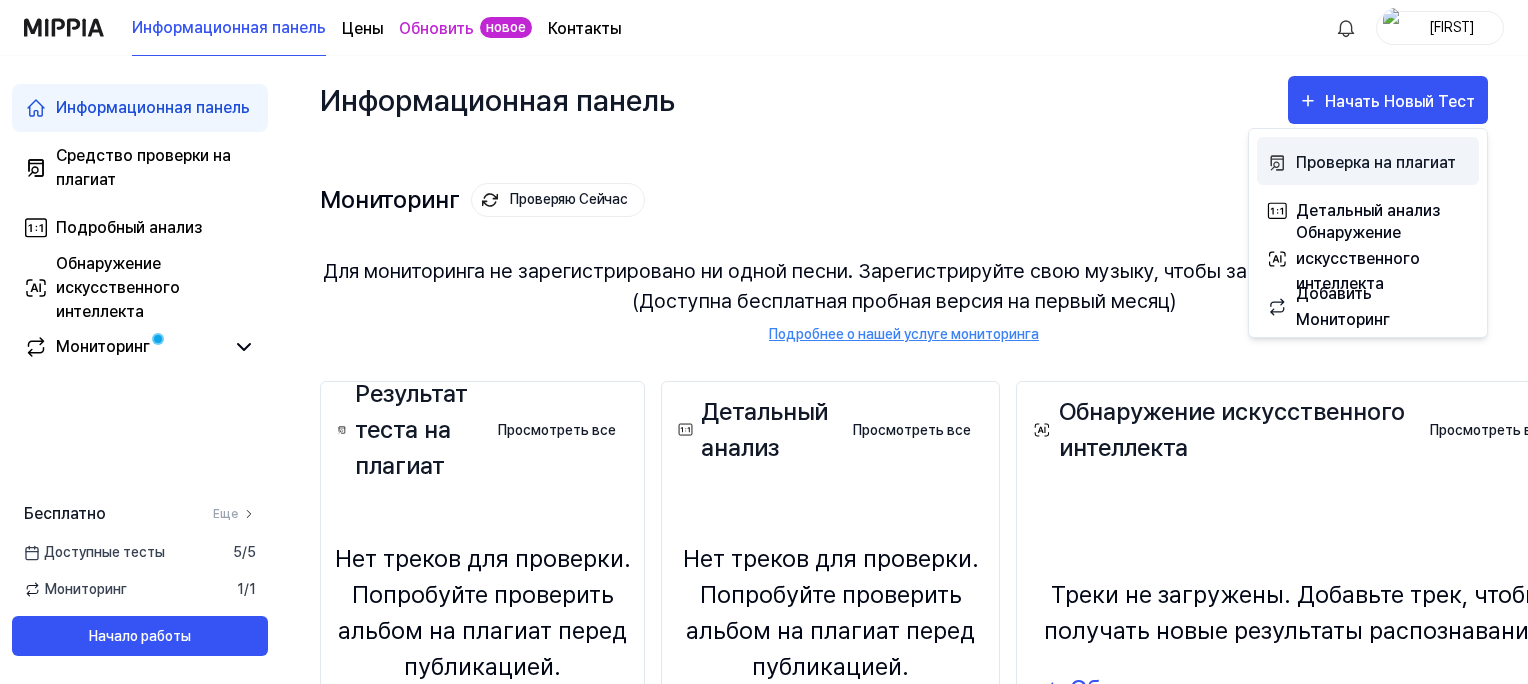 click on "Проверка на плагиат" at bounding box center (1383, 163) 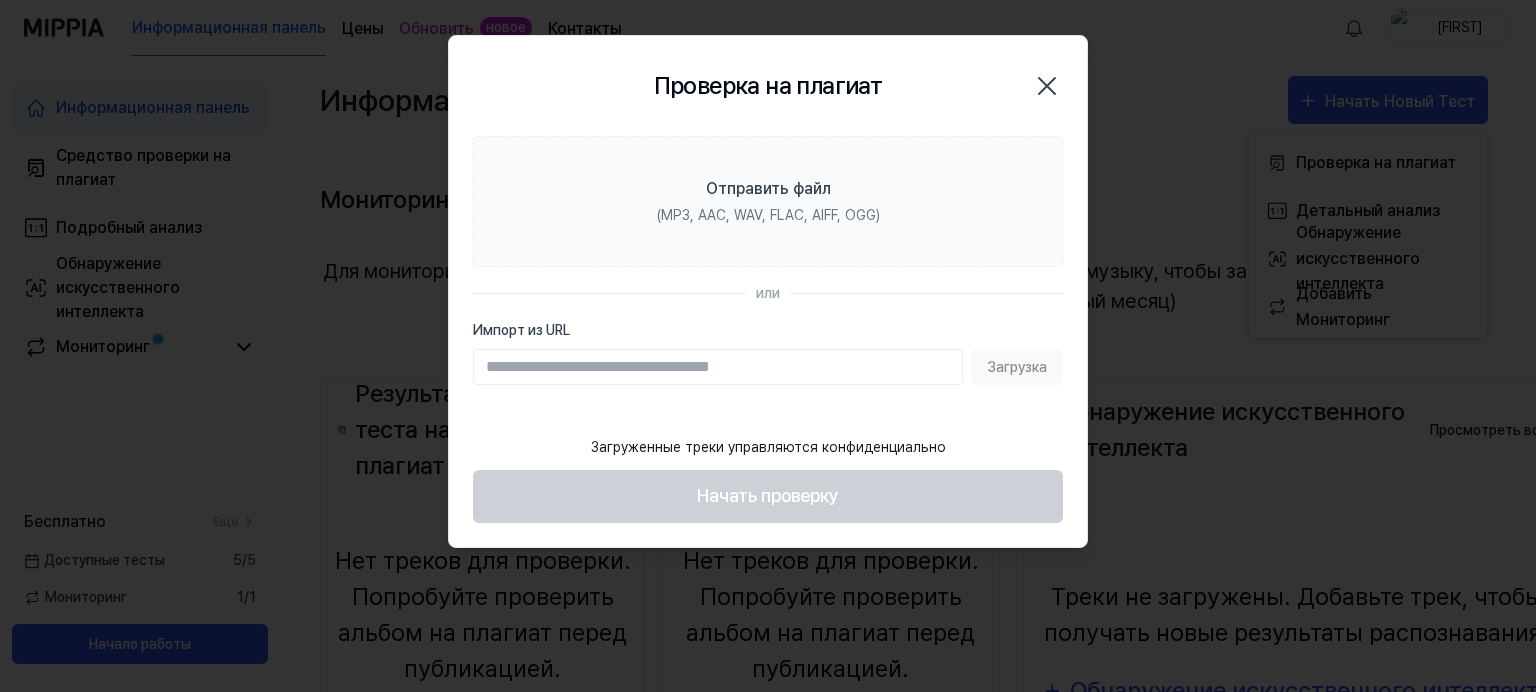 click on "Импорт из URL" at bounding box center (718, 367) 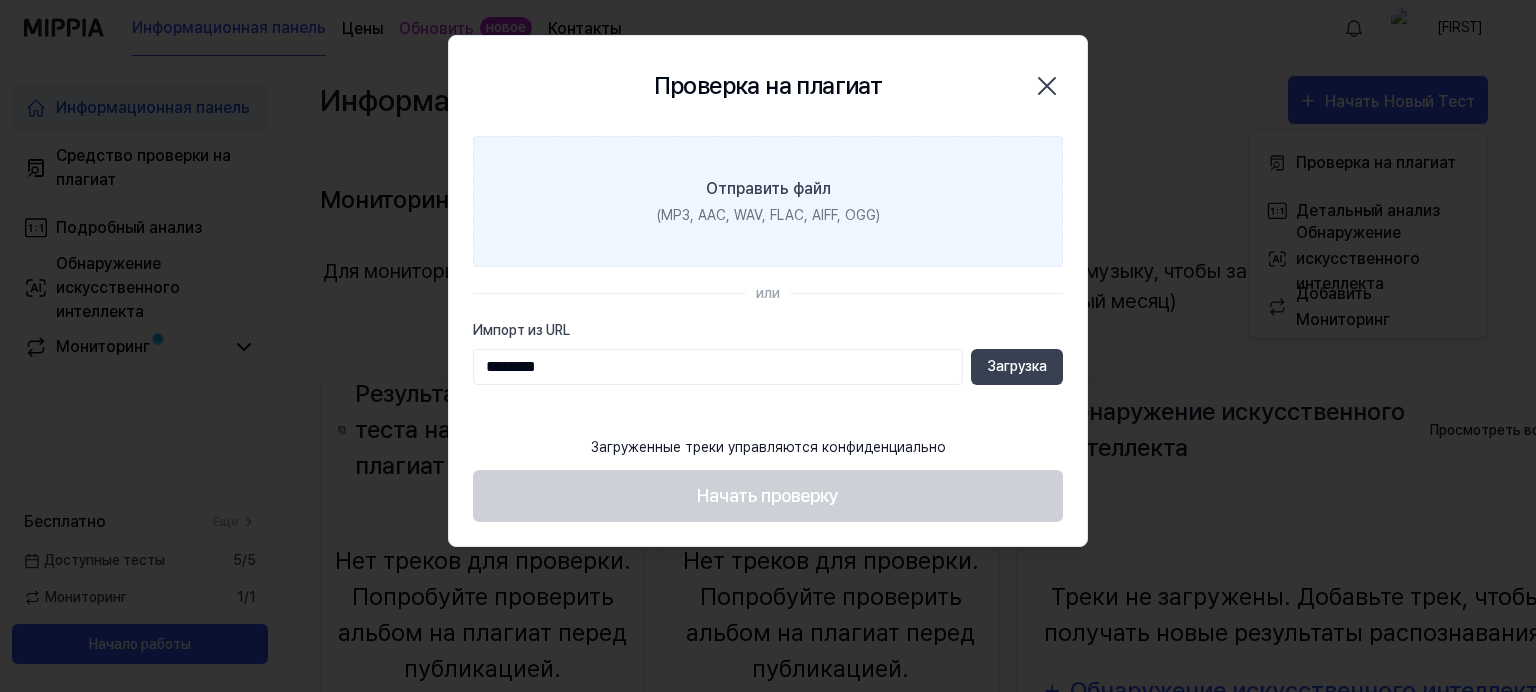 type on "********" 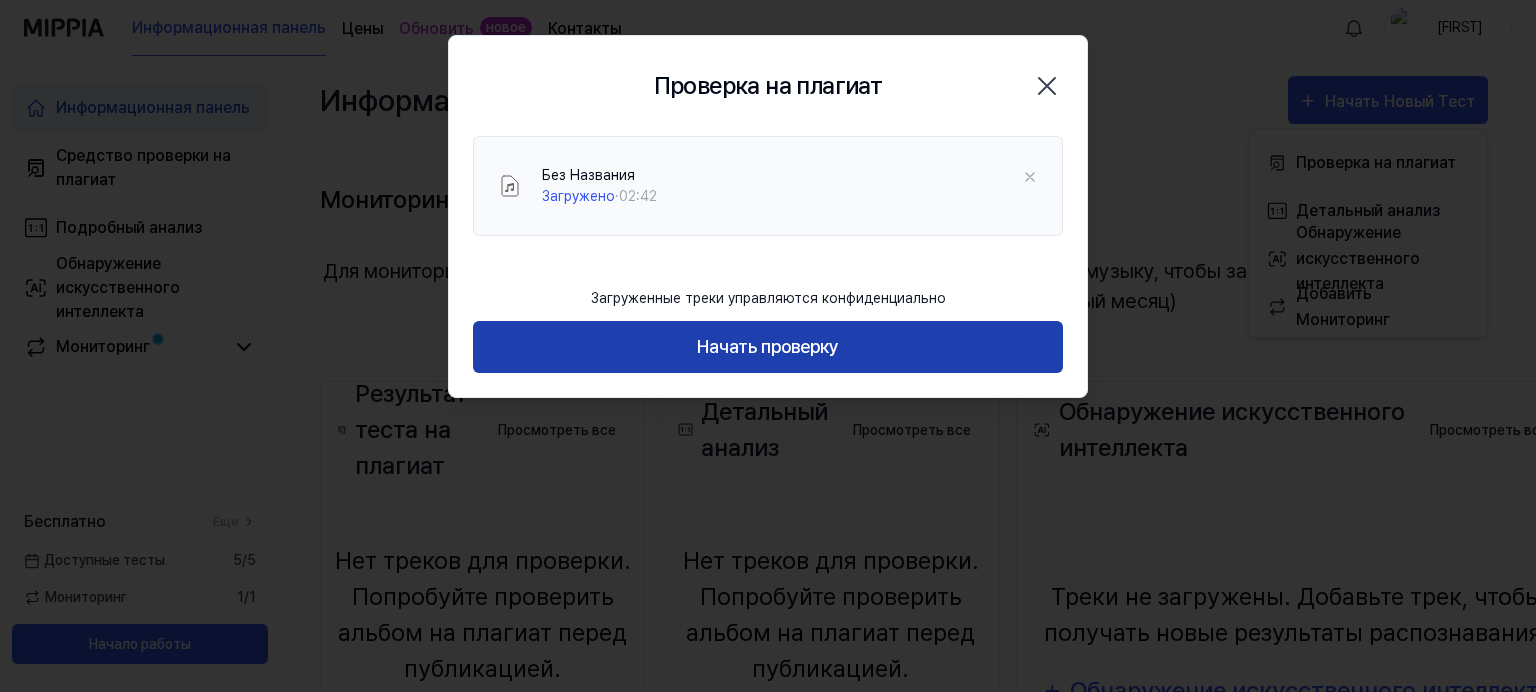 click on "Начать проверку" at bounding box center (768, 347) 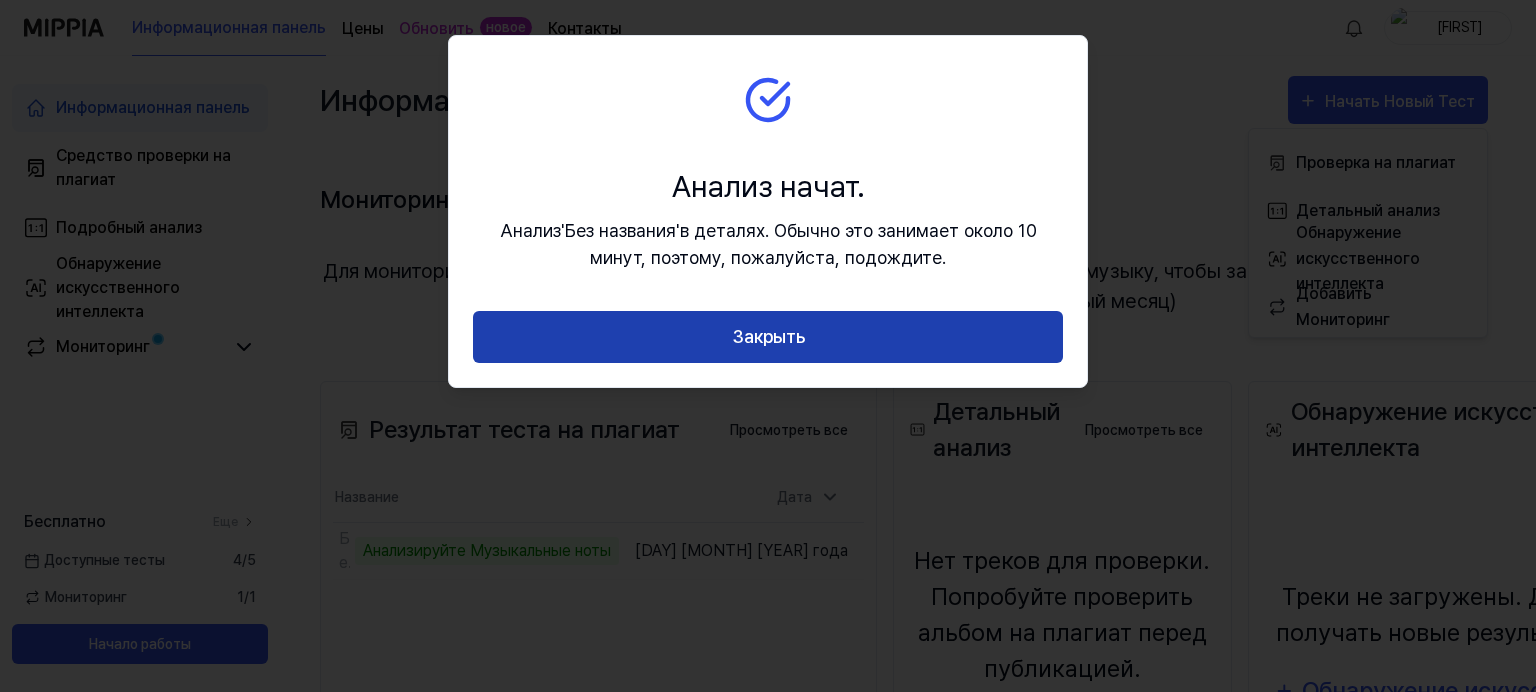 click on "Закрыть" at bounding box center (768, 337) 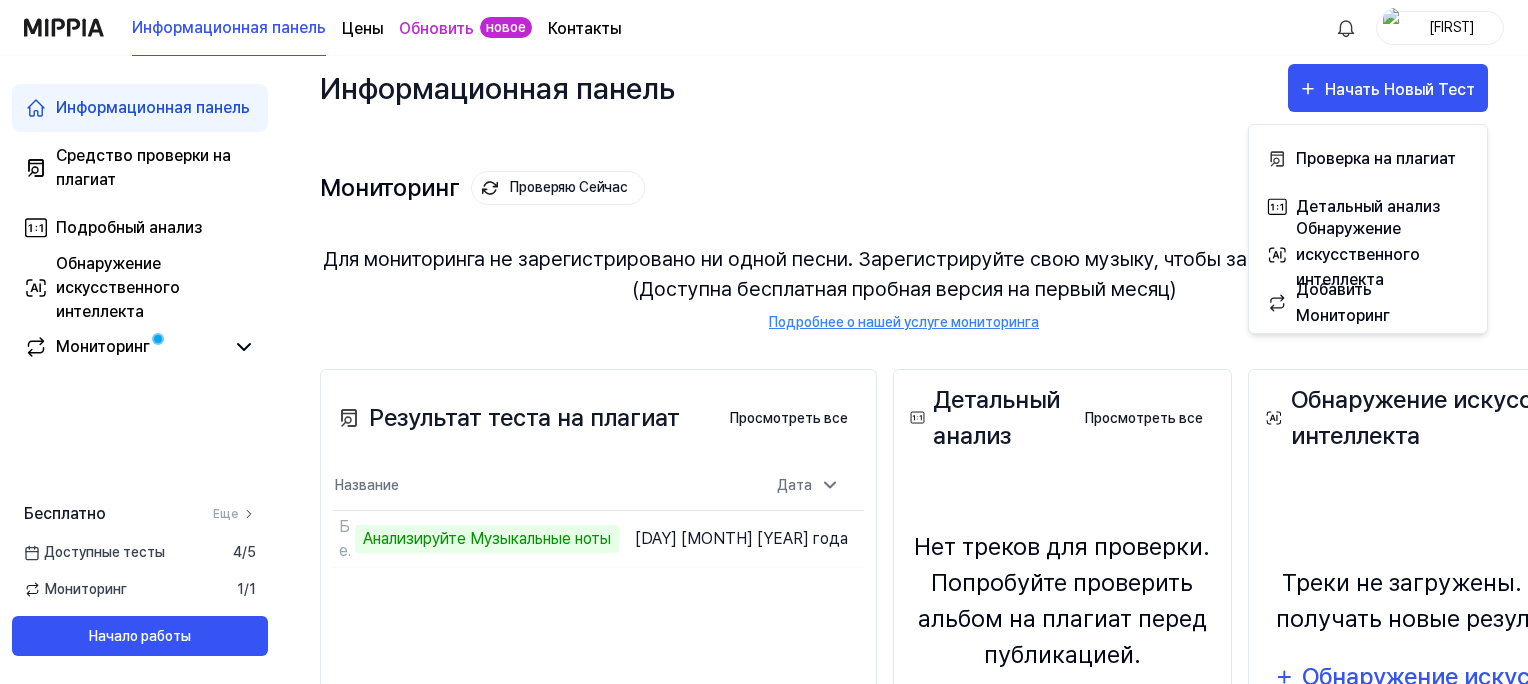 scroll, scrollTop: 0, scrollLeft: 0, axis: both 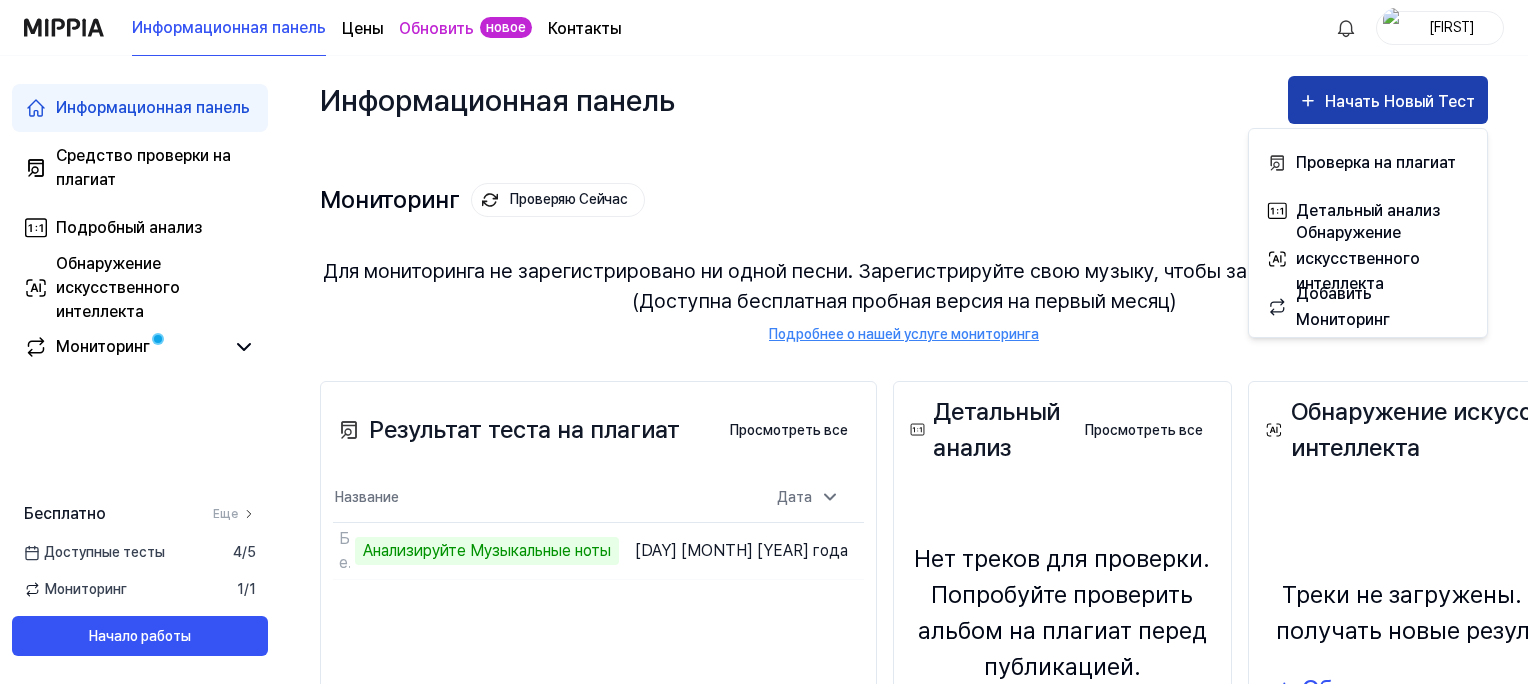click on "Начать Новый Тест" at bounding box center (1402, 102) 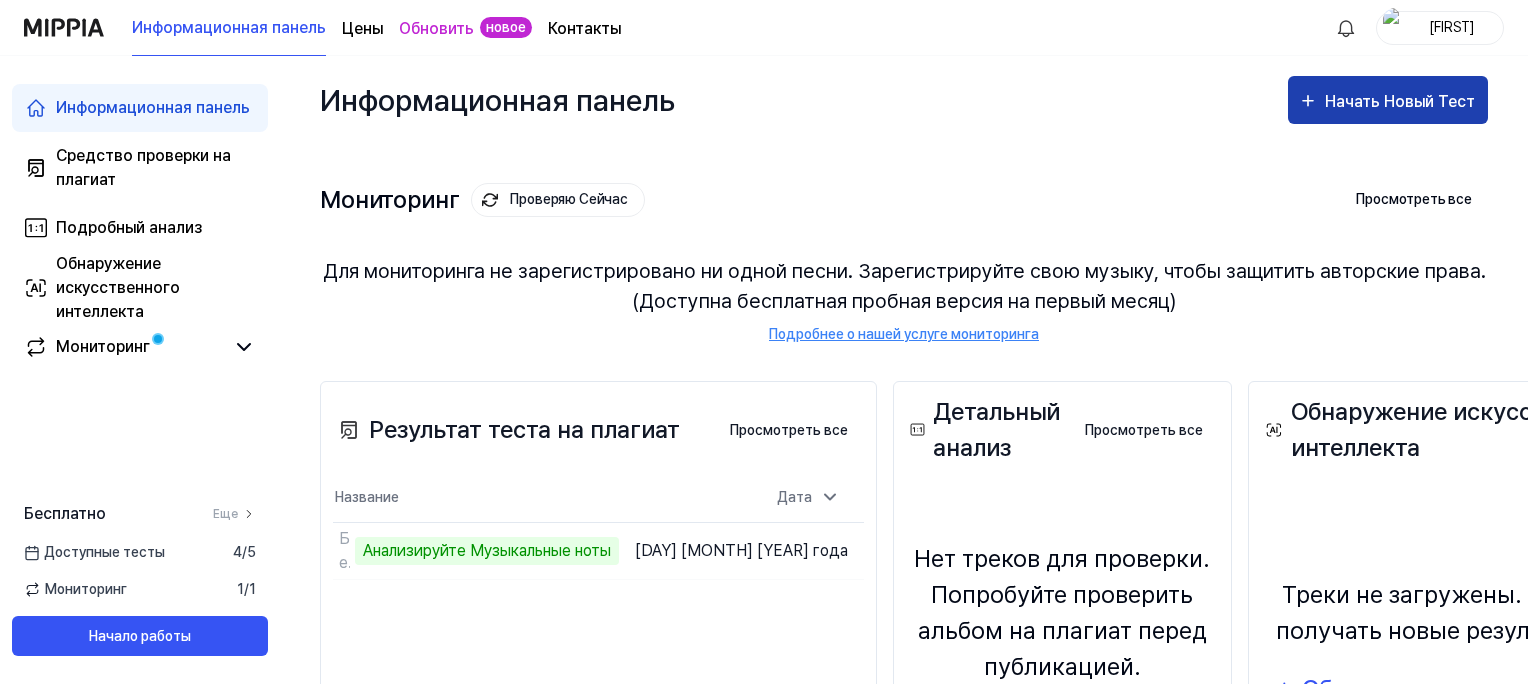click on "Начать Новый Тест" at bounding box center [1402, 102] 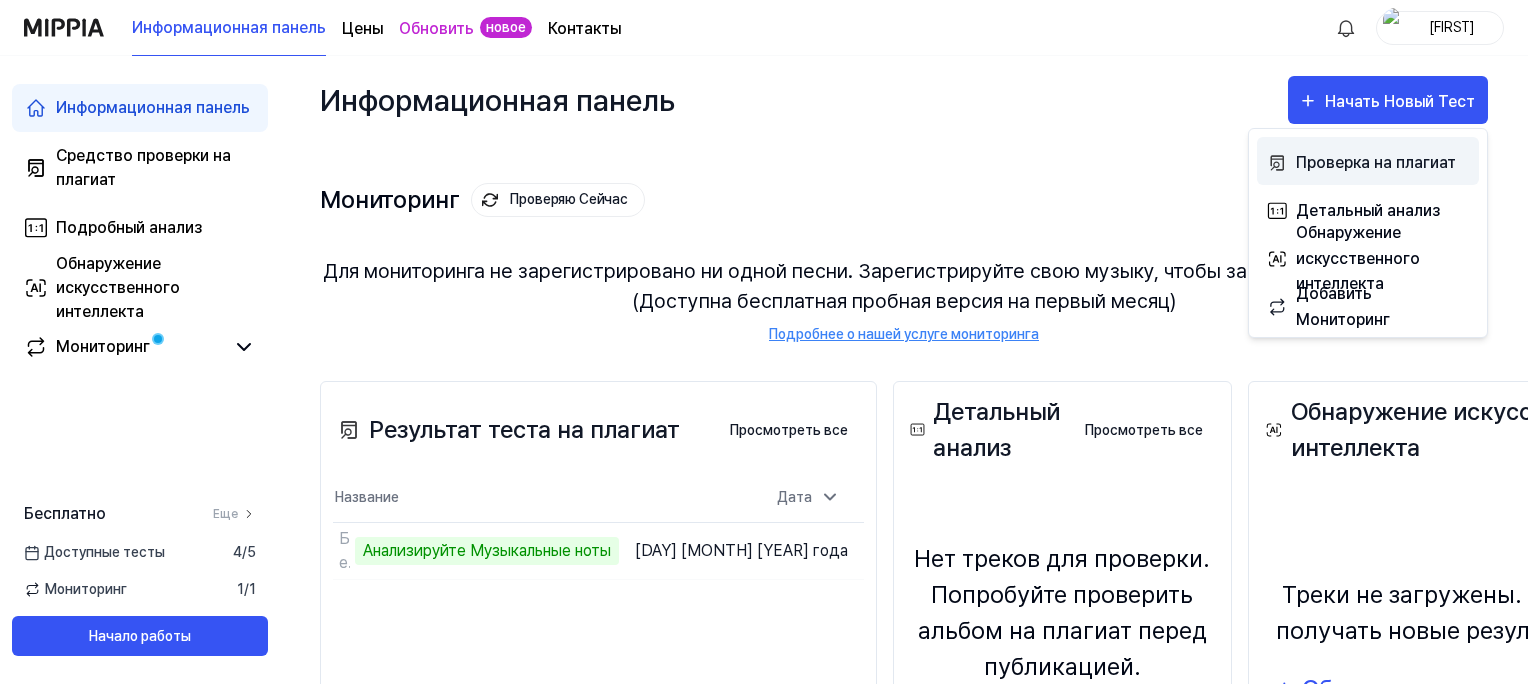 click on "Проверка на плагиат" at bounding box center [1383, 163] 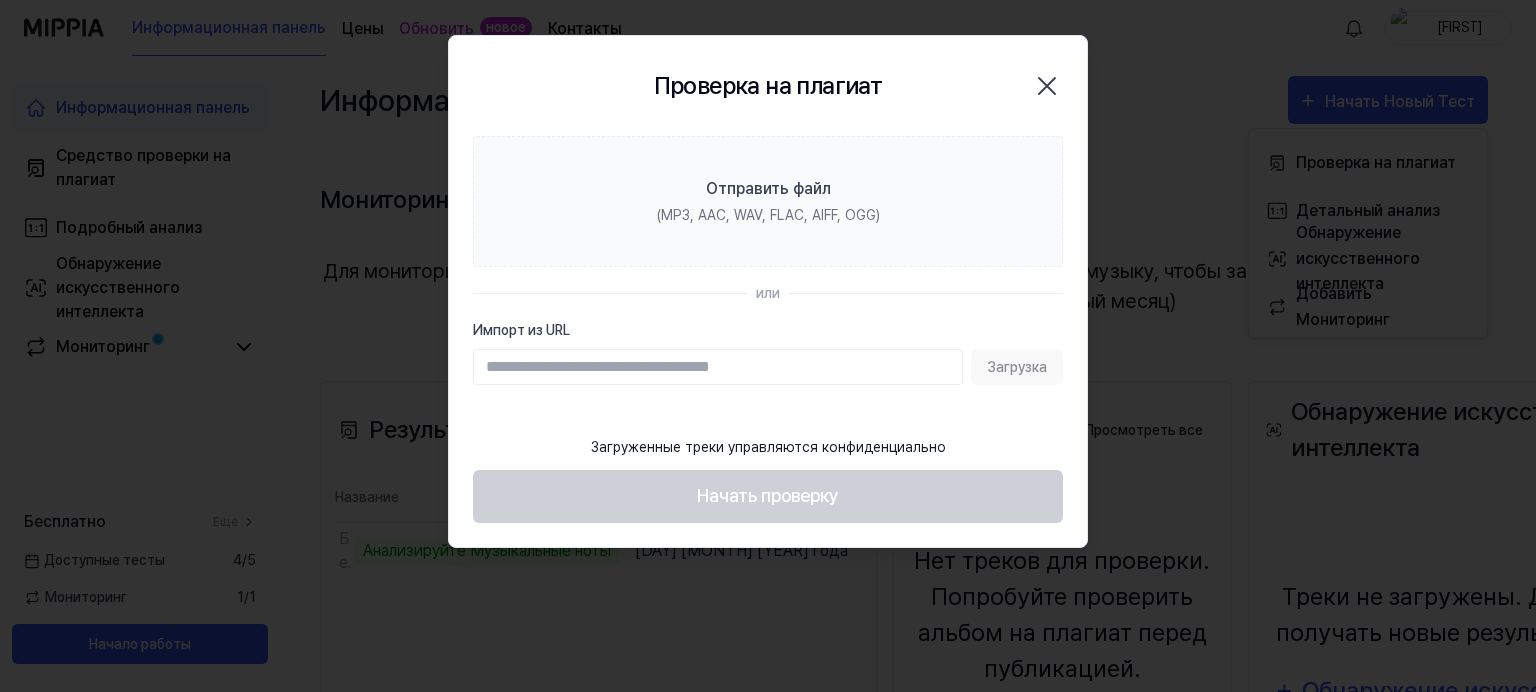 click on "Проверка на плагиат Закрыть" at bounding box center [768, 86] 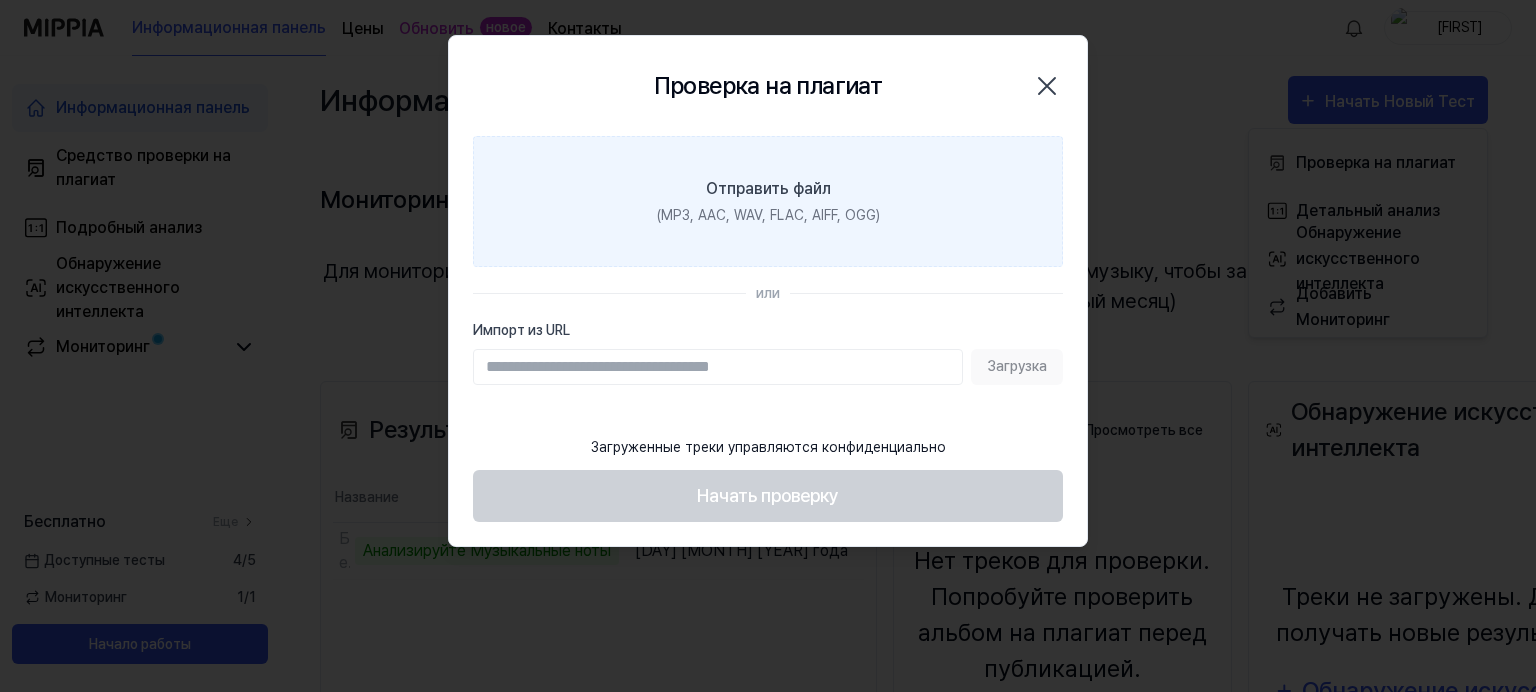 click on "Отправить файл" at bounding box center [768, 189] 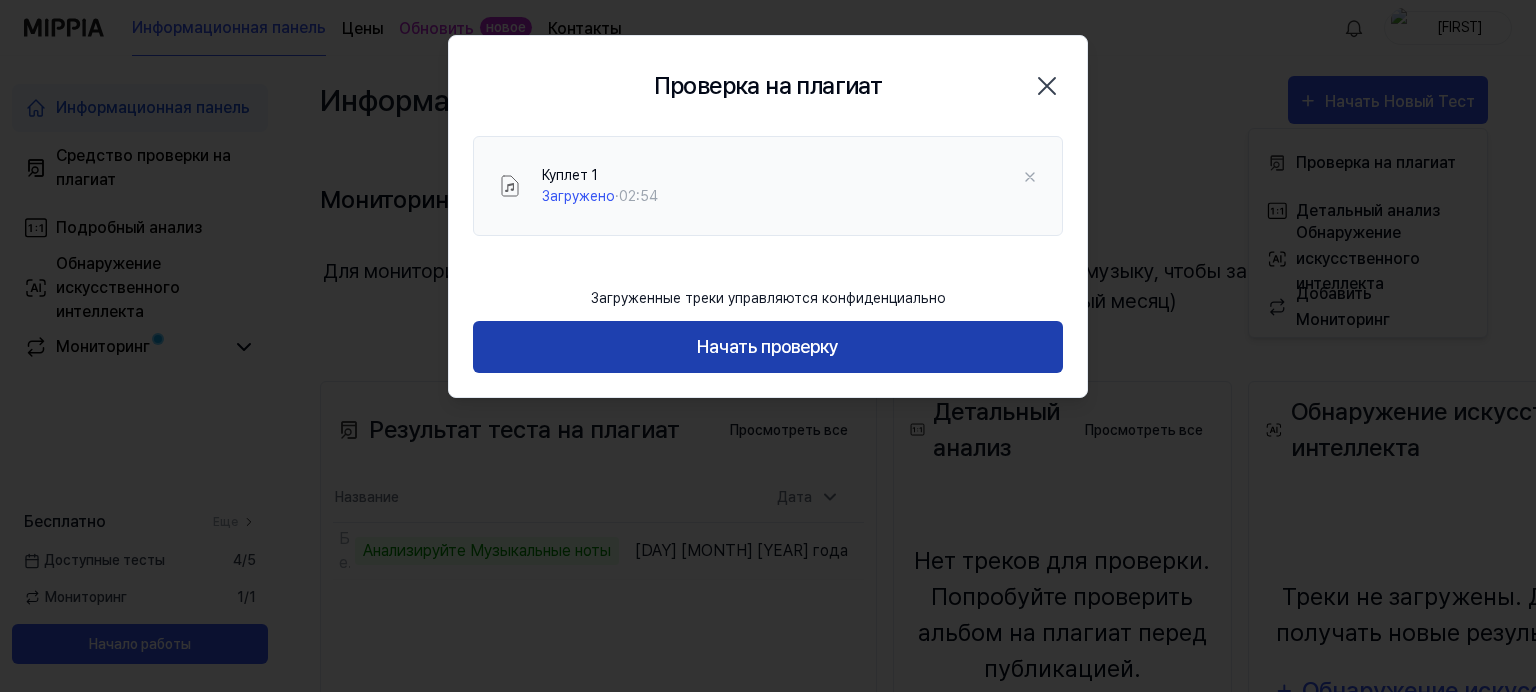 click on "Начать проверку" at bounding box center [768, 347] 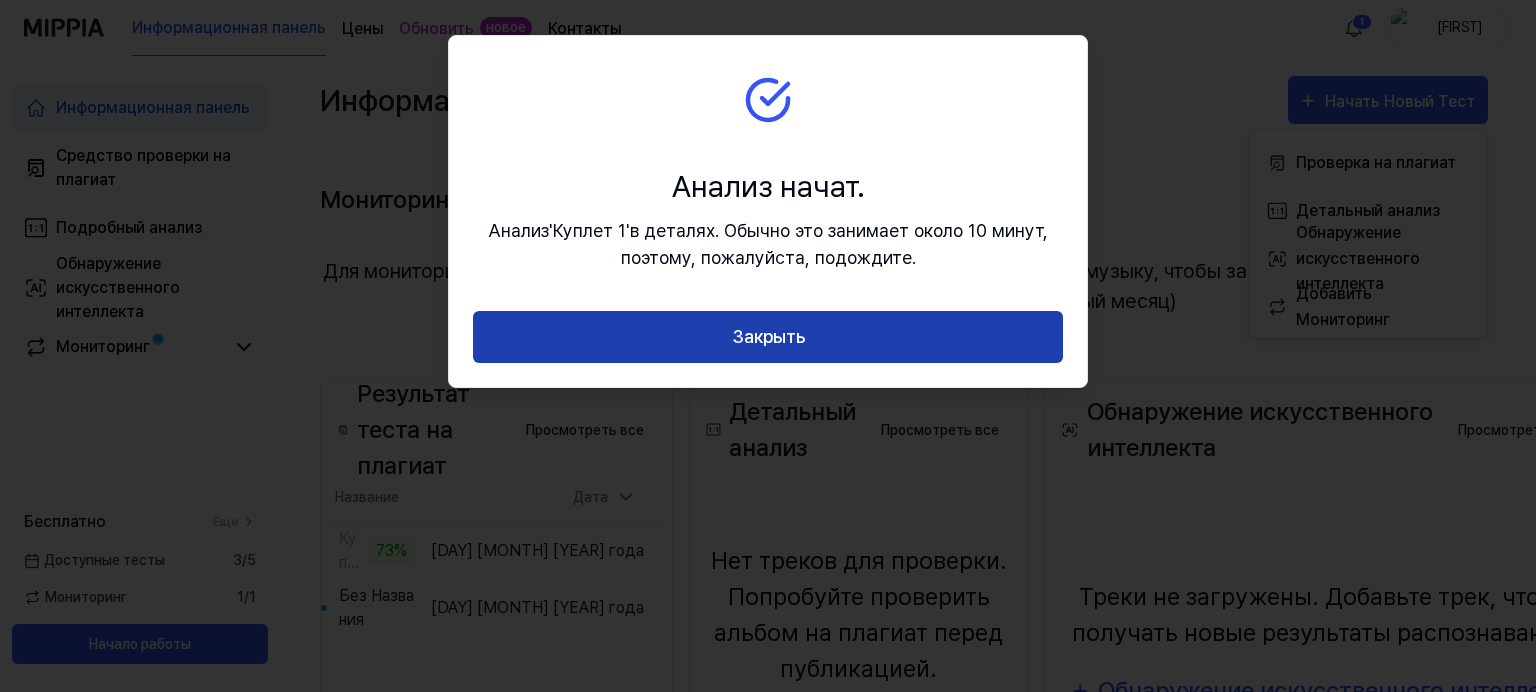 click on "Закрыть" at bounding box center (768, 337) 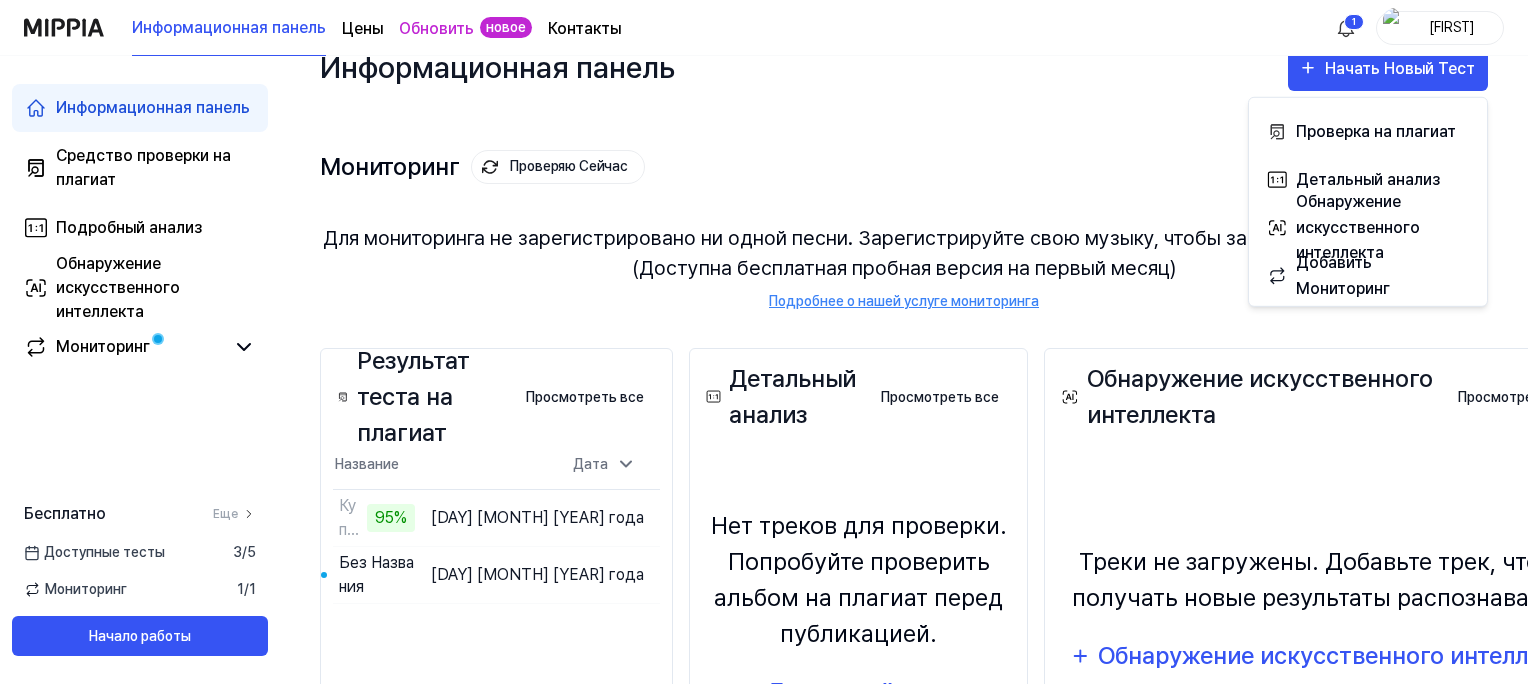 scroll, scrollTop: 0, scrollLeft: 0, axis: both 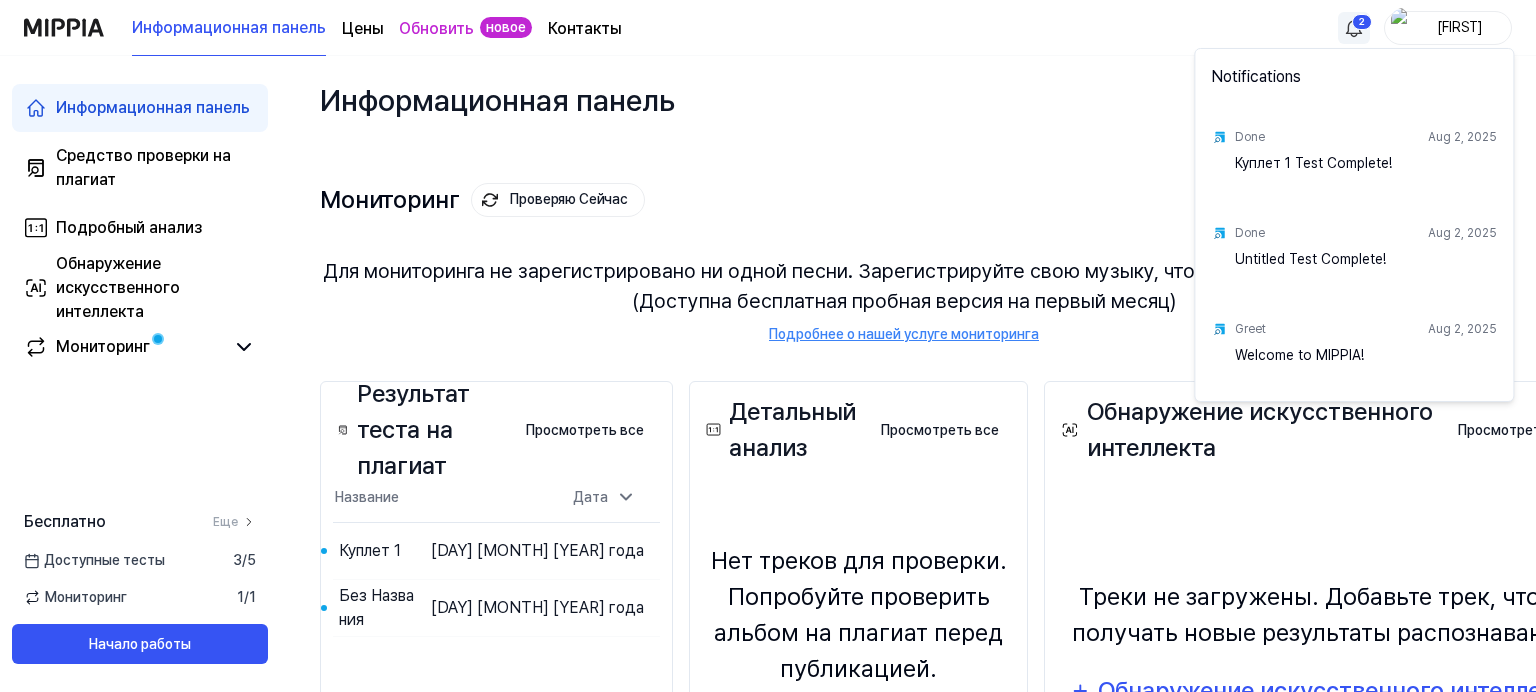 click on "Информационная панель Цены Обновить новое Контакты 2 [FIRST] Информационная панель Средство проверки на плагиат Подробный анализ Обнаружение искусственного интеллекта Мониторинг Бесплатно Еще Доступные тесты 3  /  5 Мониторинг 1  /  1 Начало работы Информационная панель Начать Новый Тест Мониторинг Проверяю Сейчас Просмотреть все Monitoring Для мониторинга не зарегистрировано ни одной песни. Зарегистрируйте свою музыку, чтобы защитить авторские права. (Доступна бесплатная пробная версия на первый месяц)  Подробнее о нашей услуге мониторинга Plagiarism Test Result" at bounding box center (768, 394) 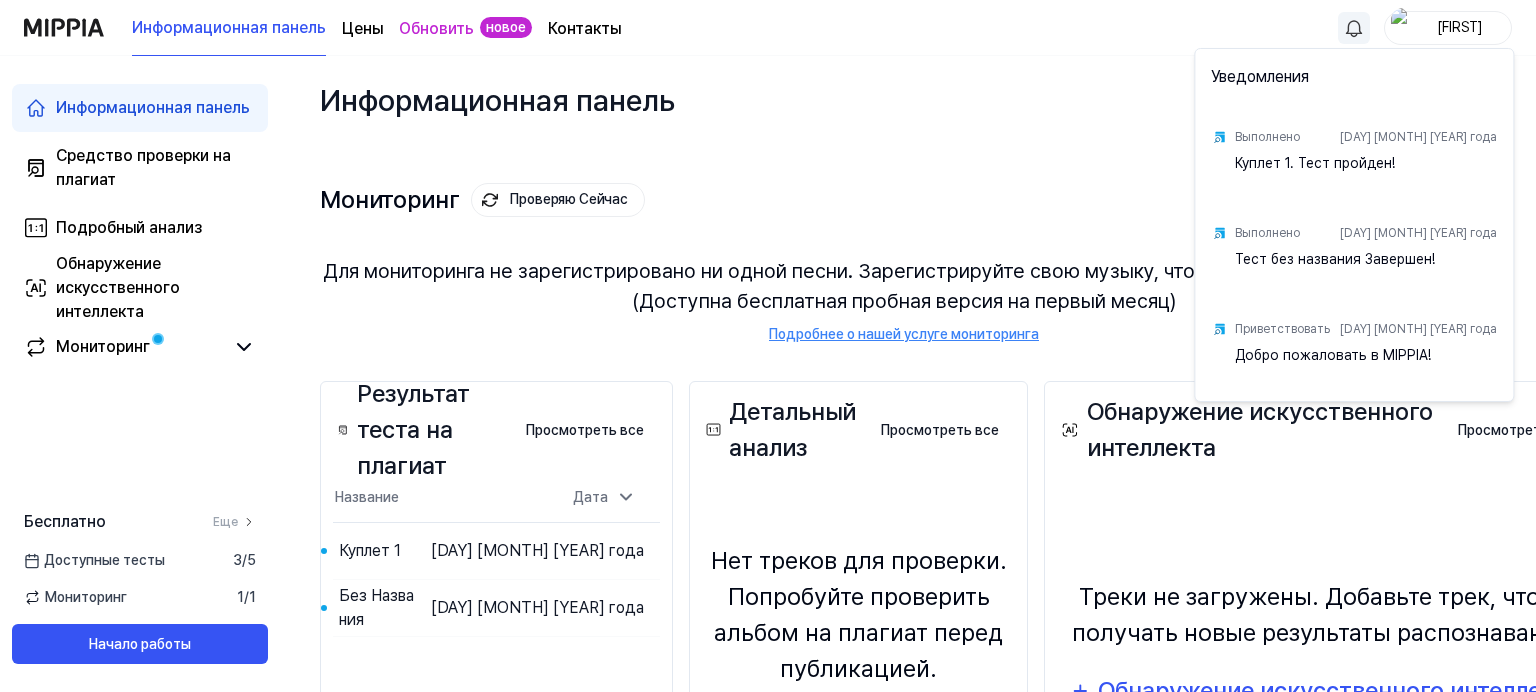 click at bounding box center (1219, 137) 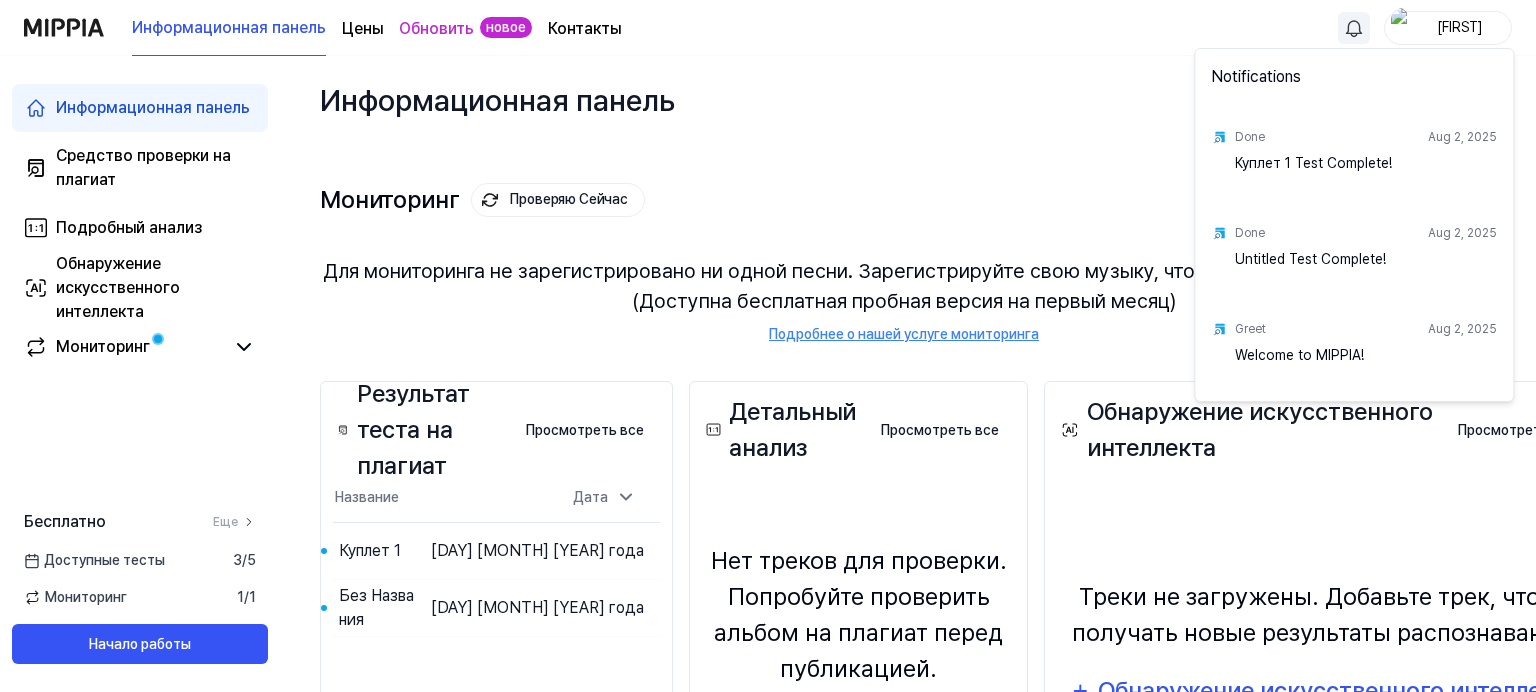 click on "Информационная панель Цены Обновить новое Контакты [FIRST] Информационная панель Средство проверки на плагиат Подробный анализ Обнаружение искусственного интеллекта Мониторинг Бесплатно Еще Доступные тесты 3  /  5 Мониторинг 1  /  1 Начало работы Информационная панель Начать Новый Тест Мониторинг Проверяю Сейчас Просмотреть все Monitoring Для мониторинга не зарегистрировано ни одной песни. Зарегистрируйте свою музыку, чтобы защитить авторские права. (Доступна бесплатная пробная версия на первый месяц)  Подробнее о нашей услуге мониторинга Plagiarism Test Result Done" at bounding box center [768, 394] 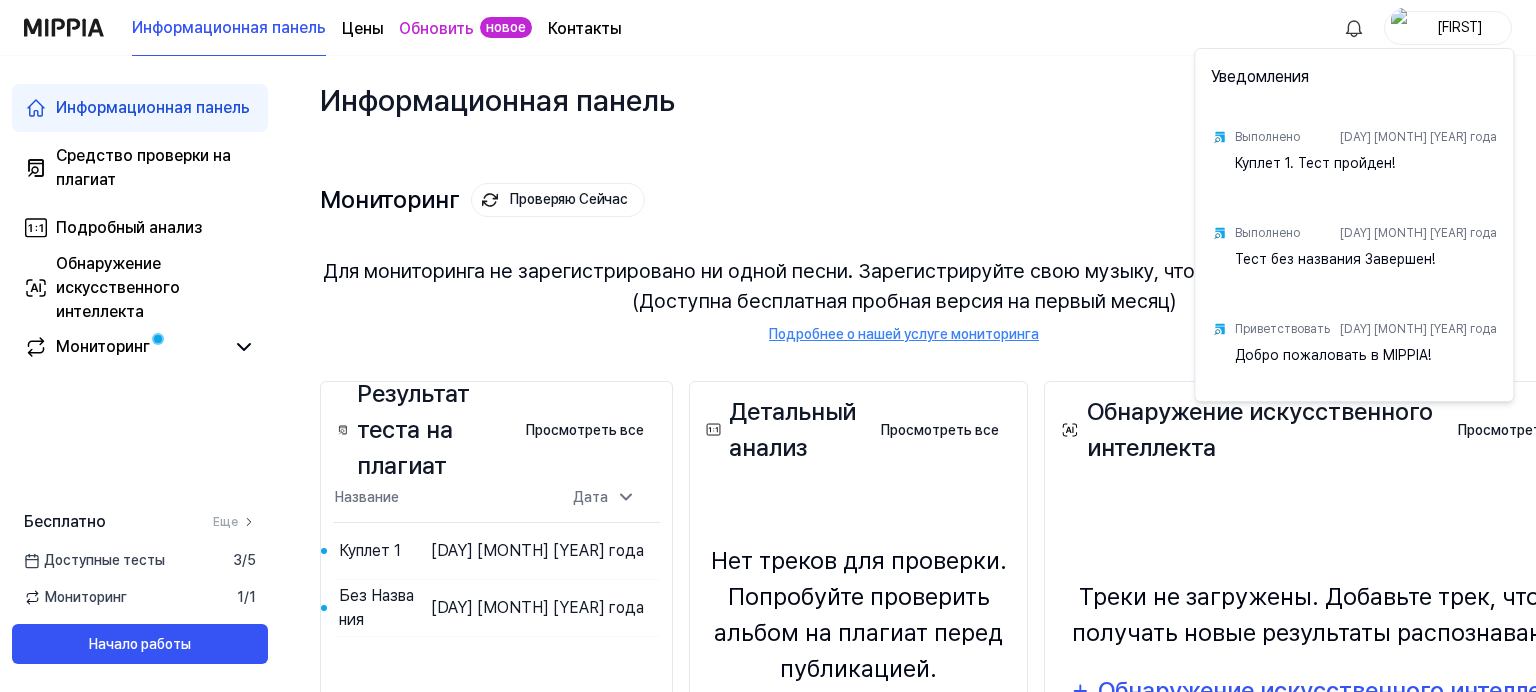 click on "Информационная панель Цены Обновить новое Контакты [FIRST] Информационная панель Средство проверки на плагиат Подробный анализ Обнаружение искусственного интеллекта Мониторинг Бесплатно Еще Доступные тесты 3  /  5 Мониторинг 1  /  1 Начало работы Информационная панель Начать Новый Тест Мониторинг Проверяю Сейчас Просмотреть все Monitoring Для мониторинга не зарегистрировано ни одной песни. Зарегистрируйте свою музыку, чтобы защитить авторские права. (Доступна бесплатная пробная версия на первый месяц)  Подробнее о нашей услуге мониторинга Plagiarism Test Result" at bounding box center [768, 394] 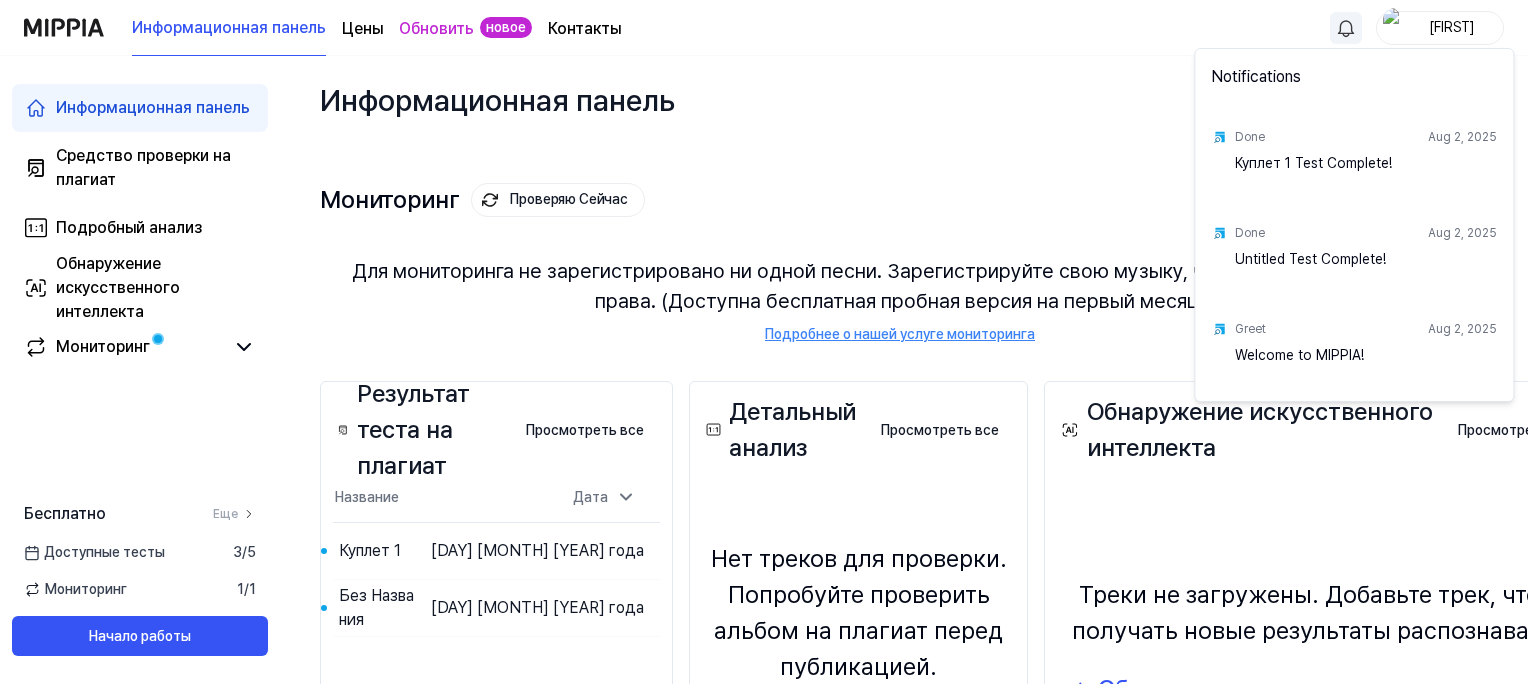 click on "Информационная панель Цены Обновить новое Контакты [FIRST] Информационная панель Средство проверки на плагиат Подробный анализ Обнаружение искусственного интеллекта Мониторинг Бесплатно Еще Доступные тесты 3  /  5 Мониторинг 1  /  1 Начало работы Информационная панель Начать Новый Тест Мониторинг Проверяю Сейчас Просмотреть все Monitoring Для мониторинга не зарегистрировано ни одной песни. Зарегистрируйте свою музыку, чтобы защитить авторские права. (Доступна бесплатная пробная версия на первый месяц)  Подробнее о нашей услуге мониторинга Plagiarism Test Result Done" at bounding box center [764, 390] 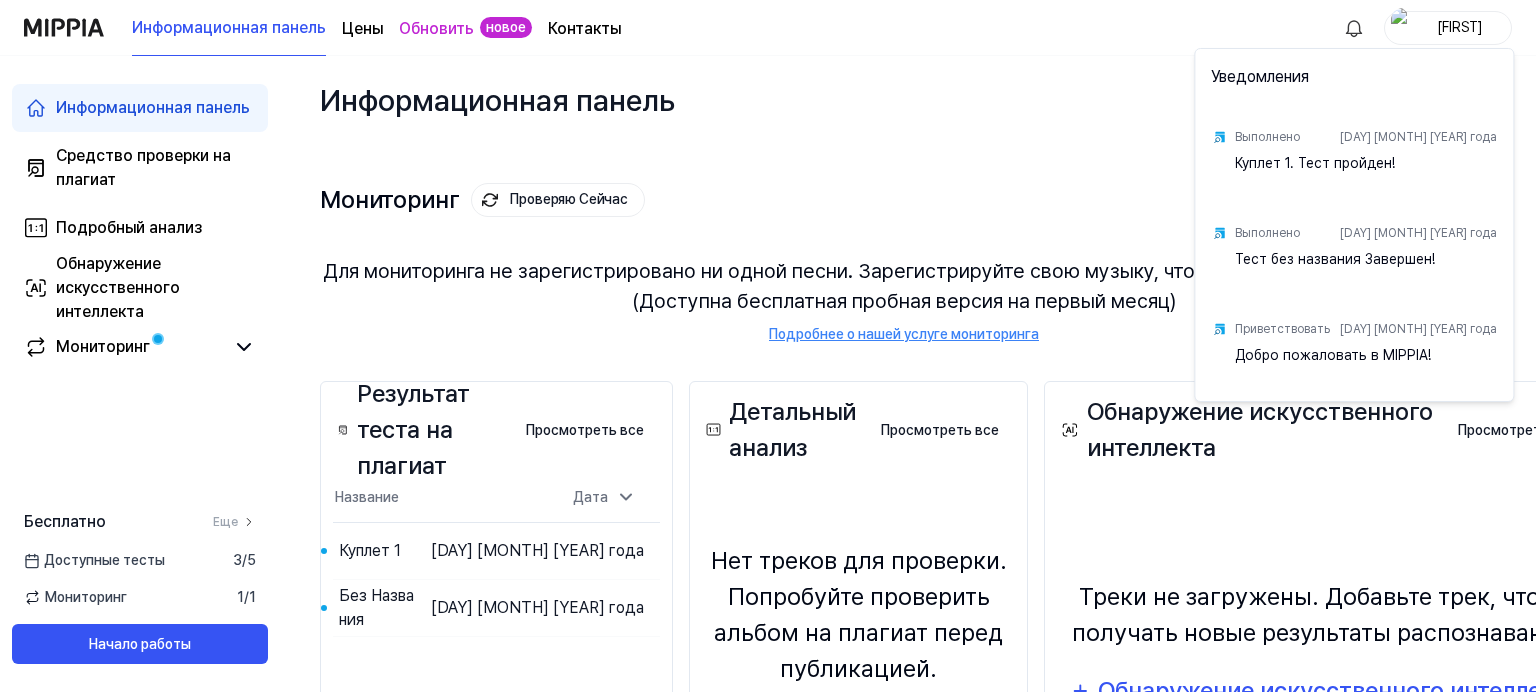 click on "Информационная панель Цены Обновить новое Контакты [FIRST] Информационная панель Средство проверки на плагиат Подробный анализ Обнаружение искусственного интеллекта Мониторинг Бесплатно Еще Доступные тесты 3  /  5 Мониторинг 1  /  1 Начало работы Информационная панель Начать Новый Тест Мониторинг Проверяю Сейчас Просмотреть все Monitoring Для мониторинга не зарегистрировано ни одной песни. Зарегистрируйте свою музыку, чтобы защитить авторские права. (Доступна бесплатная пробная версия на первый месяц)  Подробнее о нашей услуге мониторинга Plagiarism Test Result" at bounding box center (768, 394) 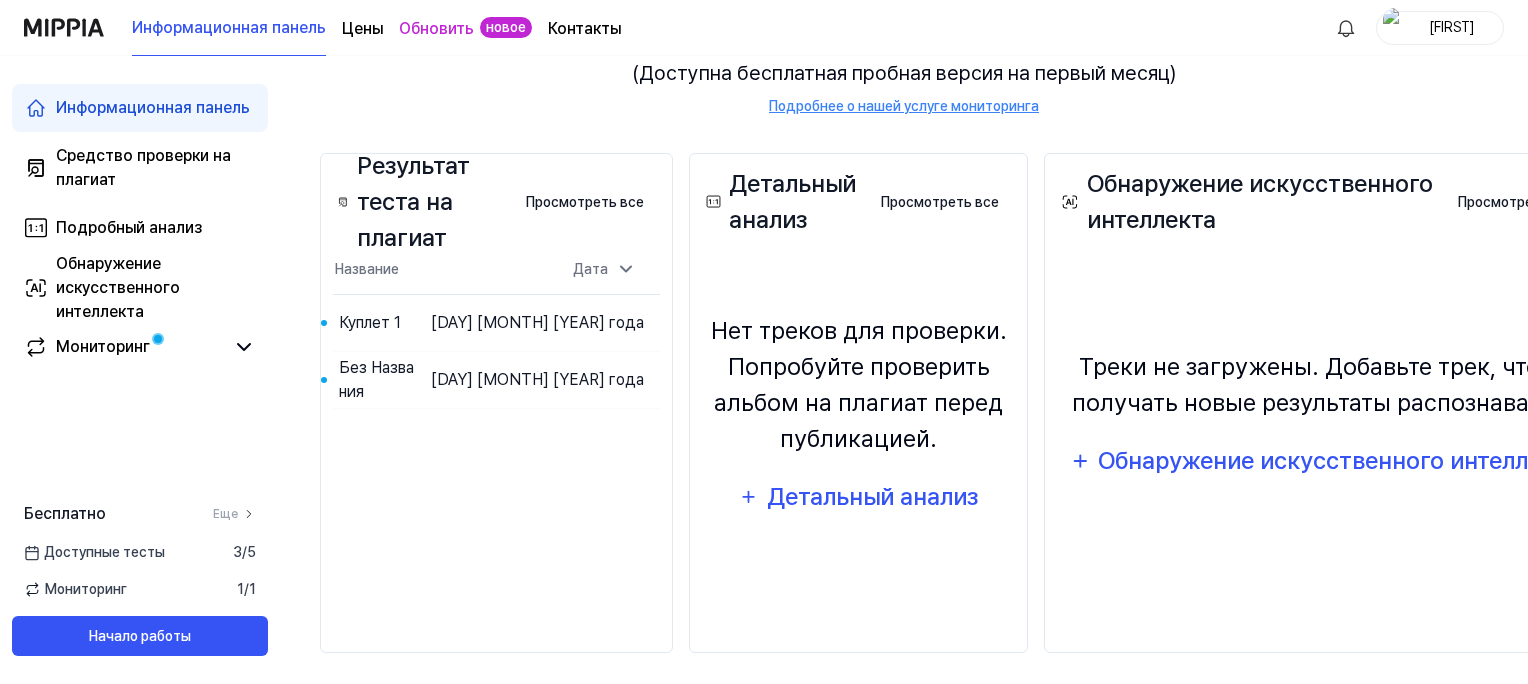scroll, scrollTop: 240, scrollLeft: 0, axis: vertical 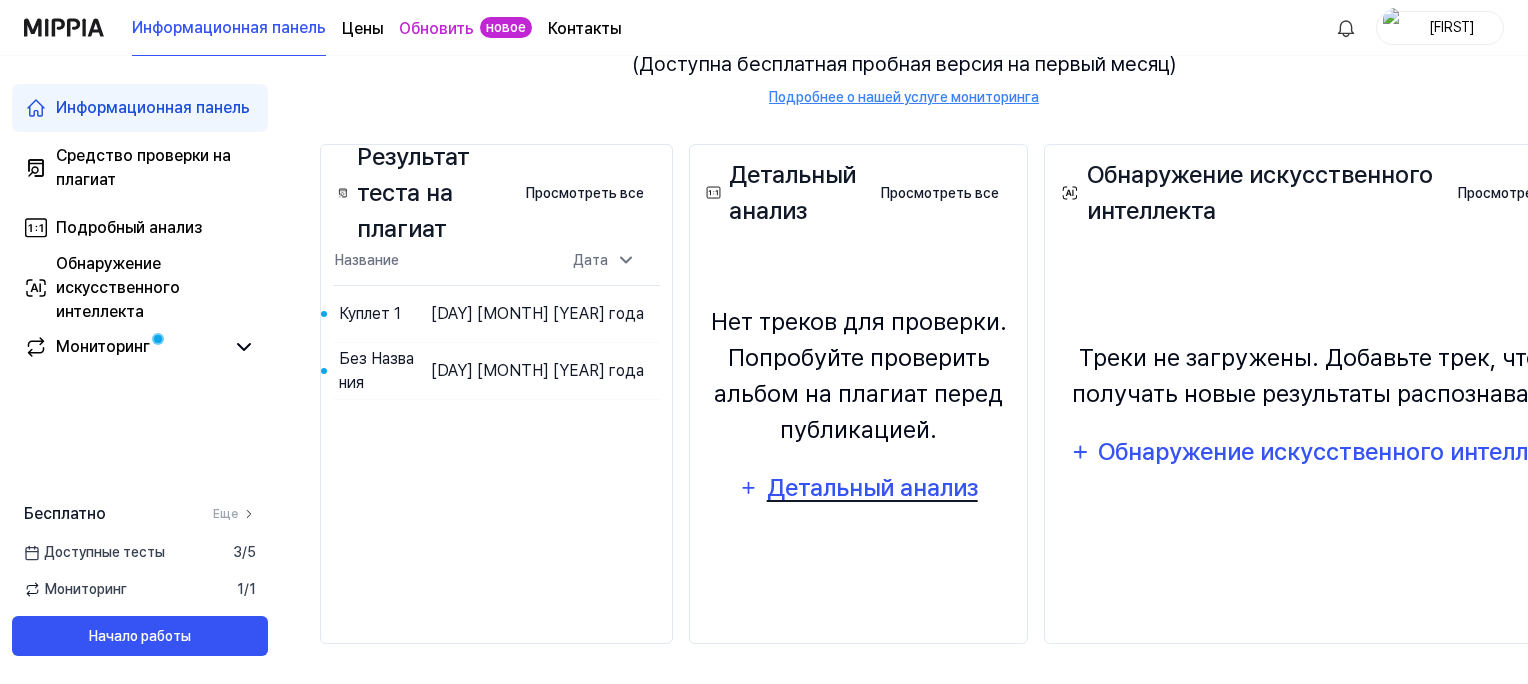 click on "Детальный анализ" at bounding box center [872, 488] 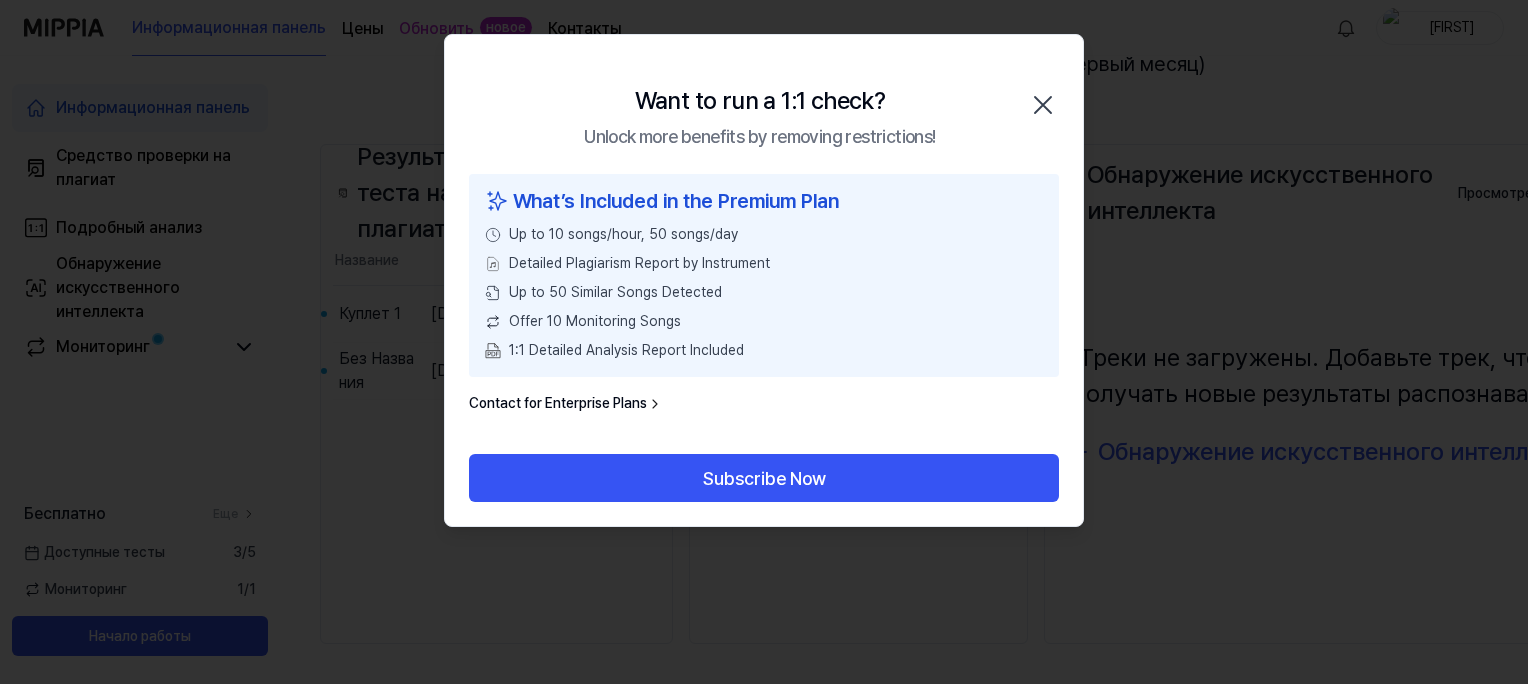 scroll, scrollTop: 232, scrollLeft: 0, axis: vertical 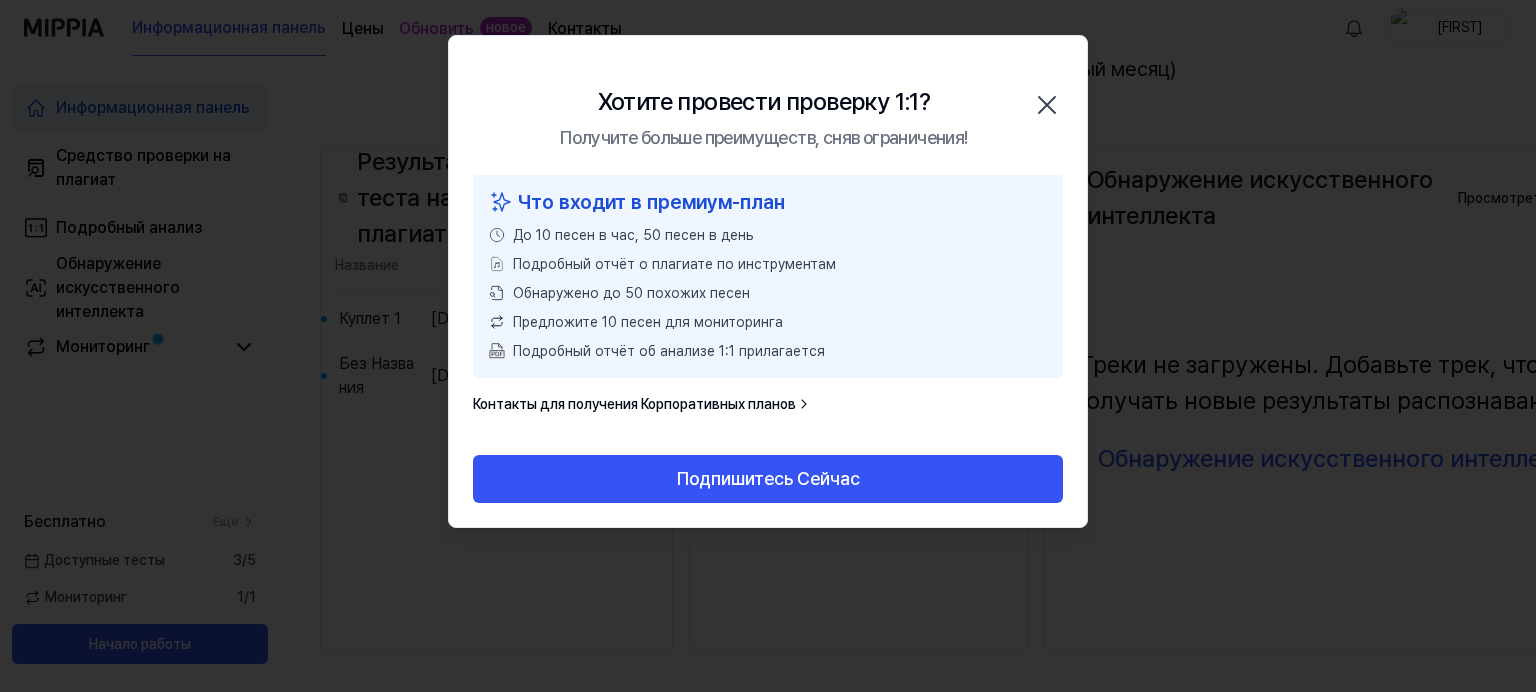 click 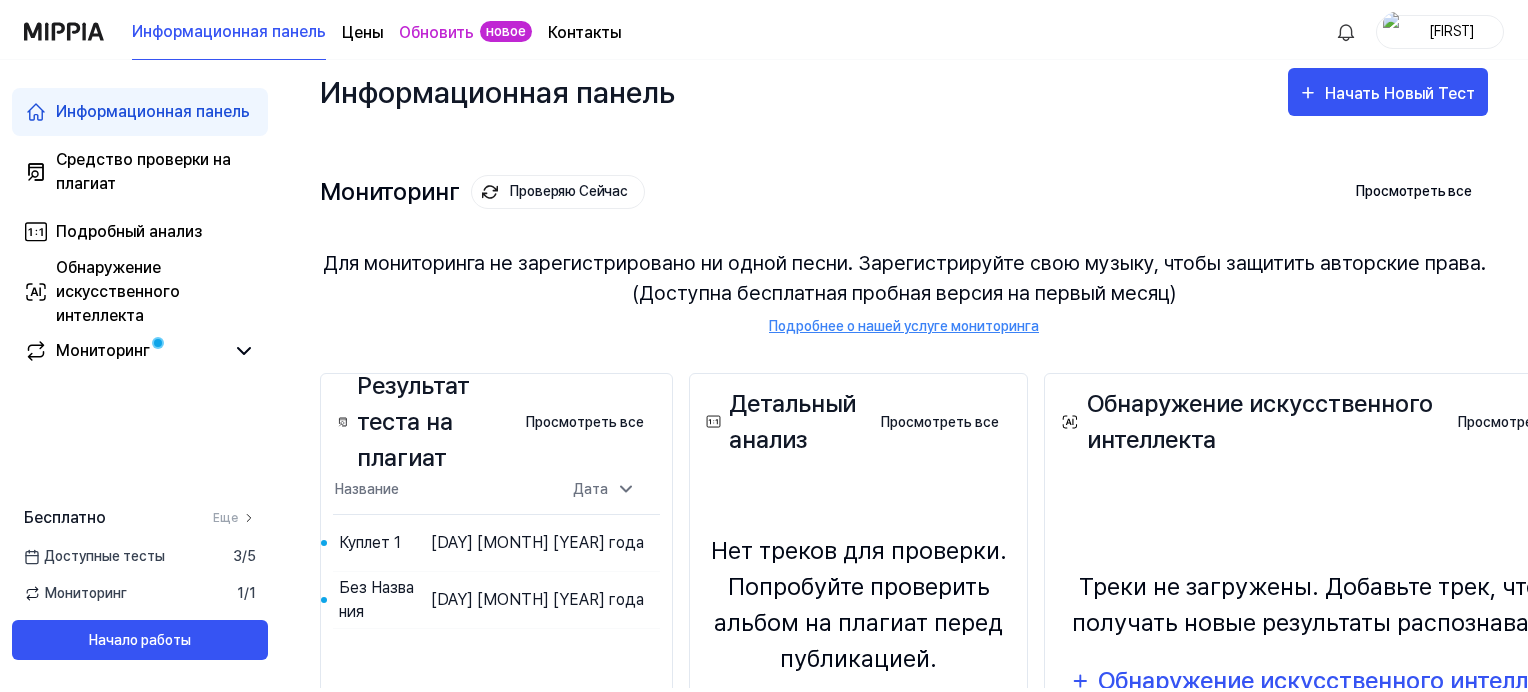 scroll, scrollTop: 0, scrollLeft: 0, axis: both 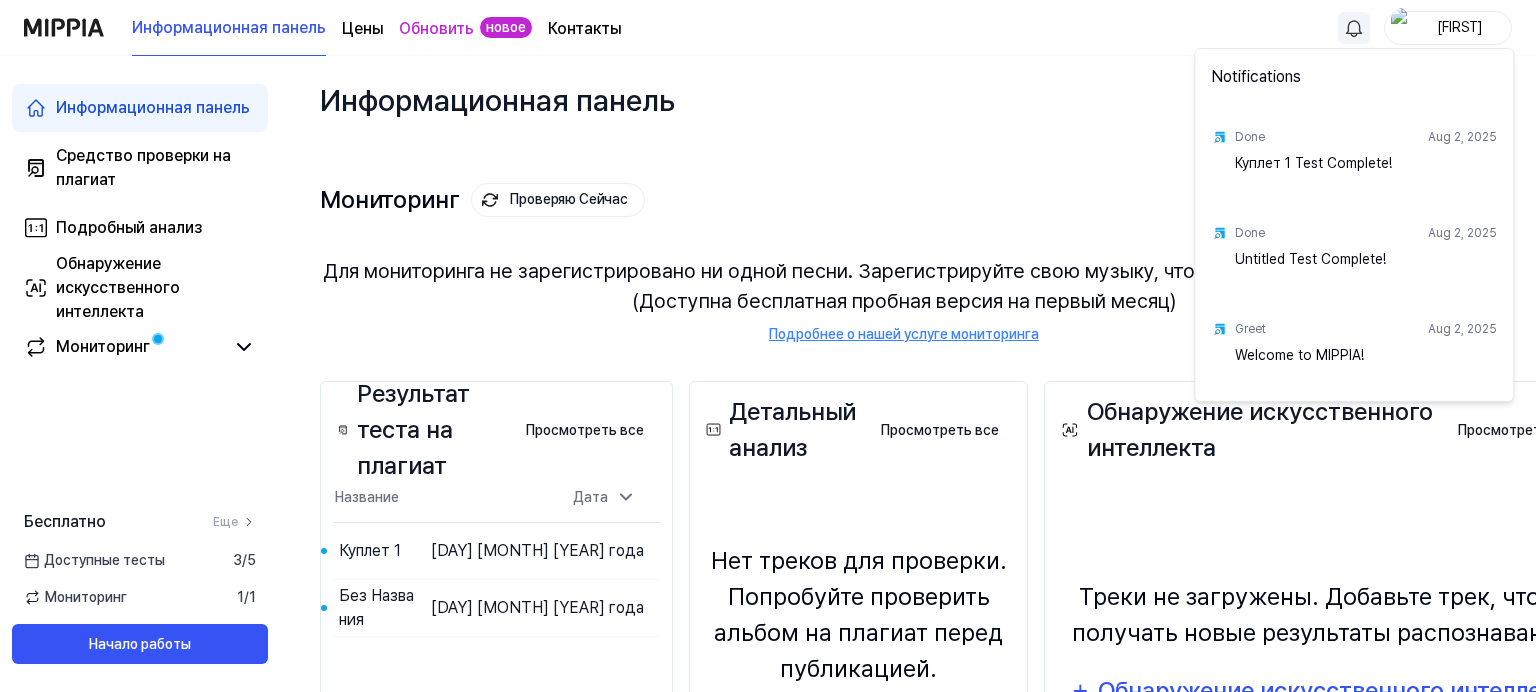 click on "Информационная панель Цены Обновить новое Контакты [FIRST] Информационная панель Средство проверки на плагиат Подробный анализ Обнаружение искусственного интеллекта Мониторинг Бесплатно Еще Доступные тесты 3  /  5 Мониторинг 1  /  1 Начало работы Информационная панель Начать Новый Тест Мониторинг Проверяю Сейчас Просмотреть все Monitoring Для мониторинга не зарегистрировано ни одной песни. Зарегистрируйте свою музыку, чтобы защитить авторские права. (Доступна бесплатная пробная версия на первый месяц)  Подробнее о нашей услуге мониторинга Plagiarism Test Result Done" at bounding box center [768, 394] 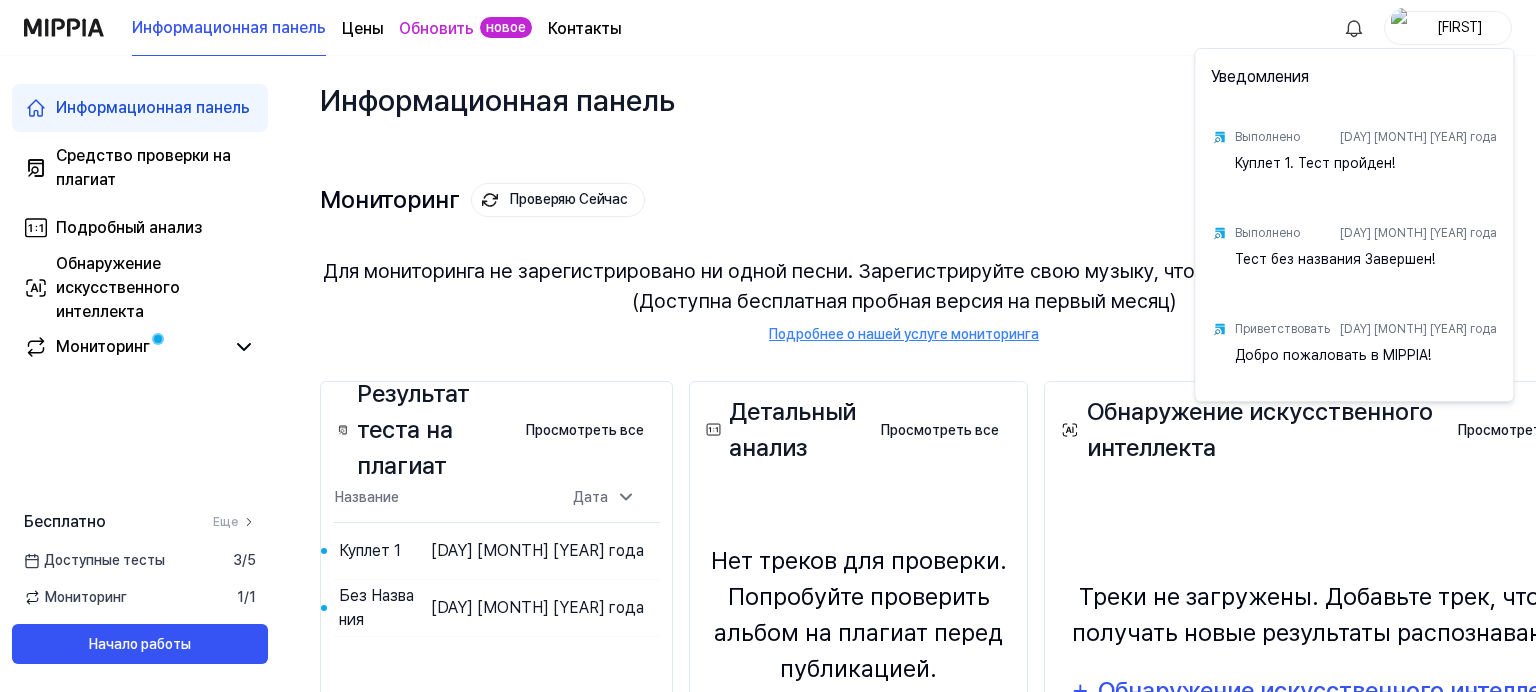 click on "Куплет 1. Тест пройден!" at bounding box center [1366, 173] 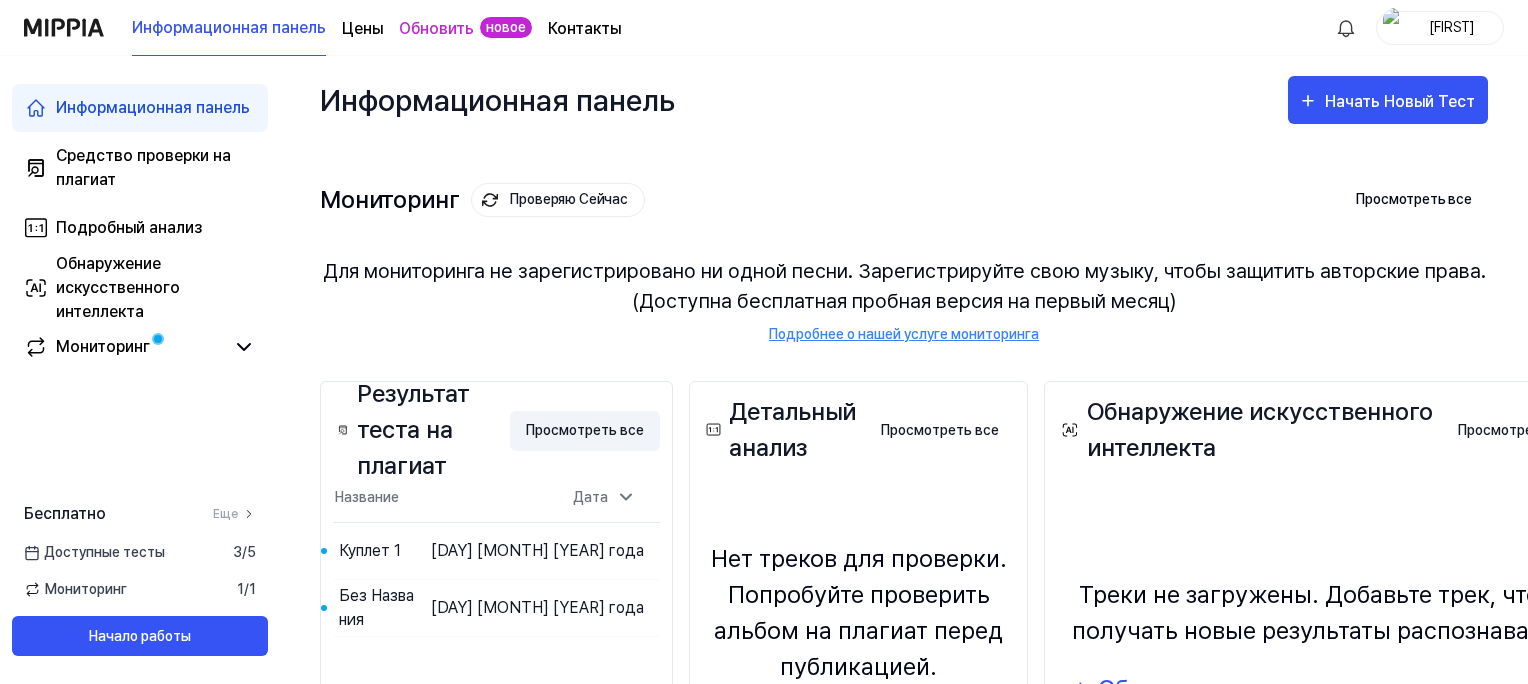 click on "Просмотреть все" at bounding box center [585, 431] 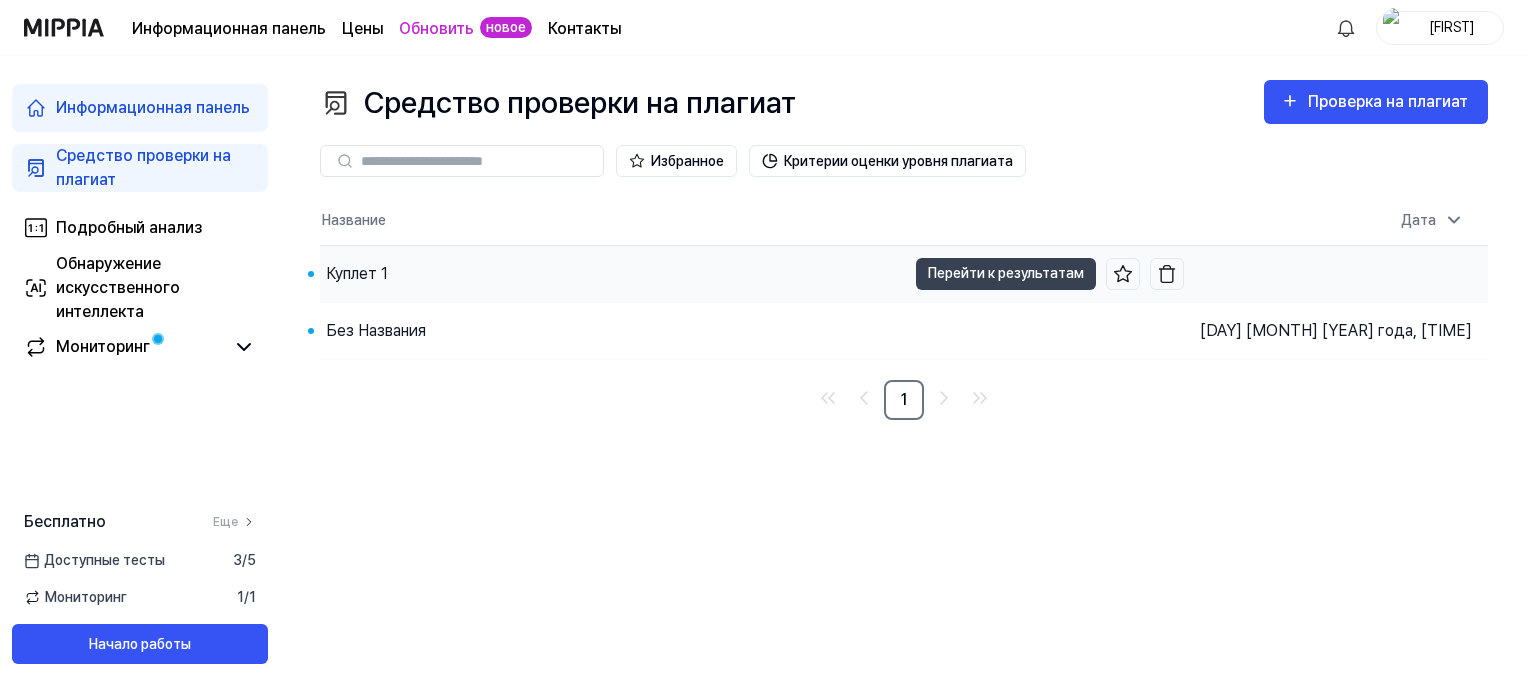 click on "Куплет 1" at bounding box center (357, 274) 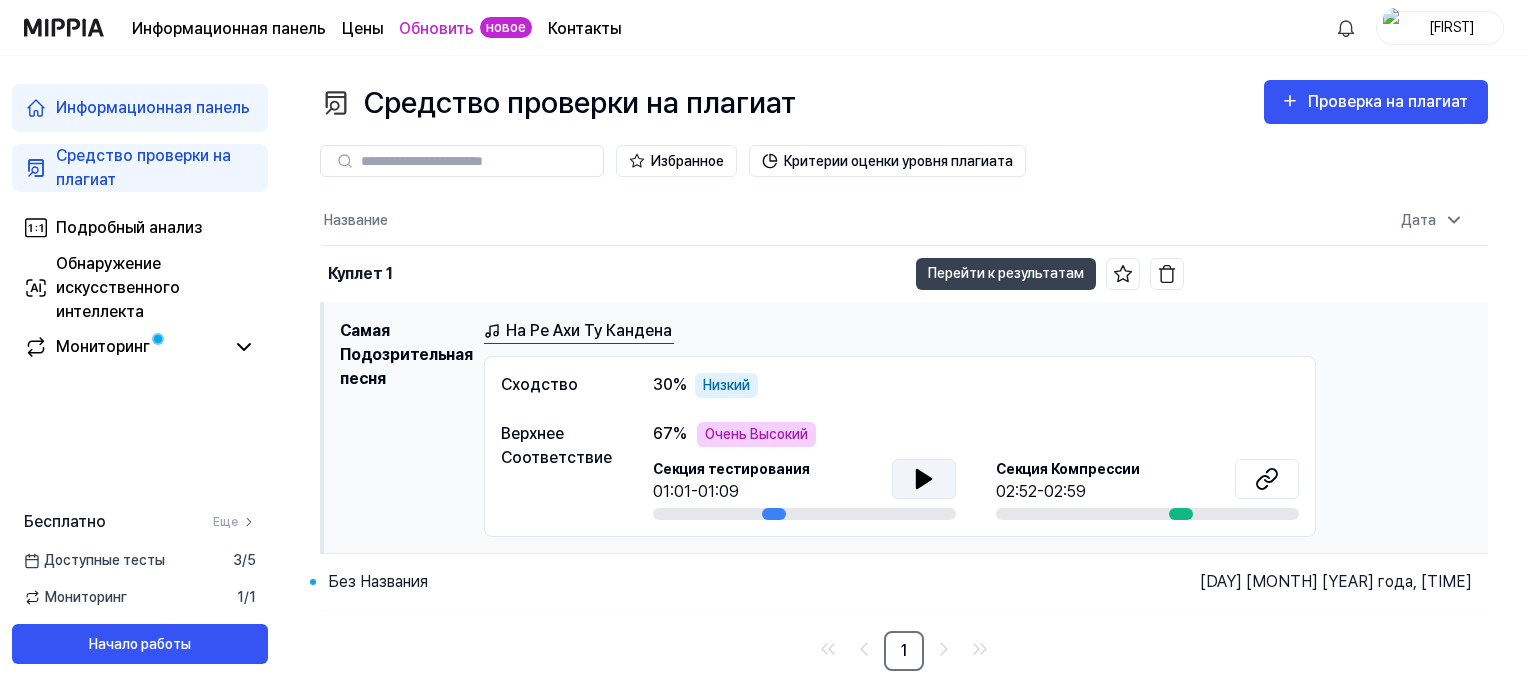 click 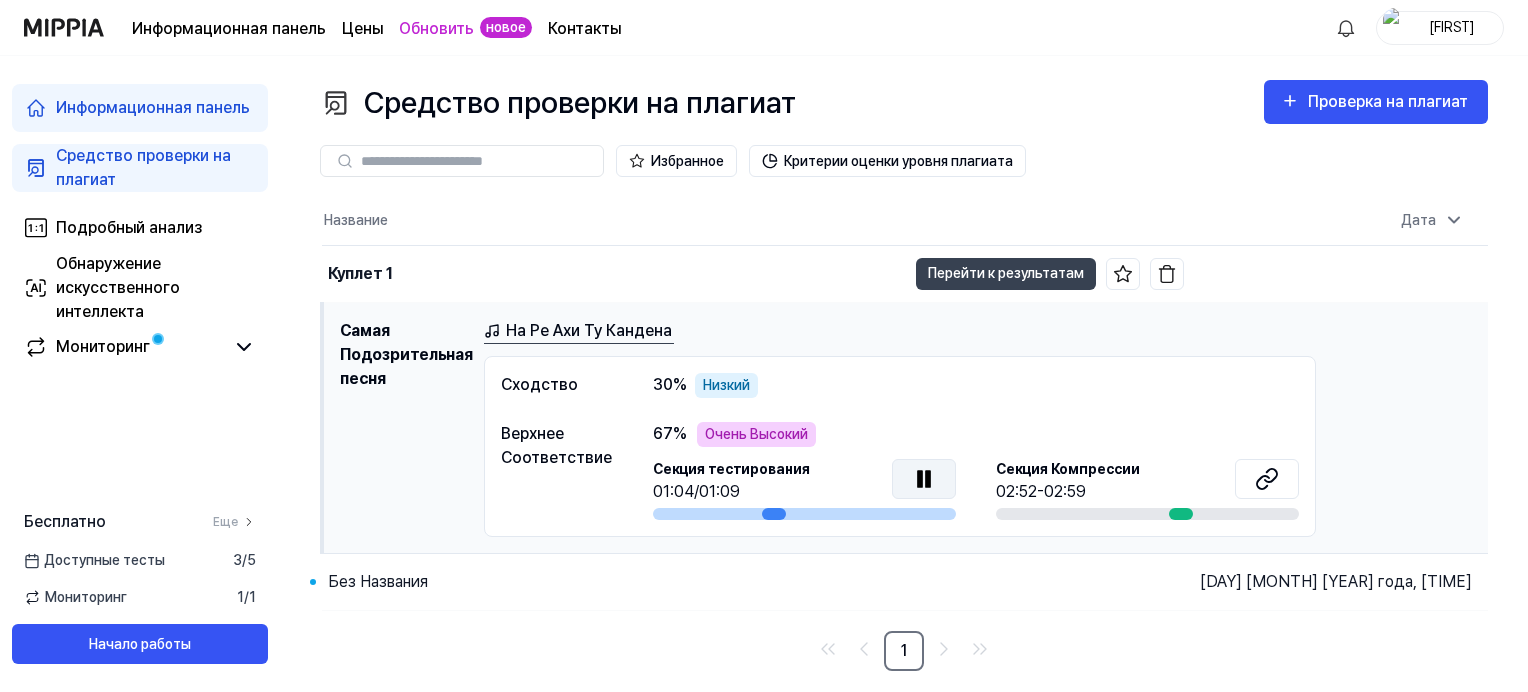 click 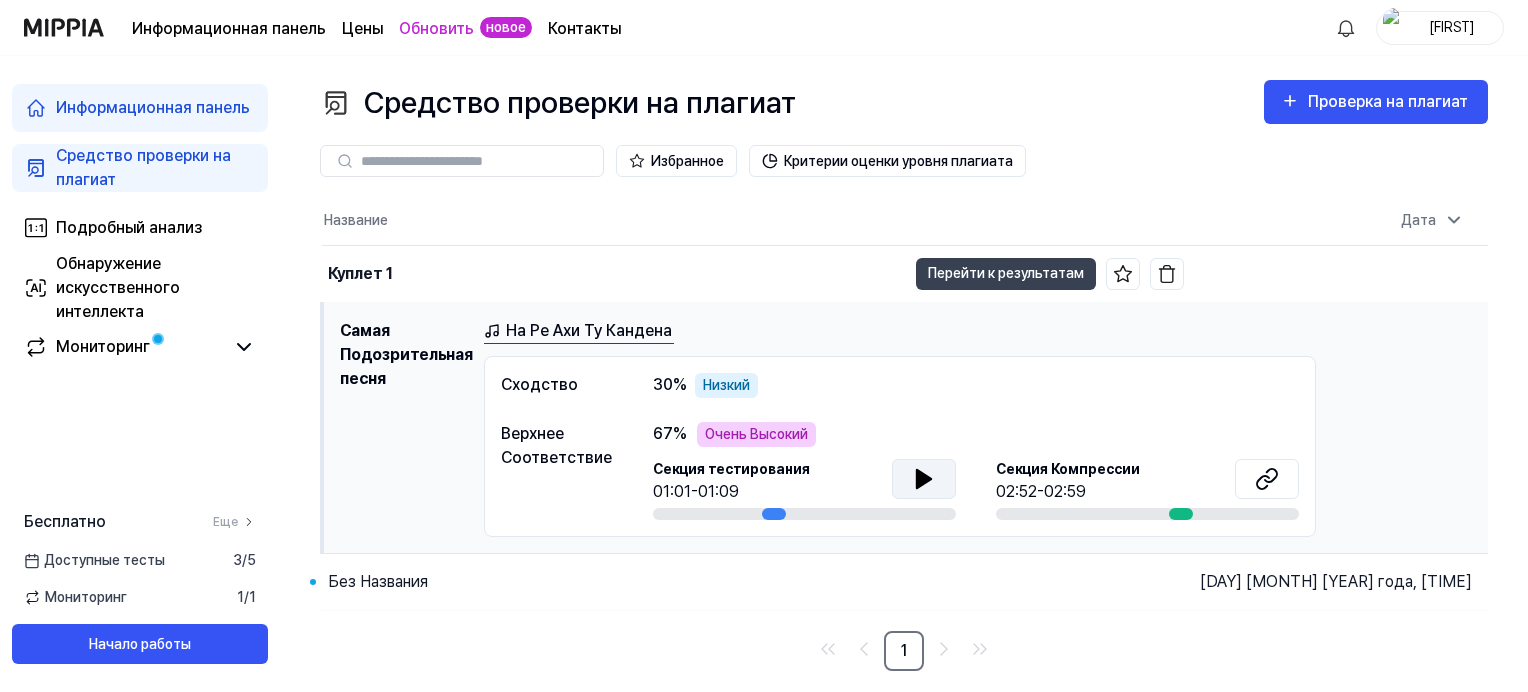 click on "Секция Компрессии 02:52-02:59" at bounding box center [1147, 481] 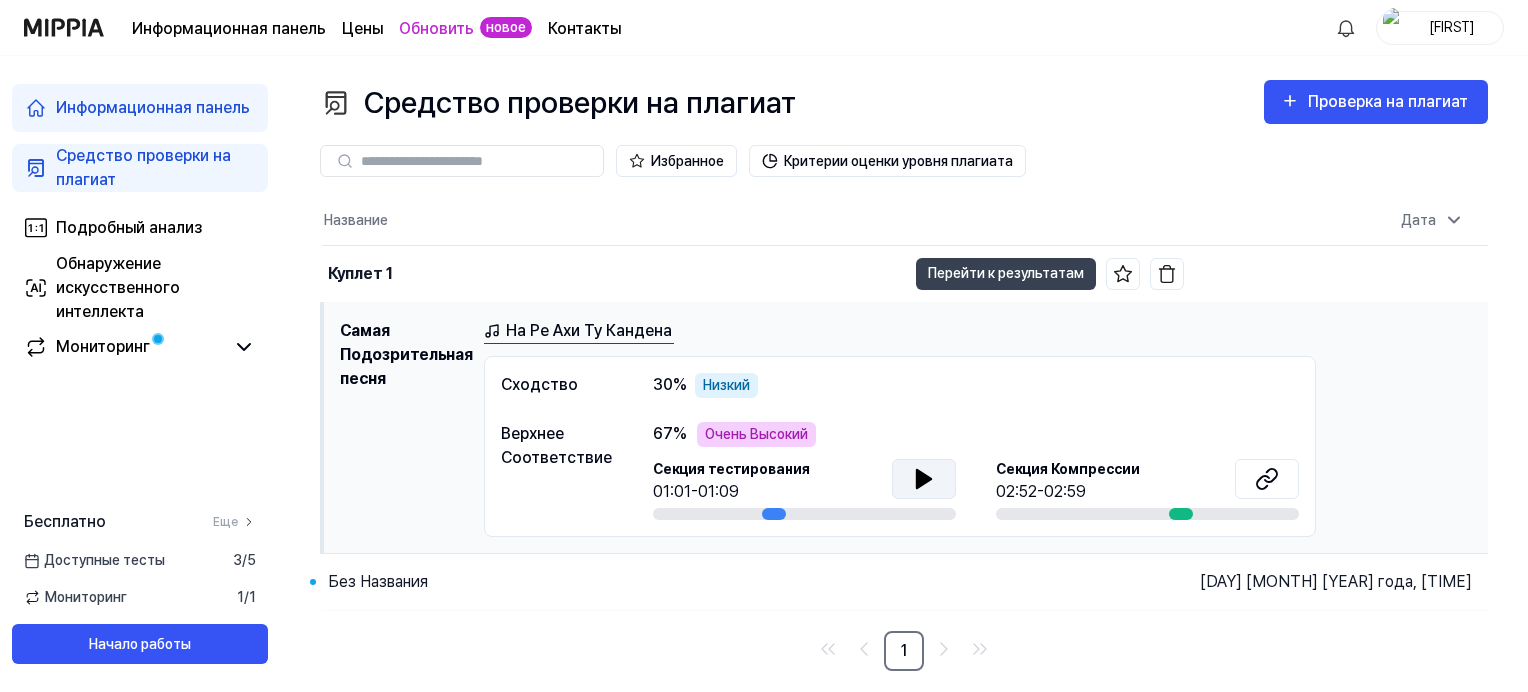 click at bounding box center (924, 479) 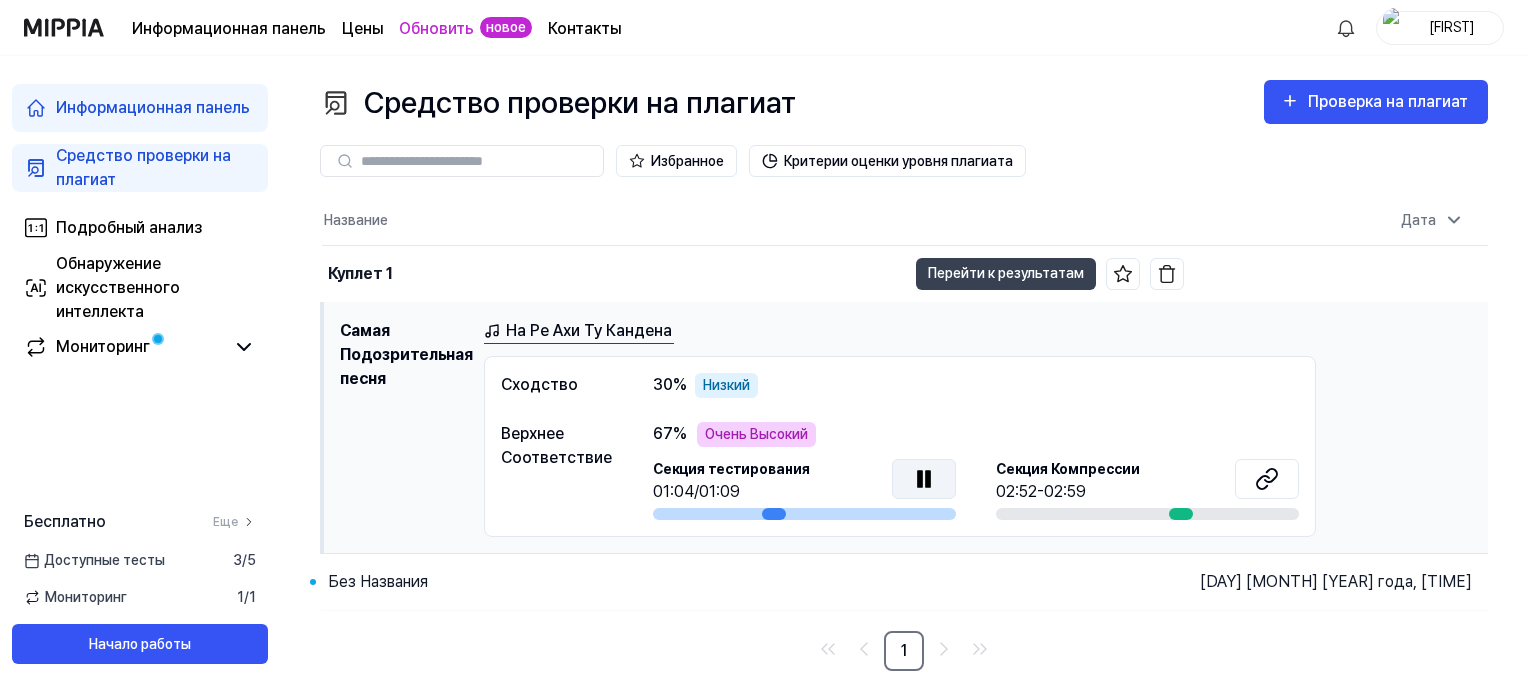 click at bounding box center [924, 479] 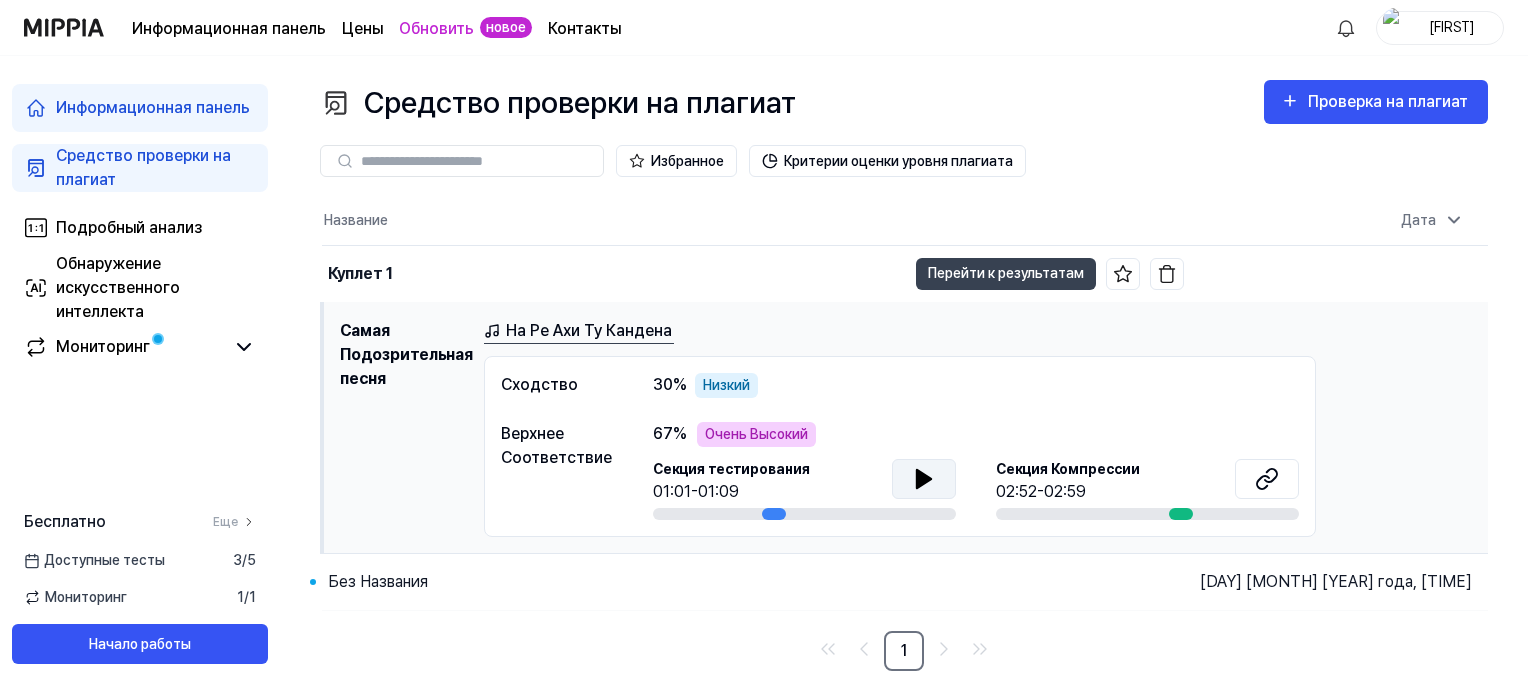 click 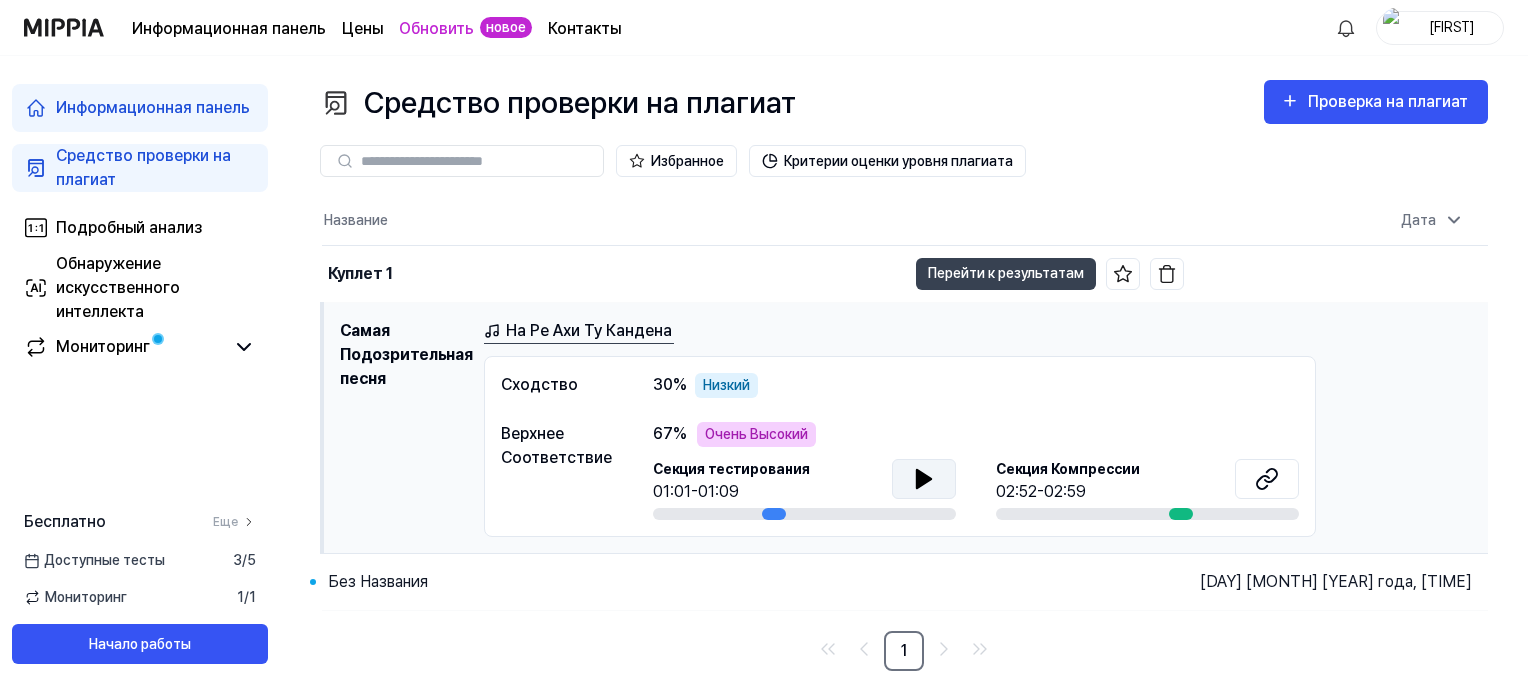 drag, startPoint x: 1065, startPoint y: 464, endPoint x: 1193, endPoint y: 459, distance: 128.09763 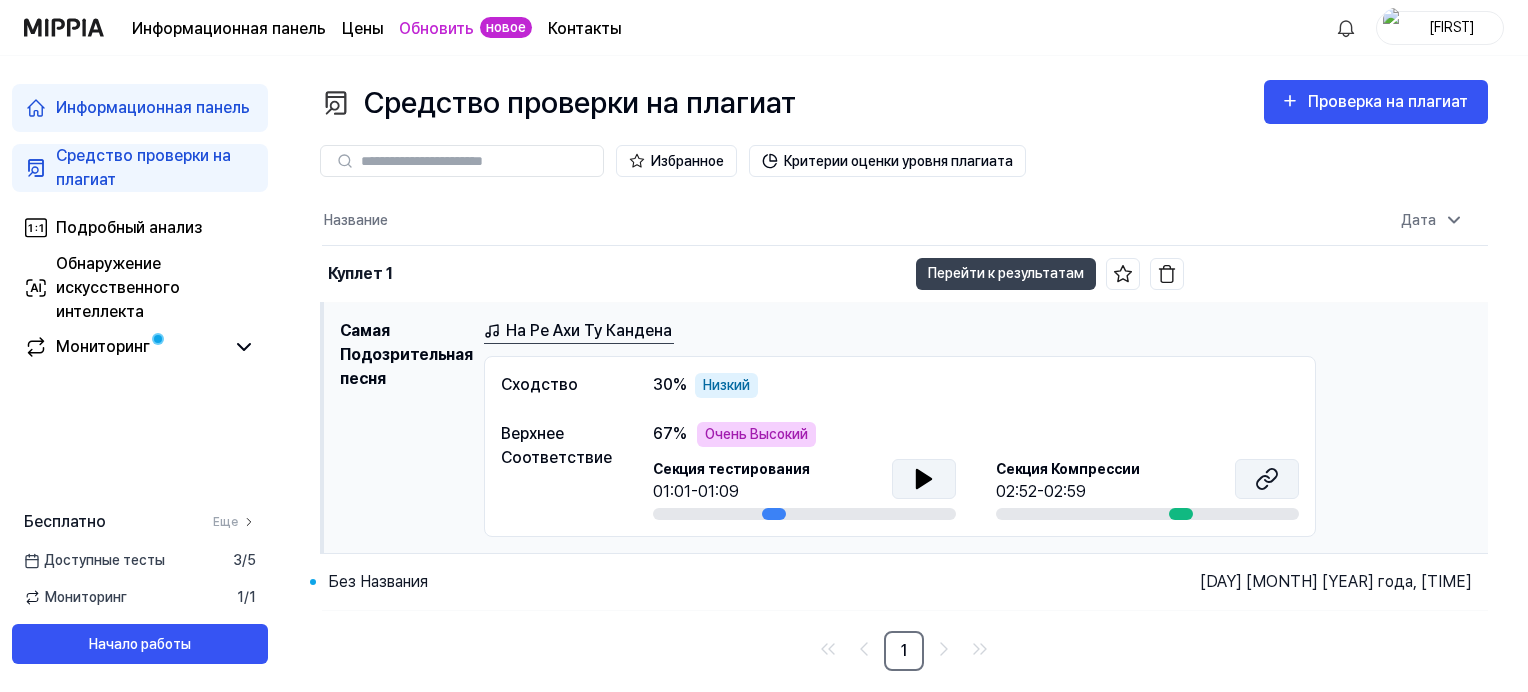 click at bounding box center (1267, 479) 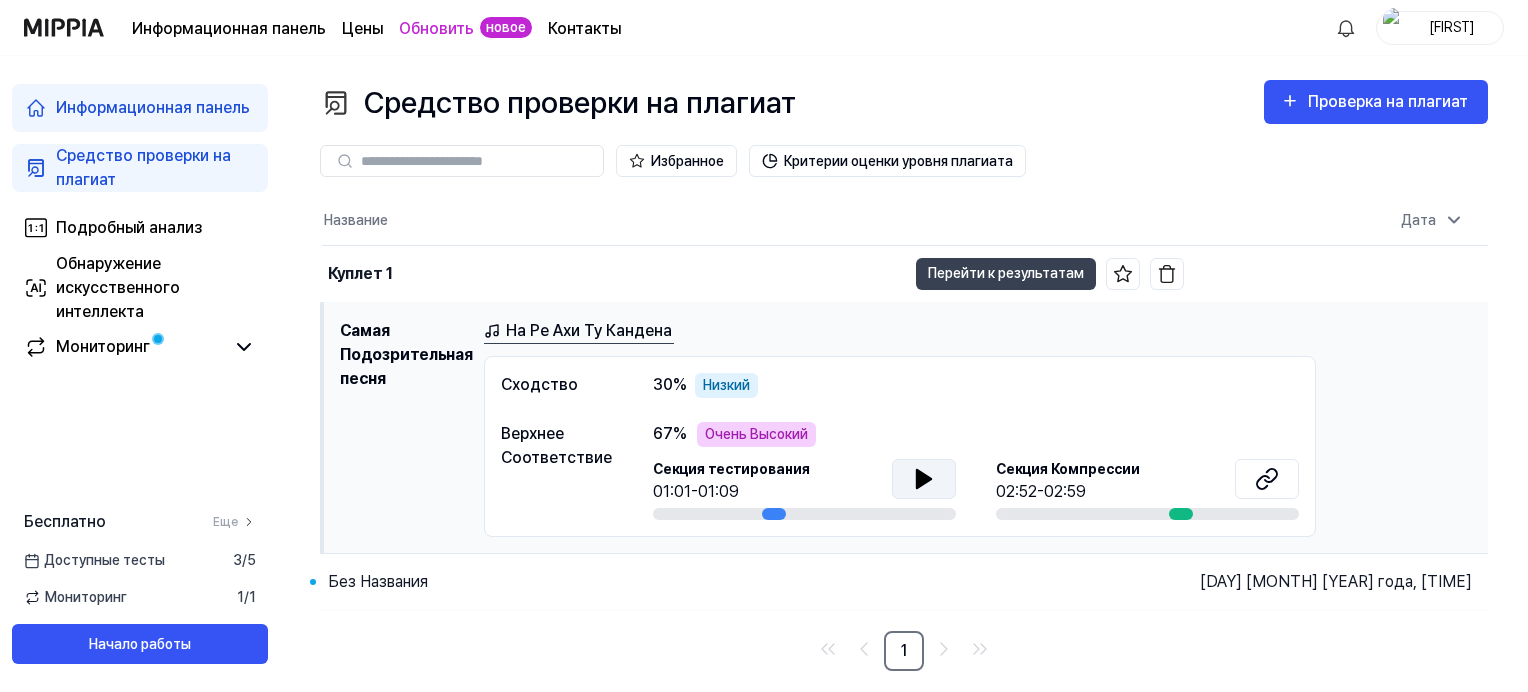 click on "Секция Компрессии" at bounding box center (1068, 469) 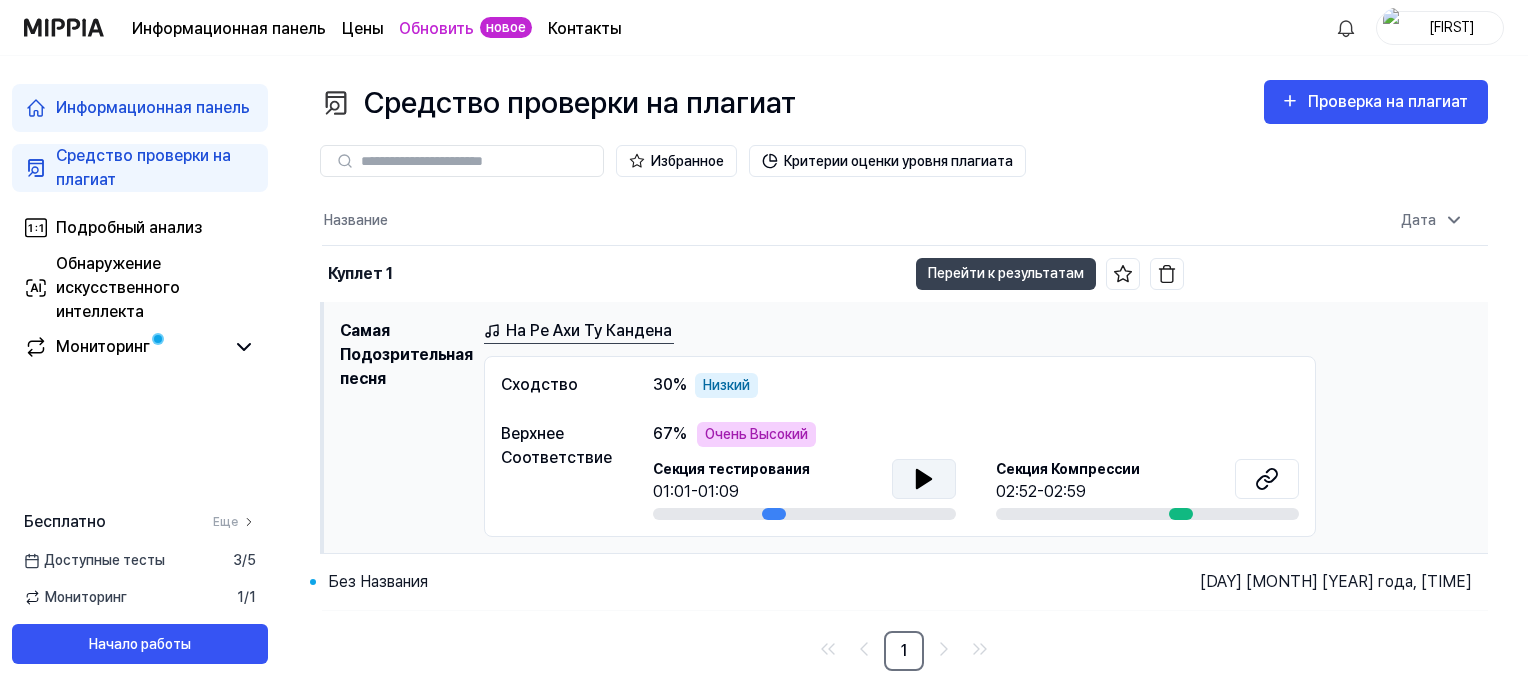 click 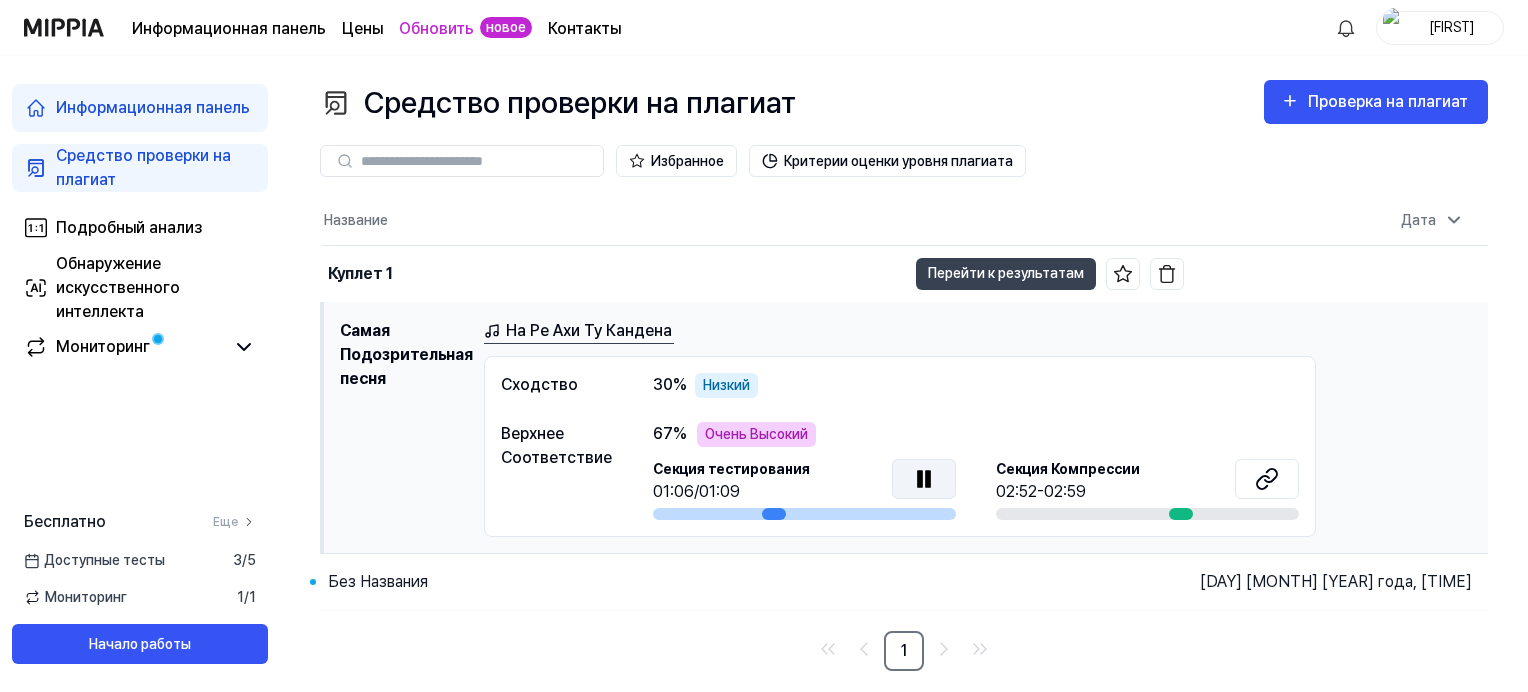 click 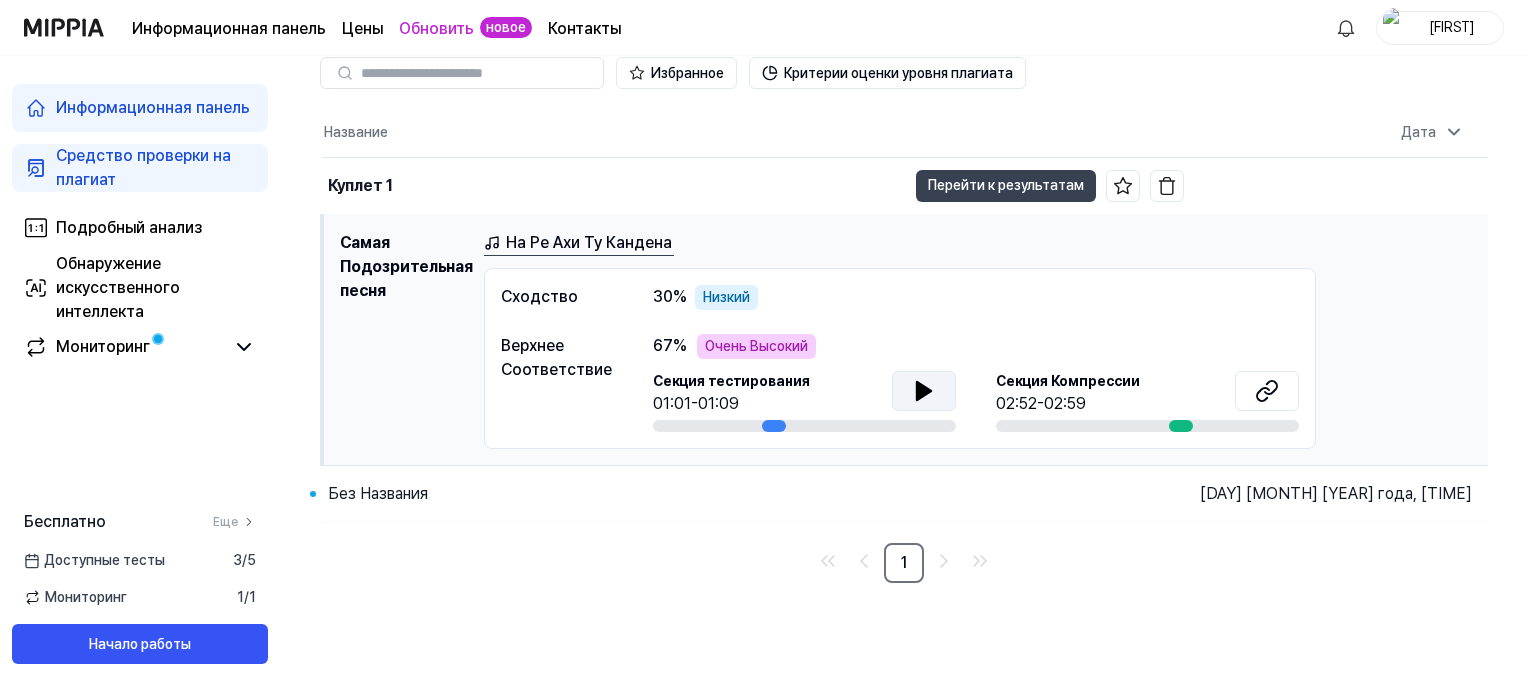 scroll, scrollTop: 96, scrollLeft: 0, axis: vertical 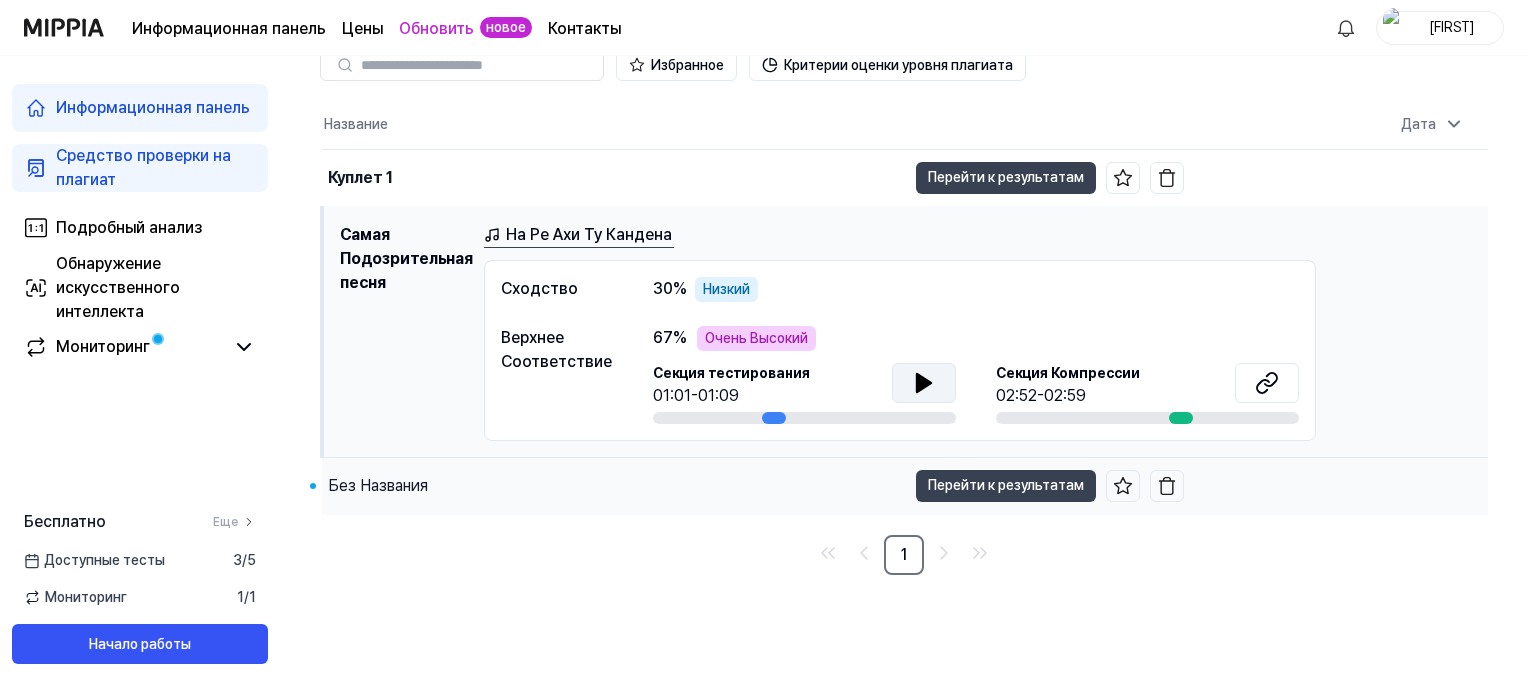 click on "Без Названия" at bounding box center [378, 486] 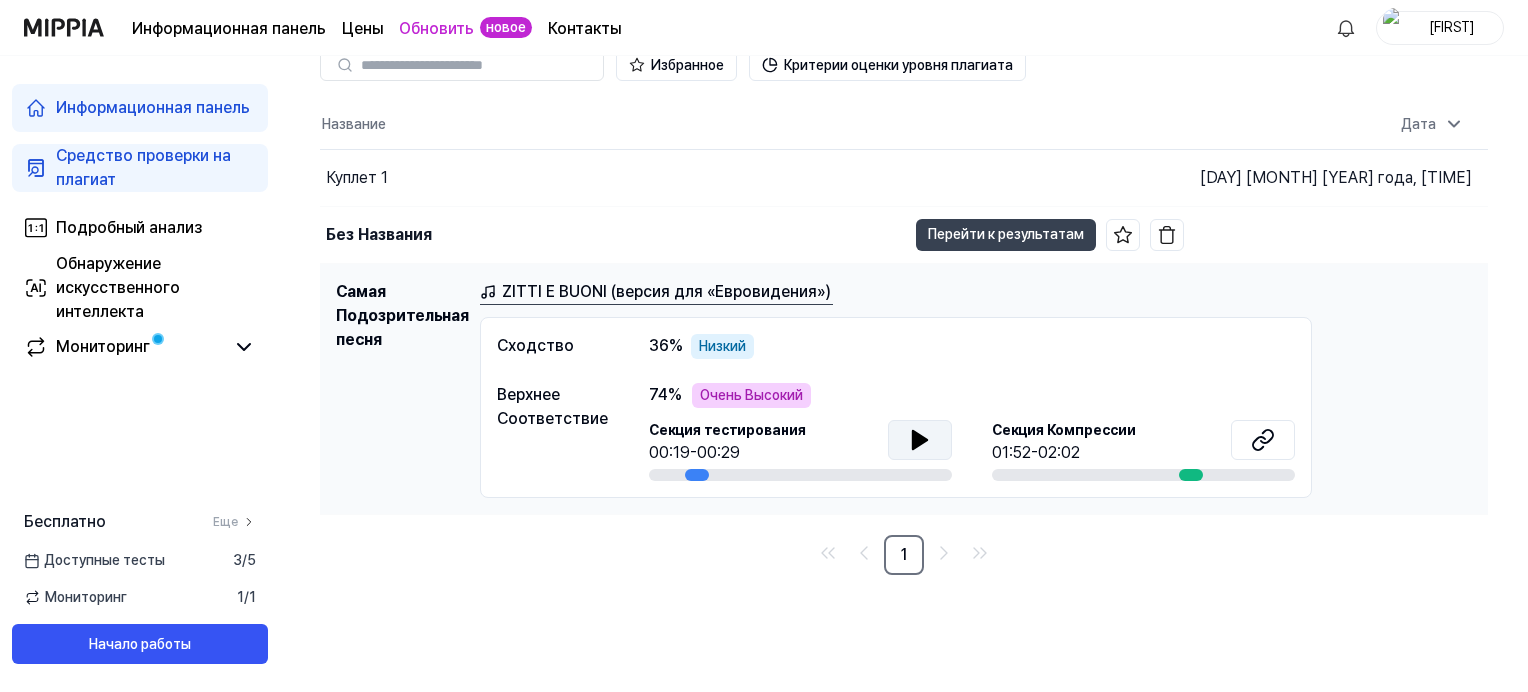 click at bounding box center [920, 440] 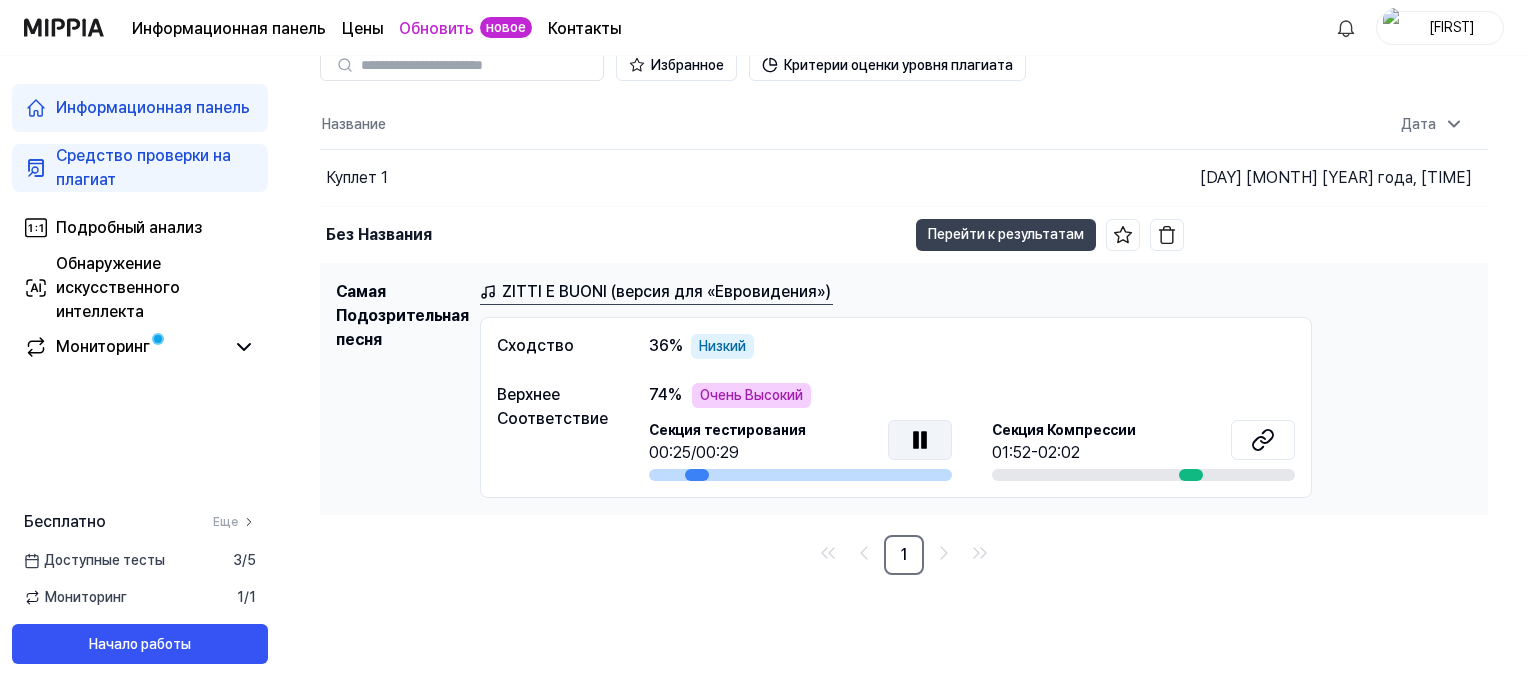 click 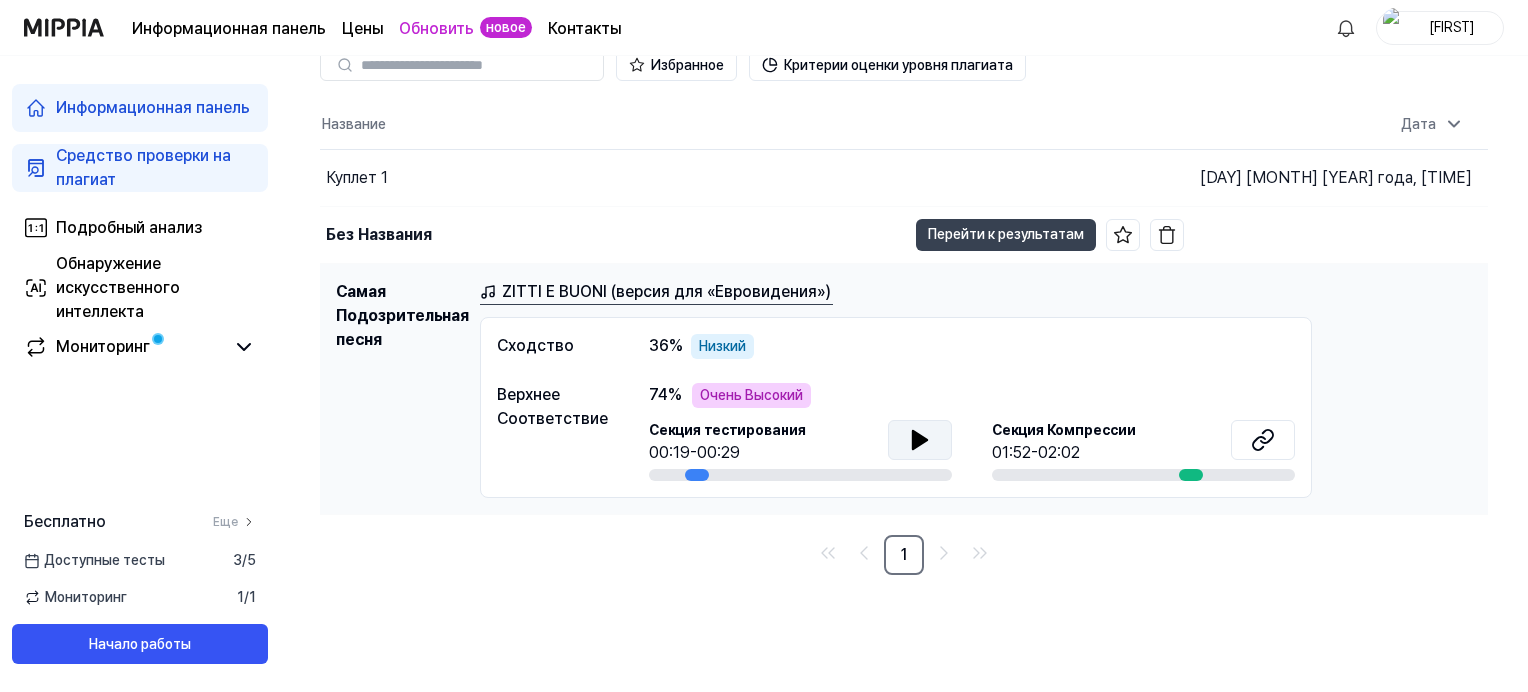 click at bounding box center [920, 440] 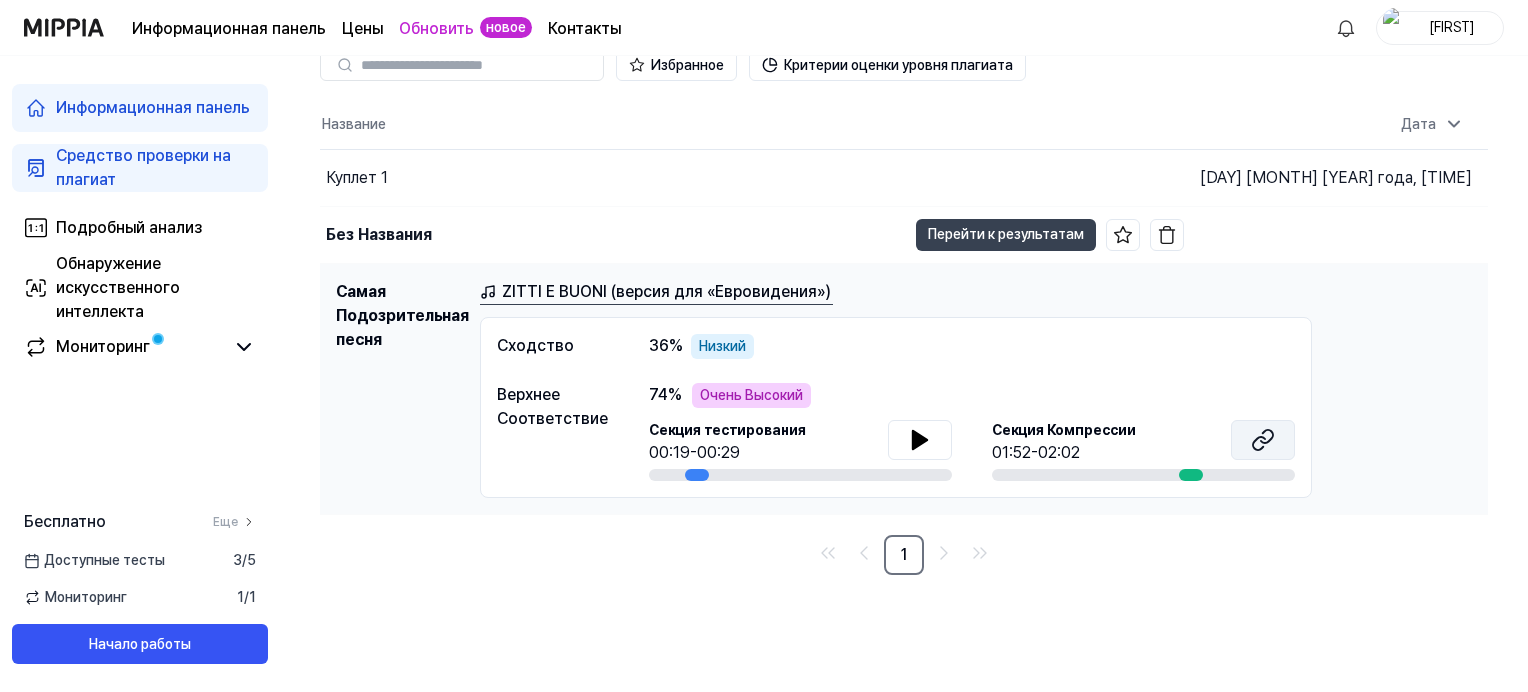 click at bounding box center (1263, 440) 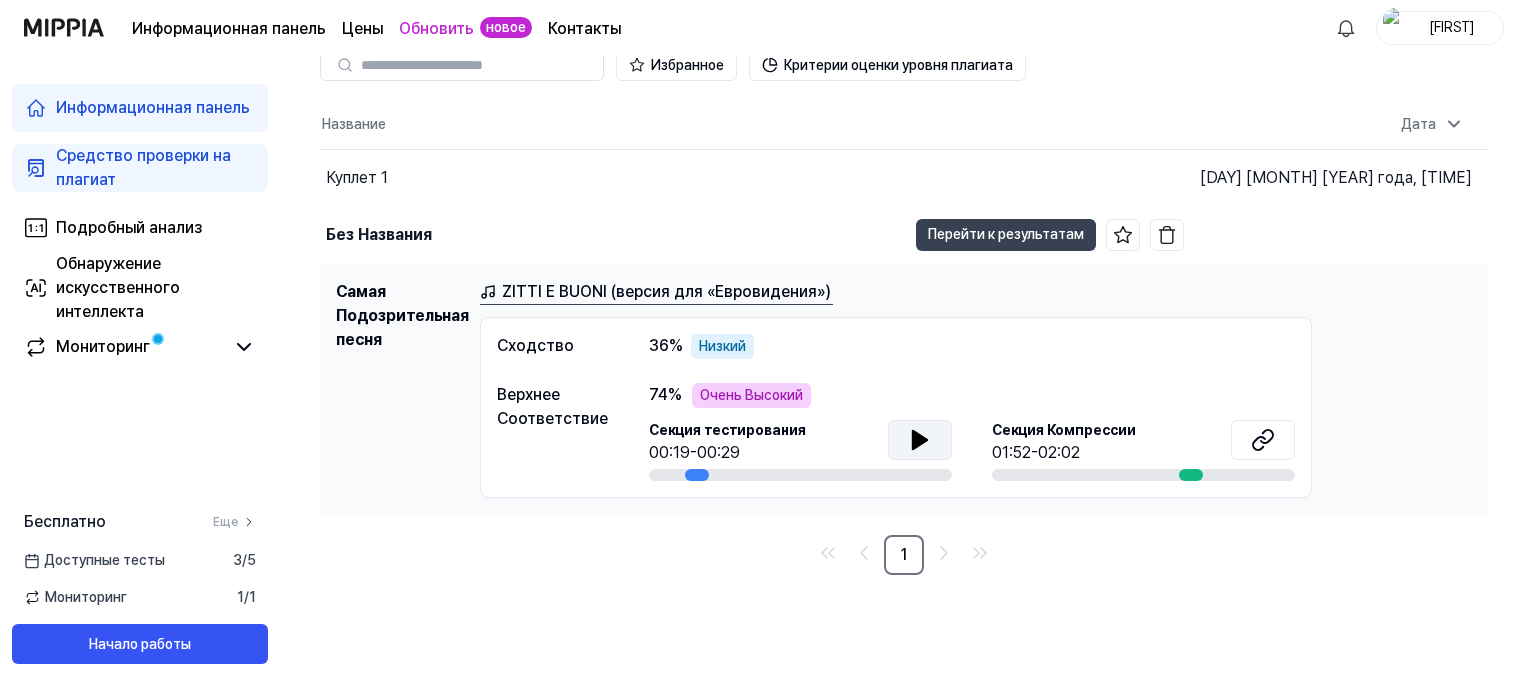 click at bounding box center [920, 440] 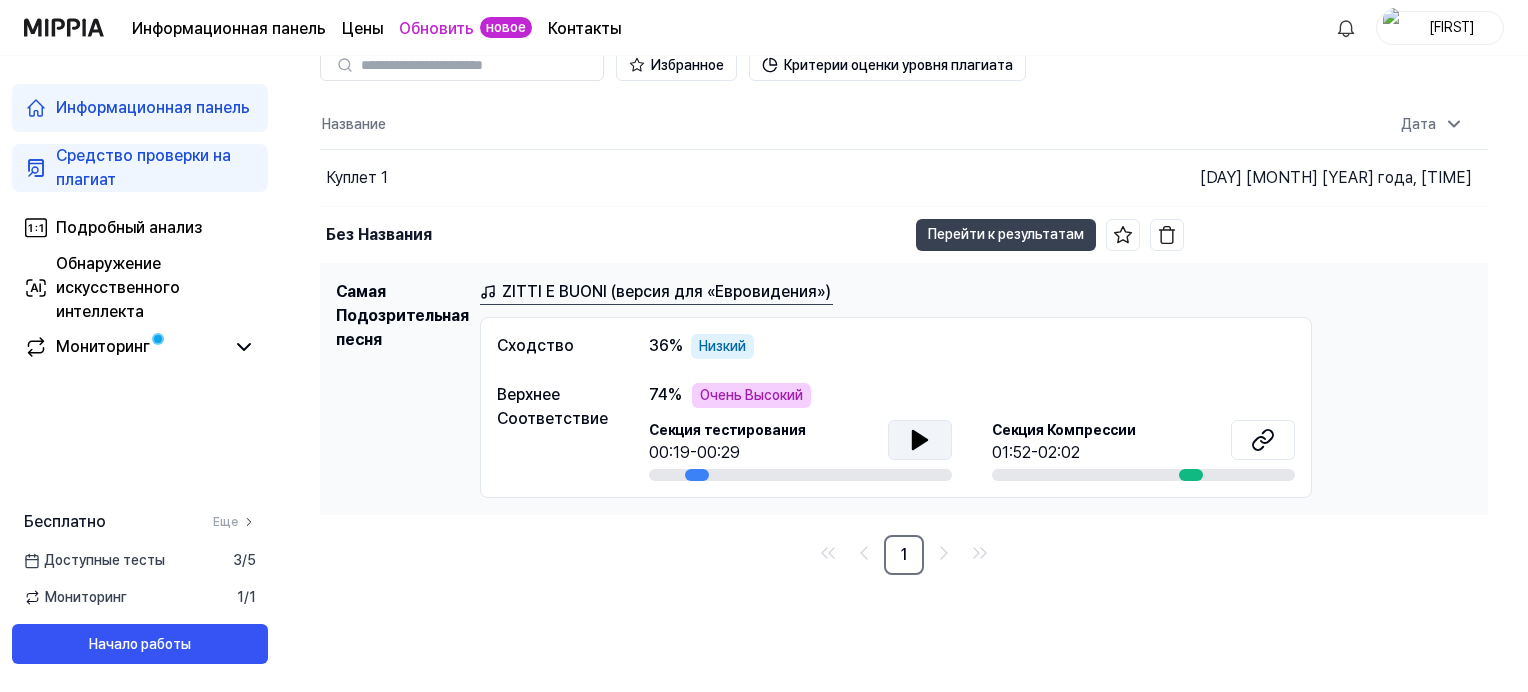 click 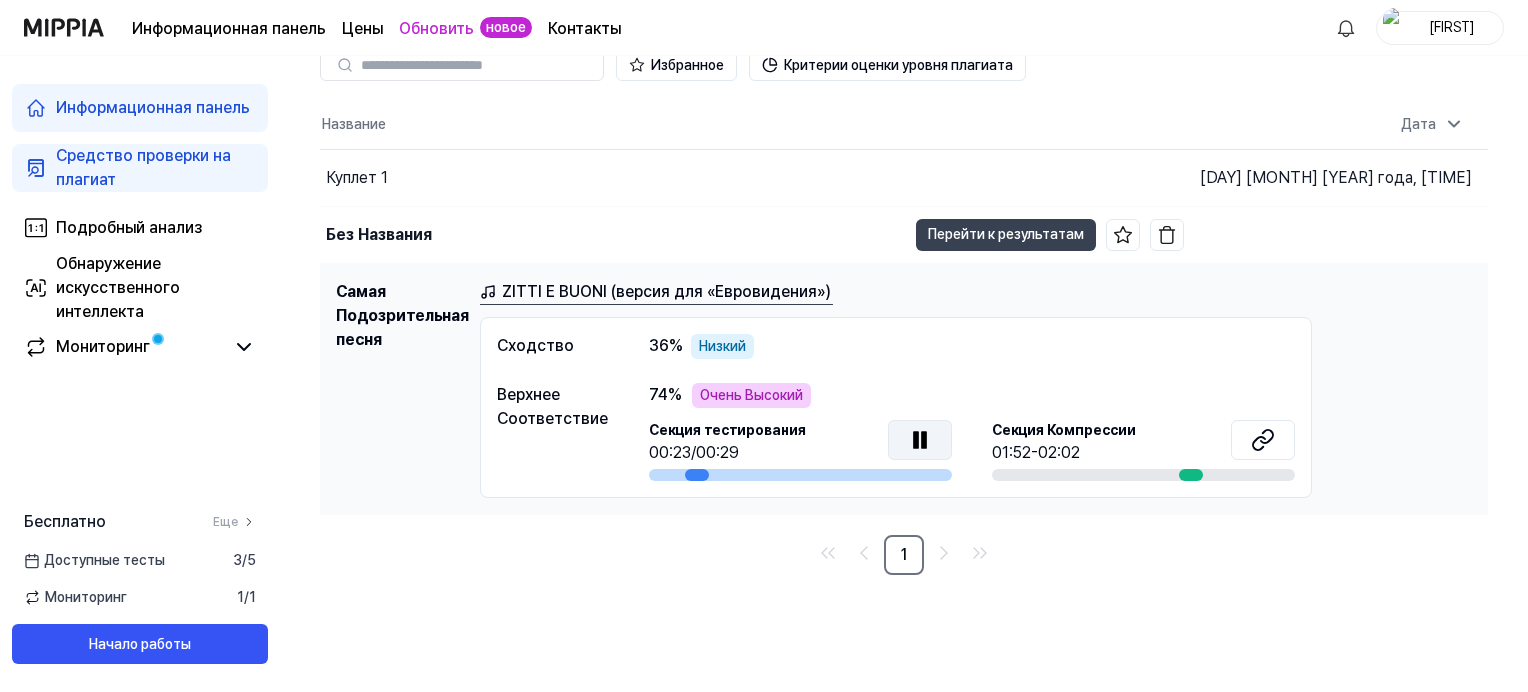 click 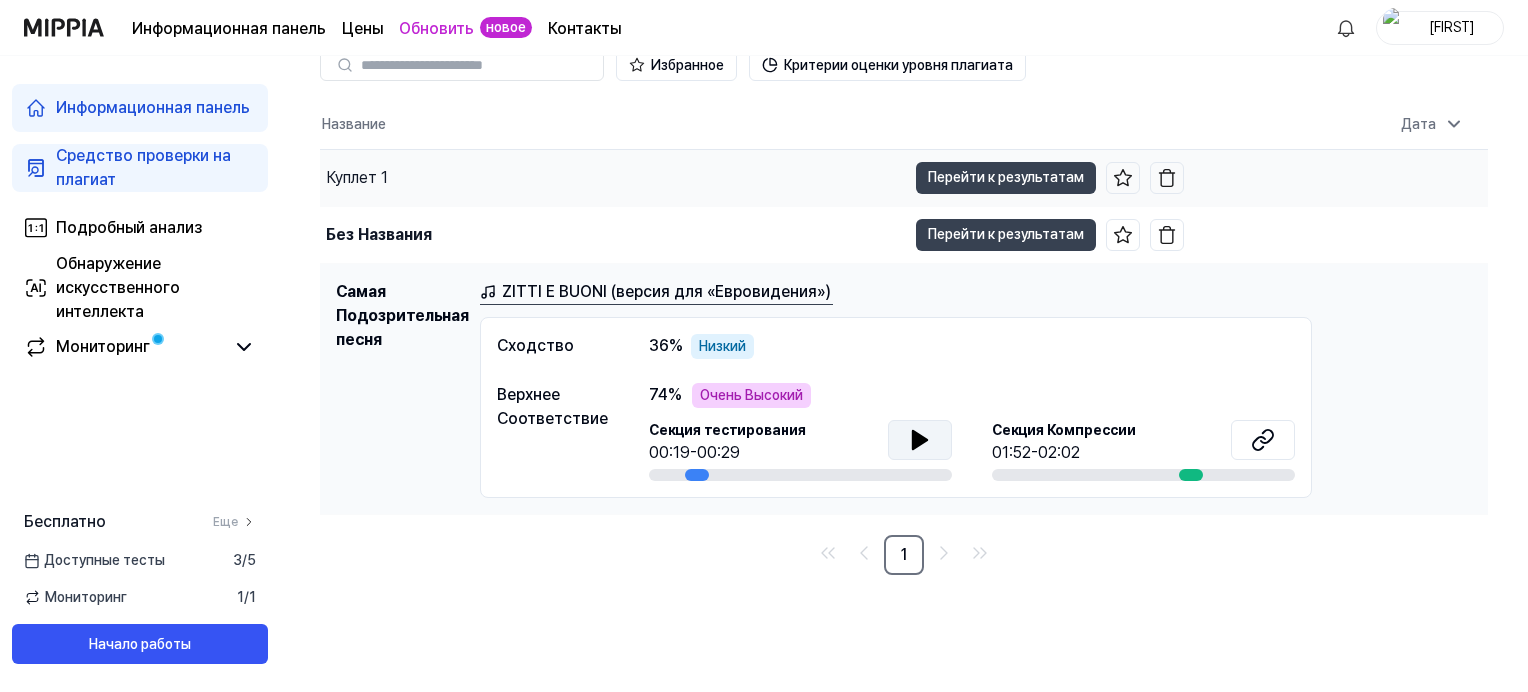 click on "Куплет 1" at bounding box center [357, 178] 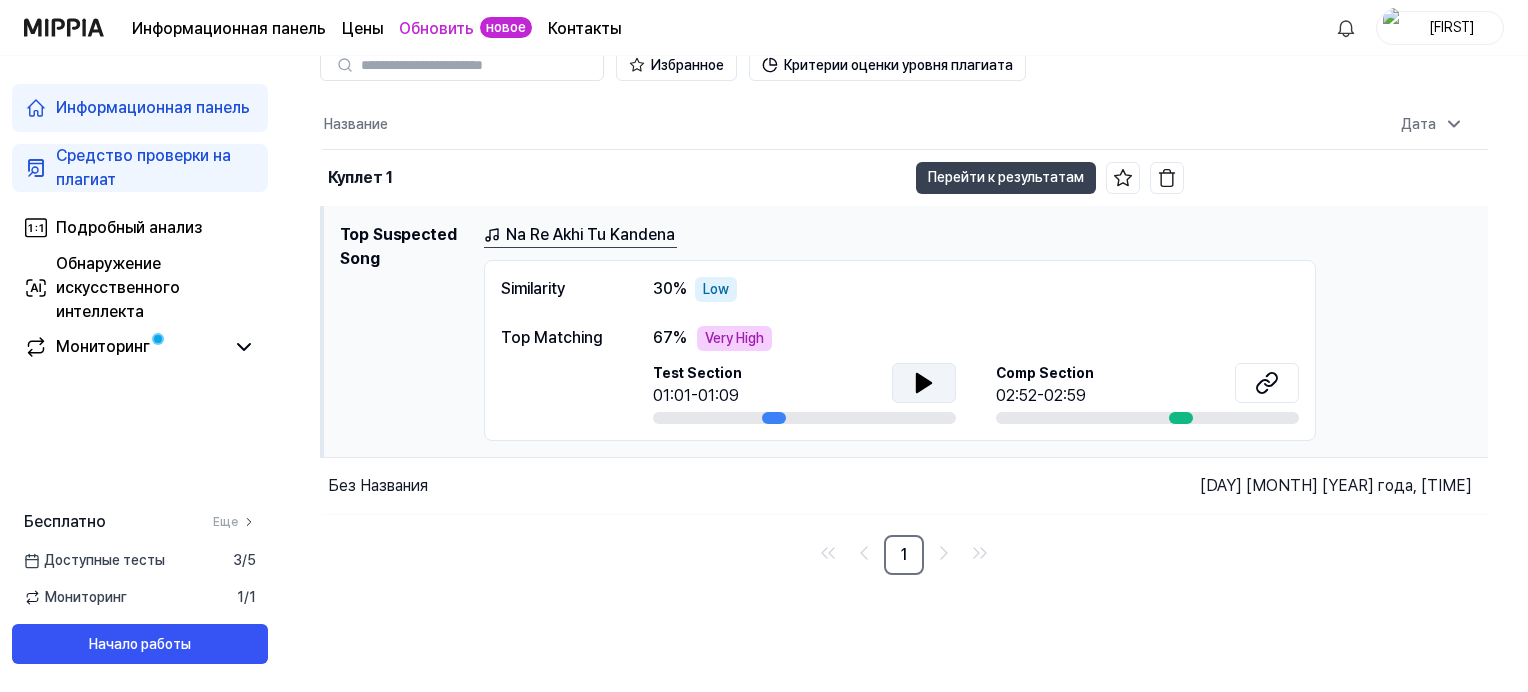 click 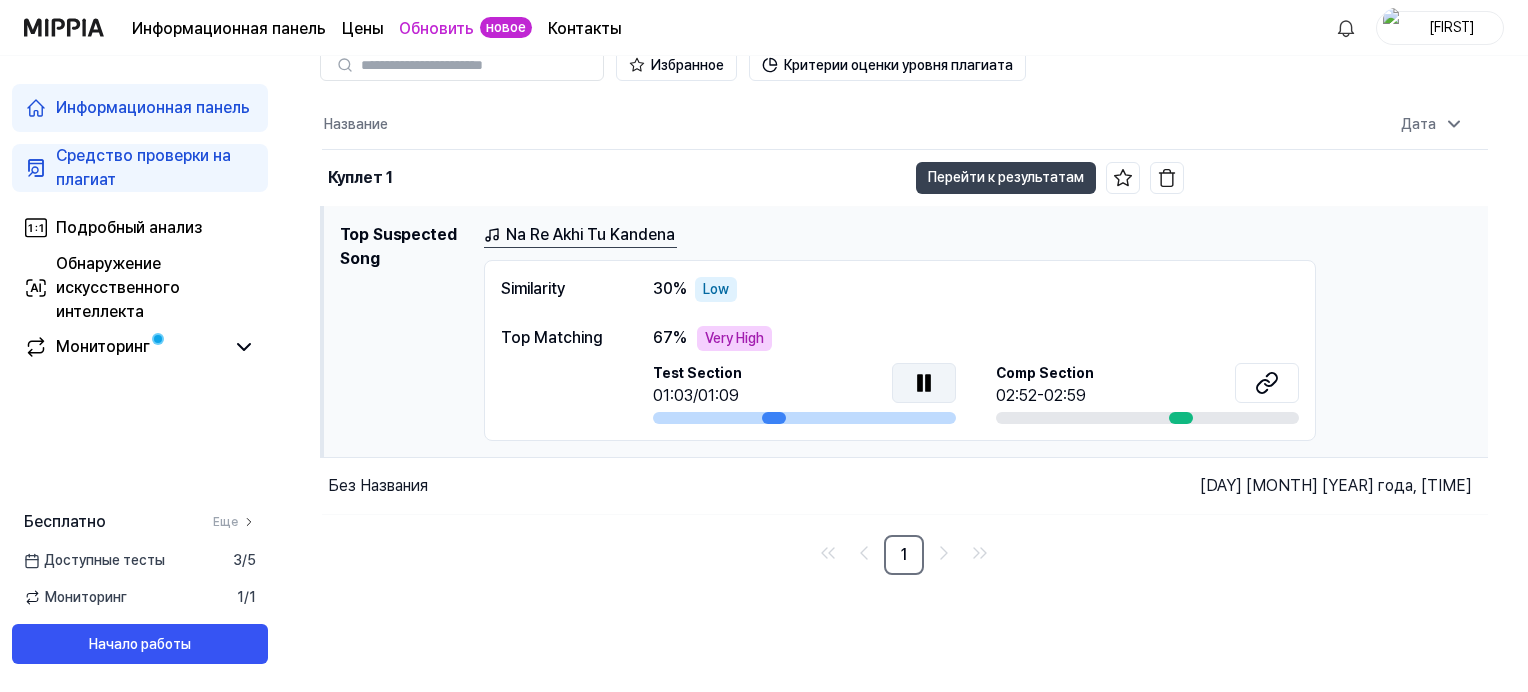 click 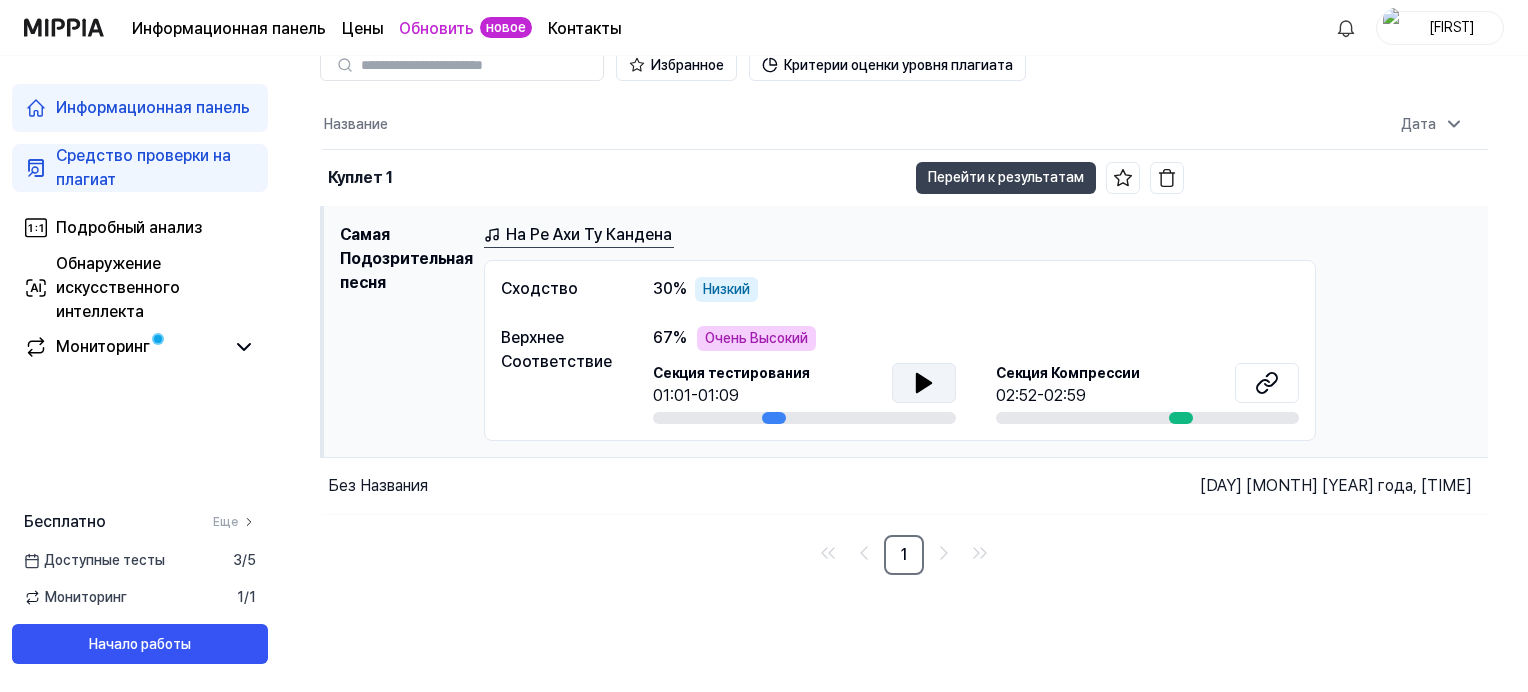 click 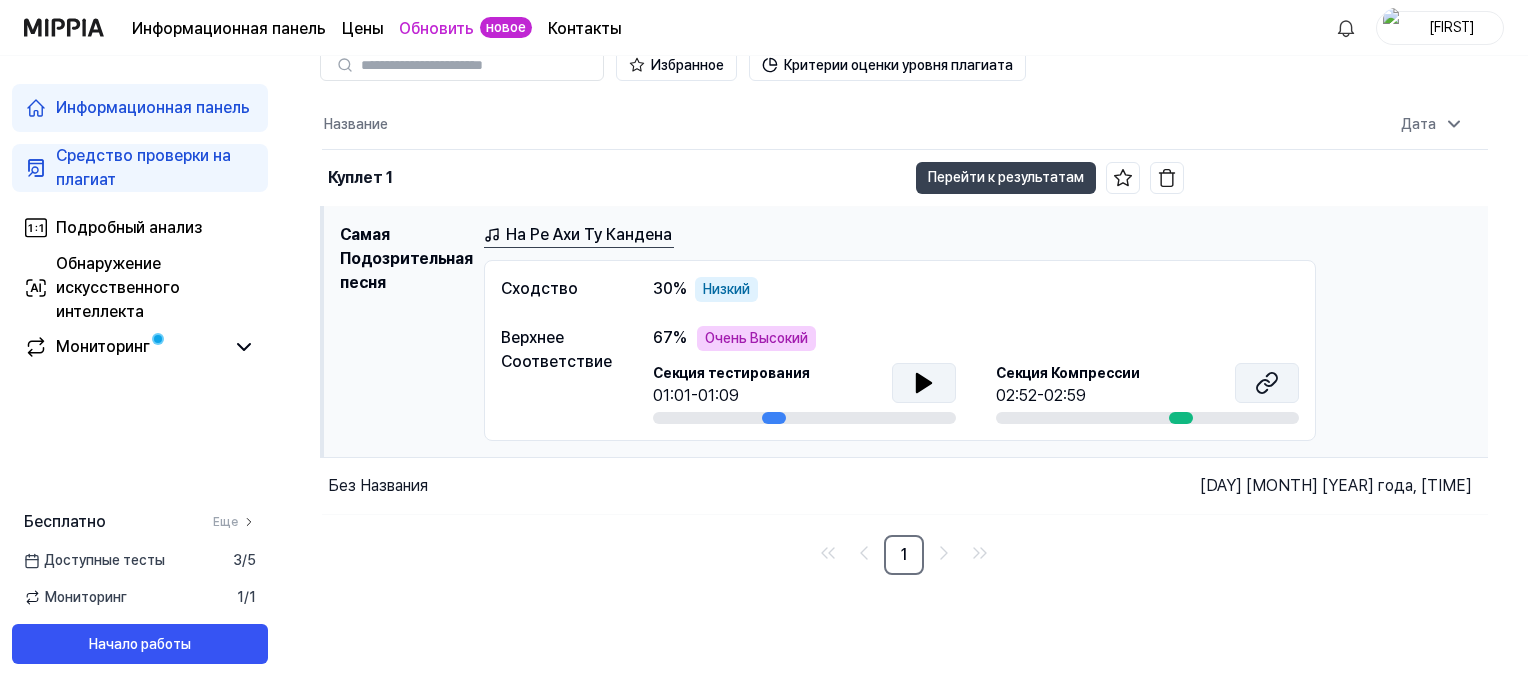 click 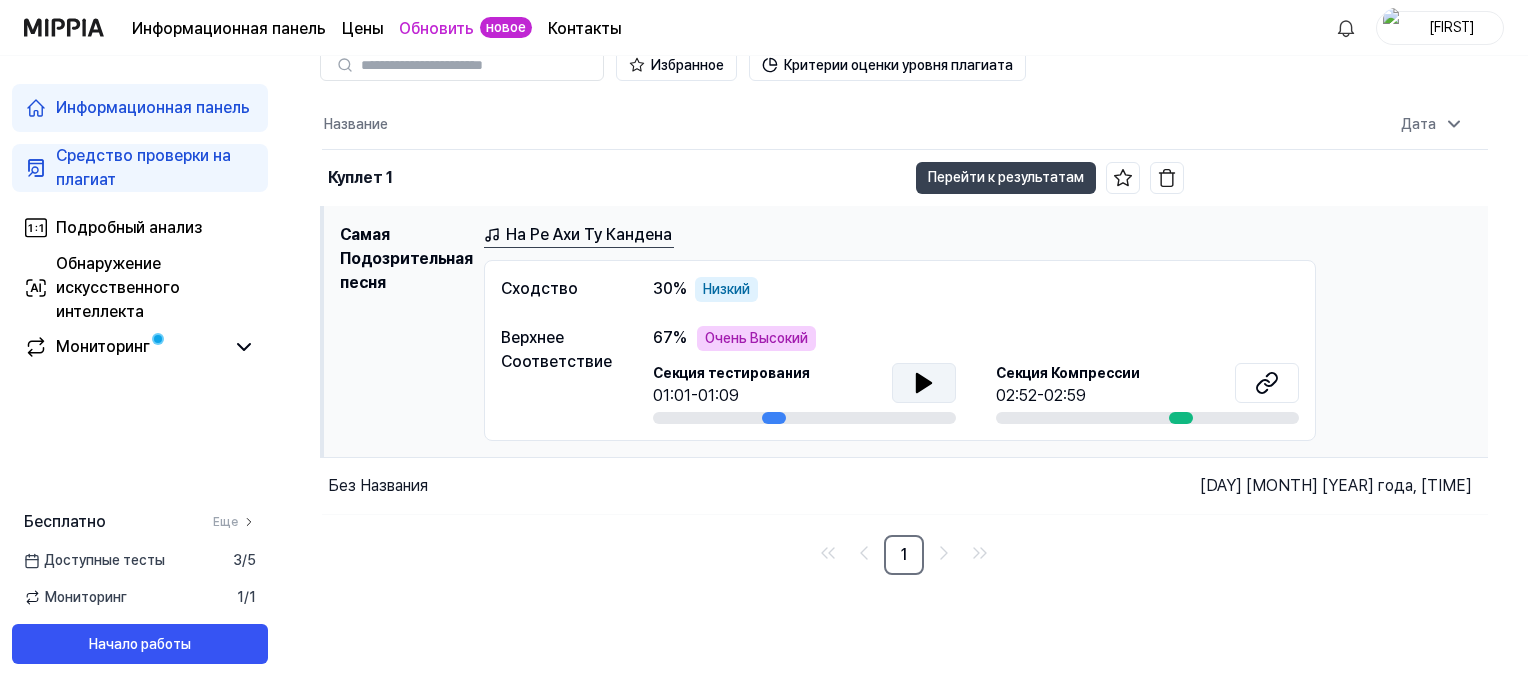 click at bounding box center (924, 383) 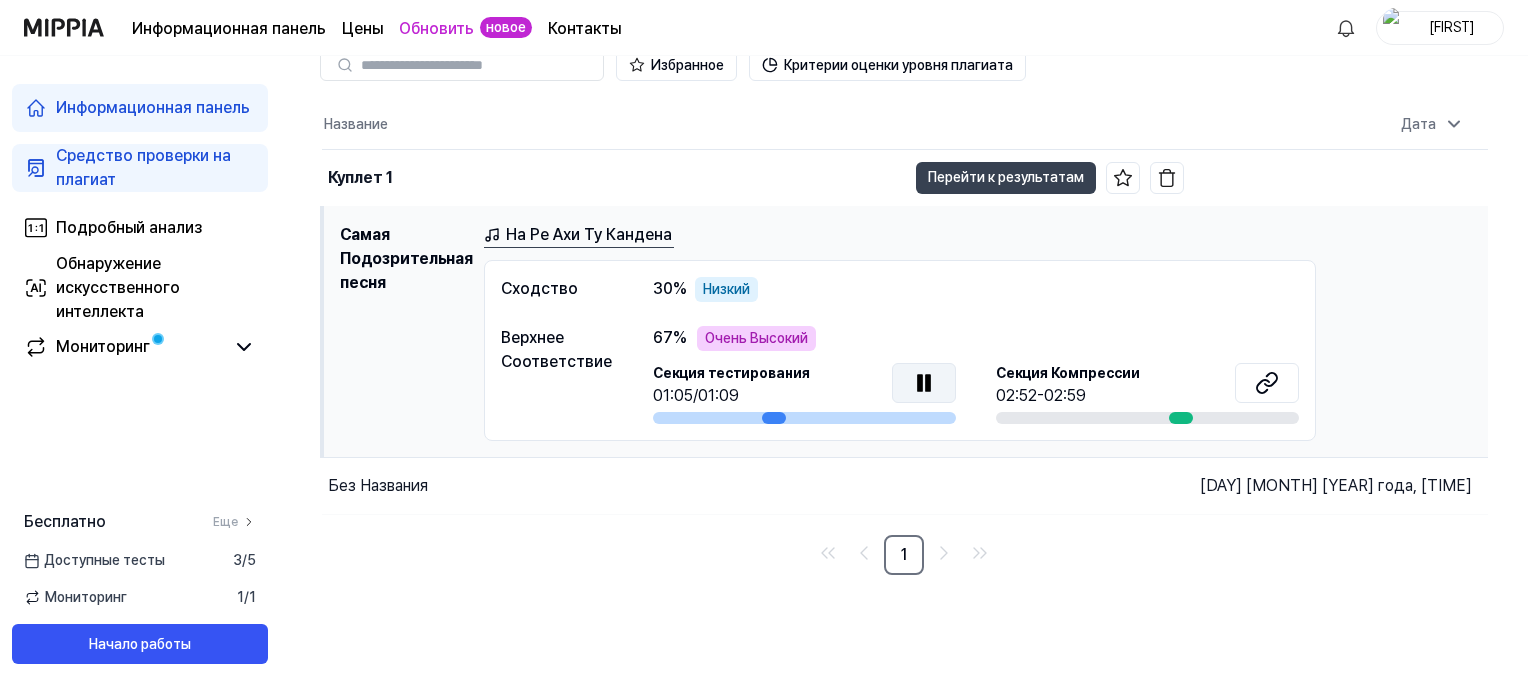 click 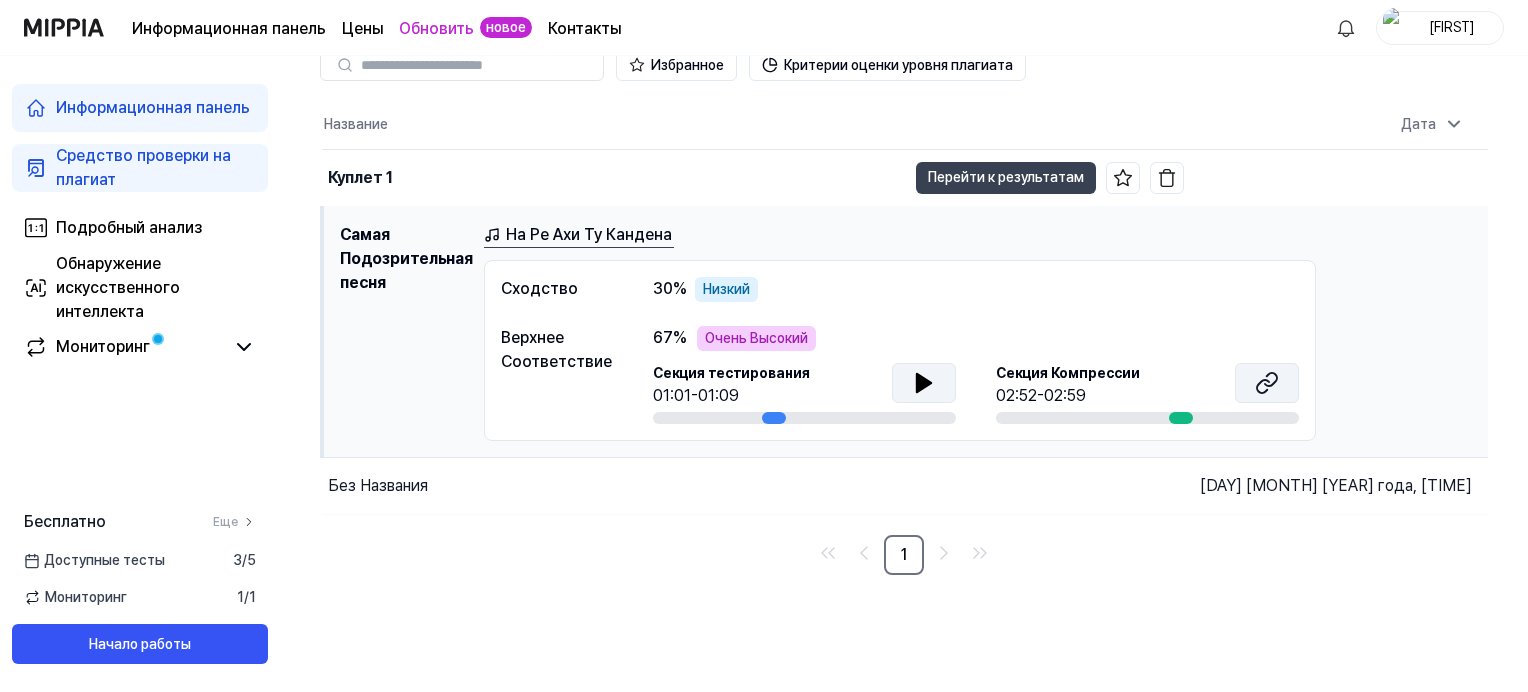 click at bounding box center (1267, 383) 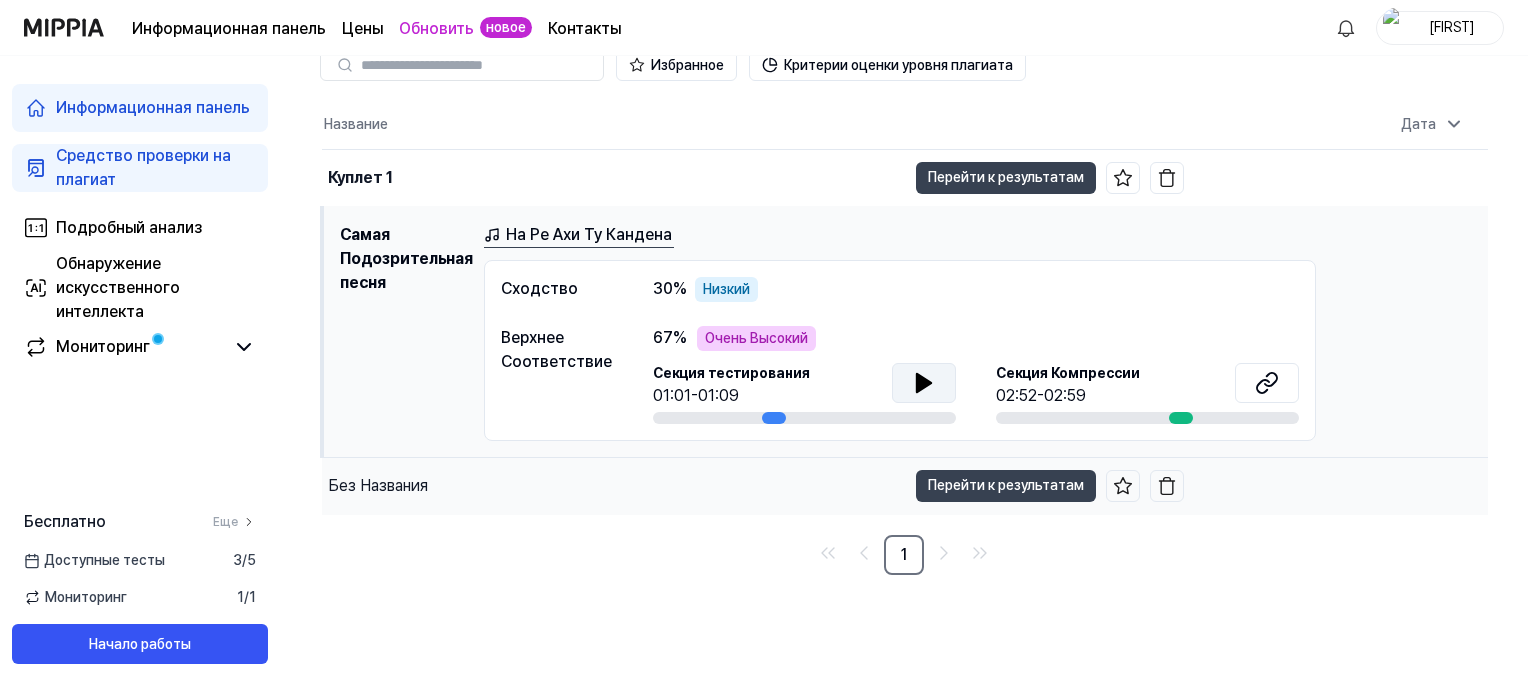click on "Без Названия" at bounding box center [614, 486] 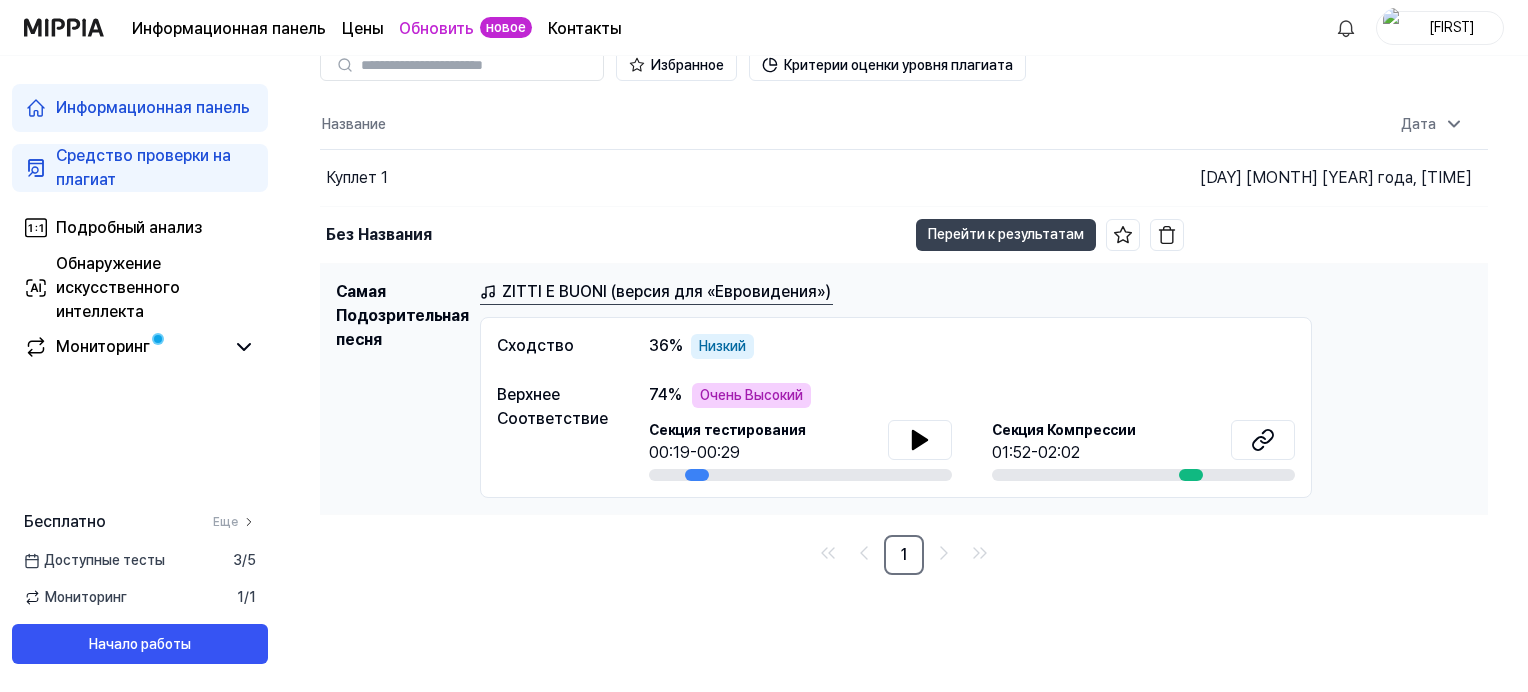 click on "Самая Подозрительная песня" at bounding box center [400, 389] 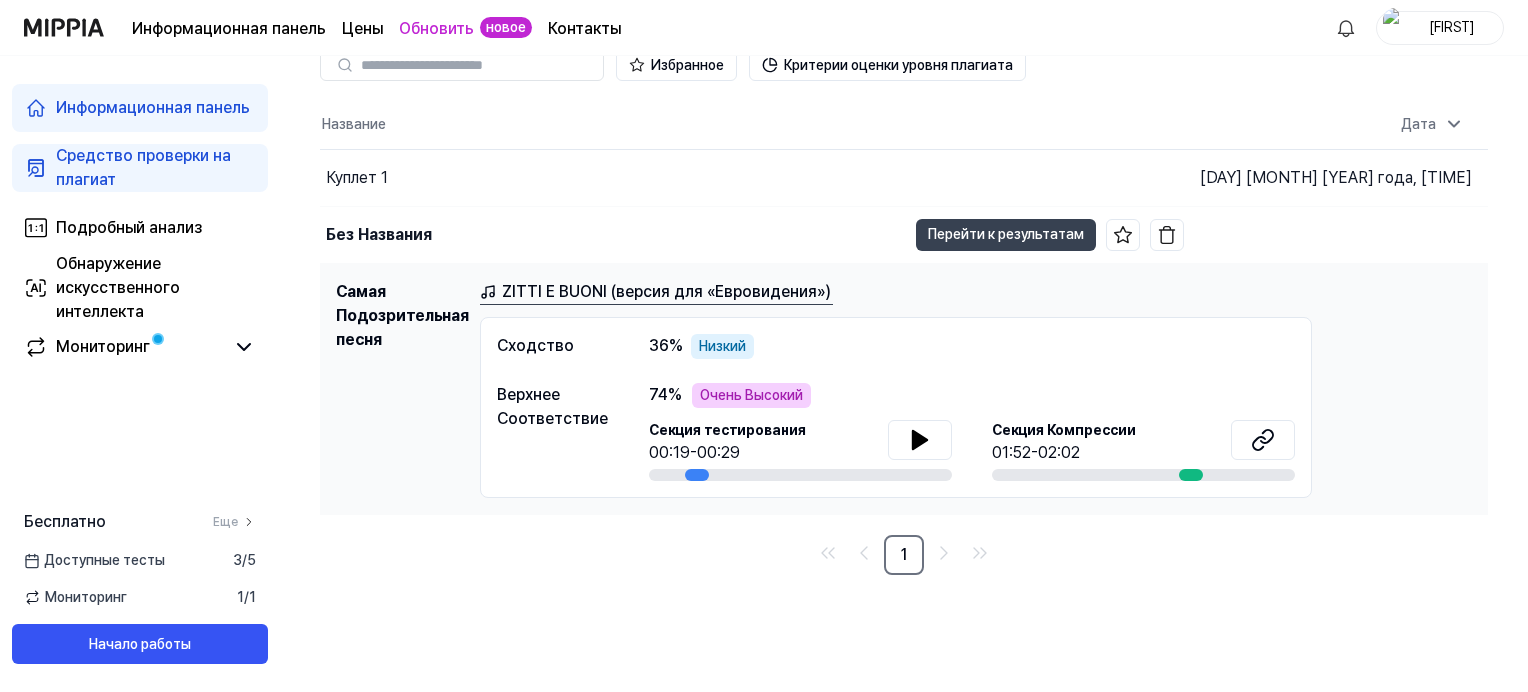 click on "Информационная панель" at bounding box center [153, 108] 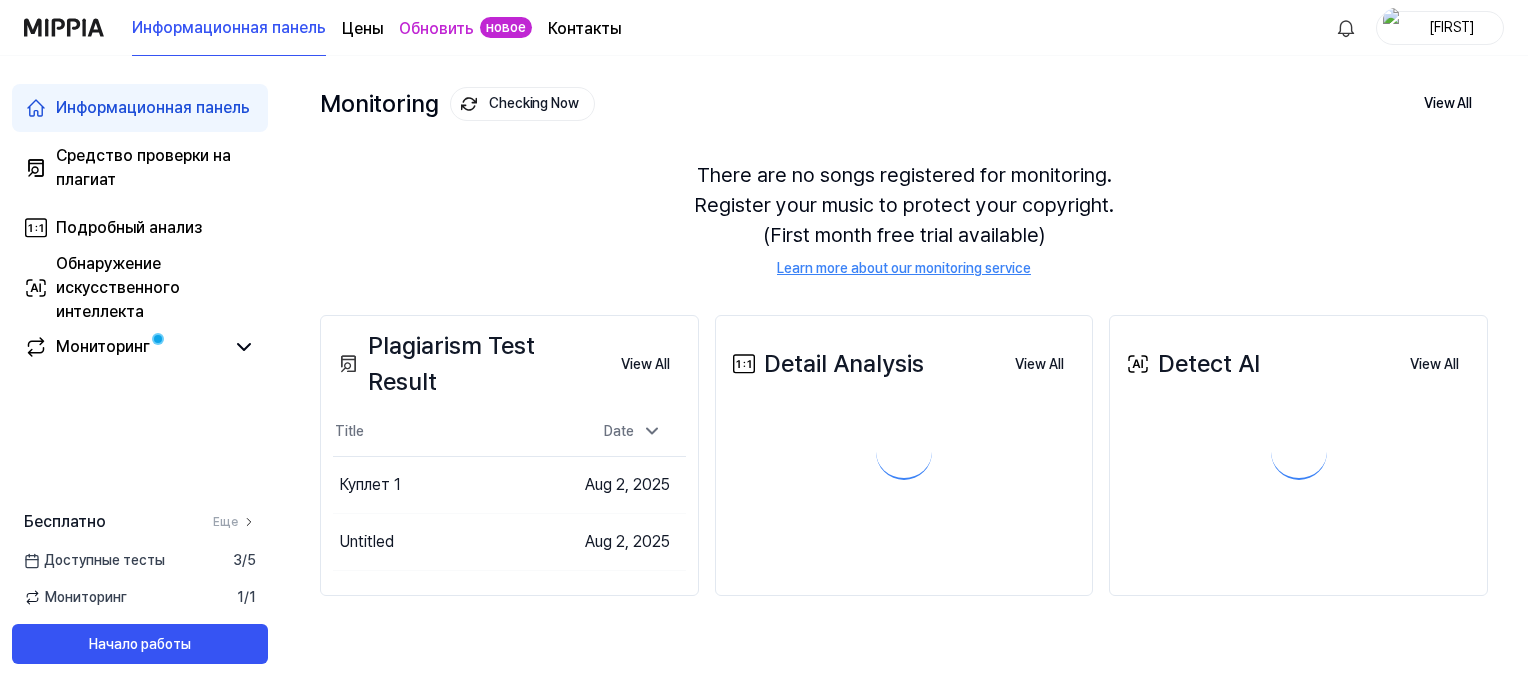 scroll, scrollTop: 0, scrollLeft: 0, axis: both 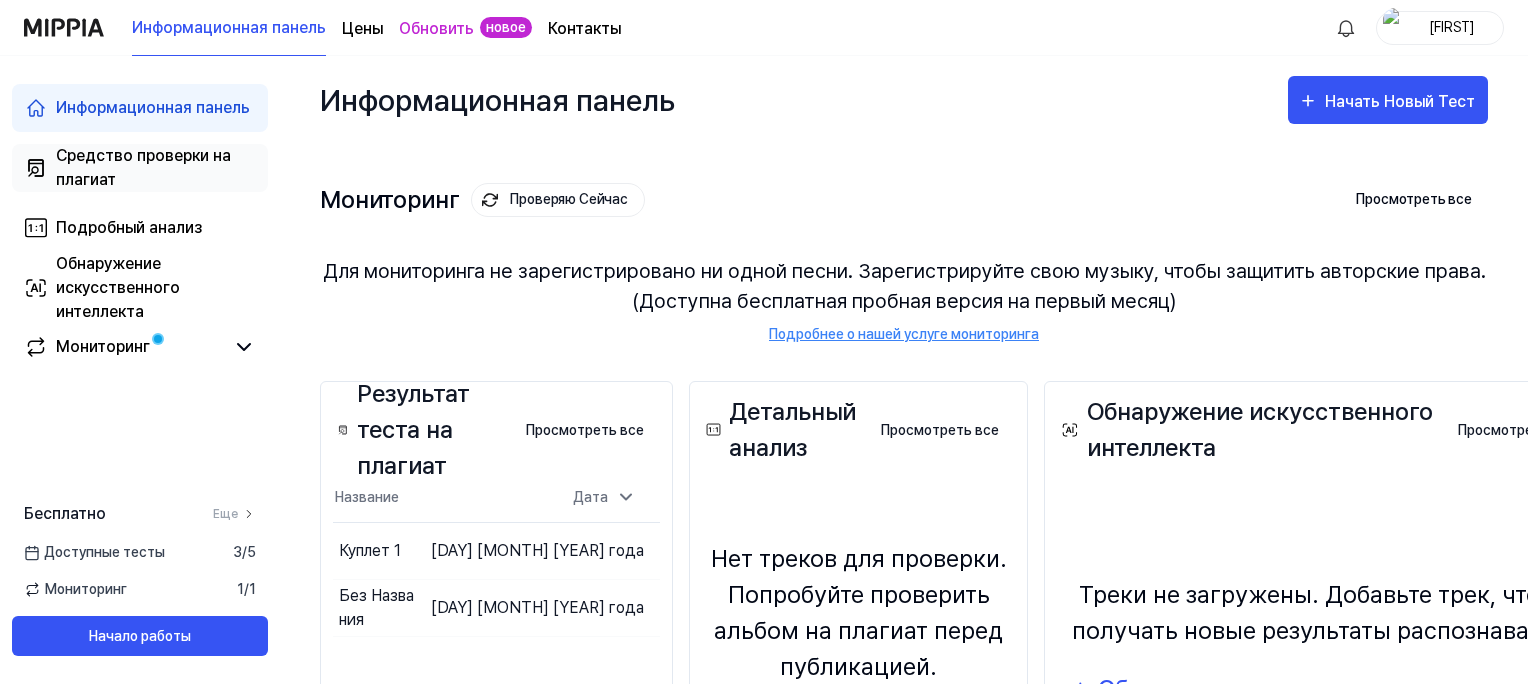 click on "Средство проверки на плагиат" at bounding box center (156, 168) 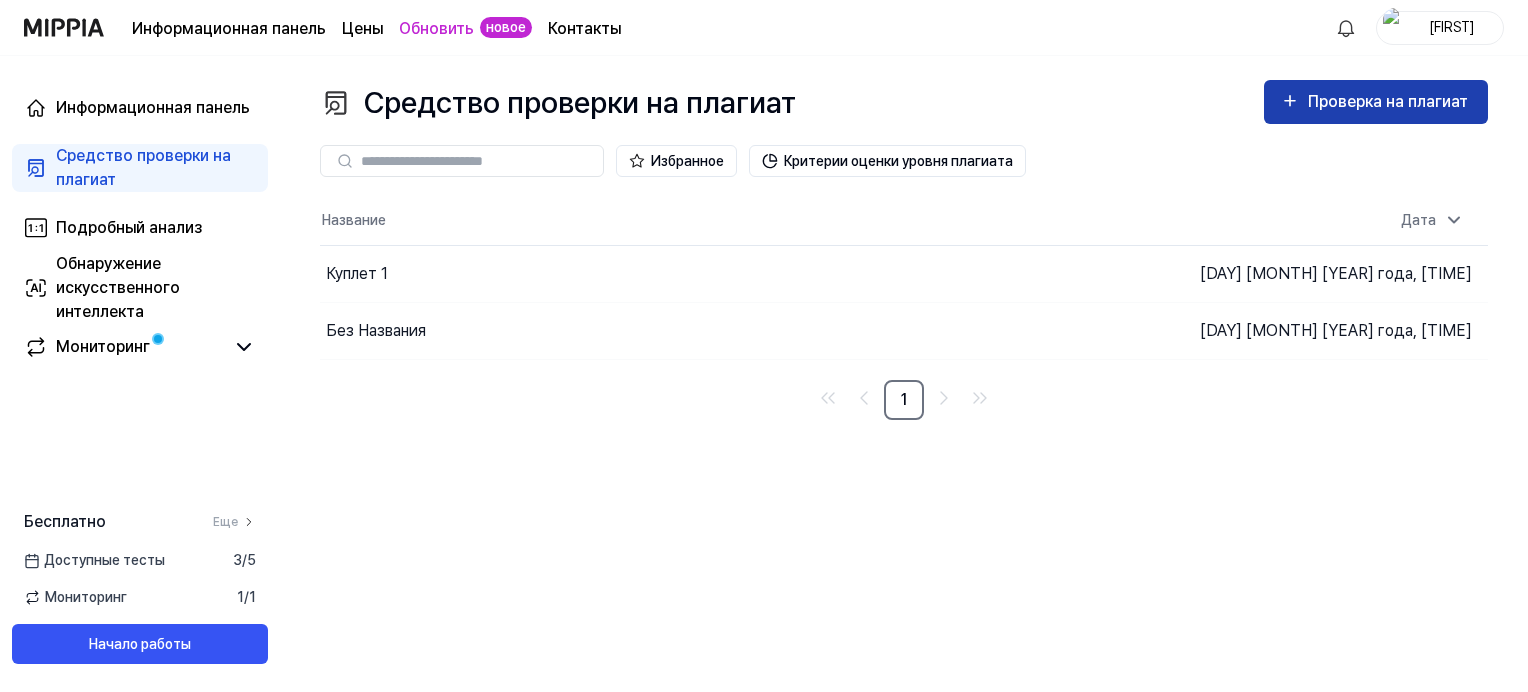 click on "Проверка на плагиат" at bounding box center (1390, 102) 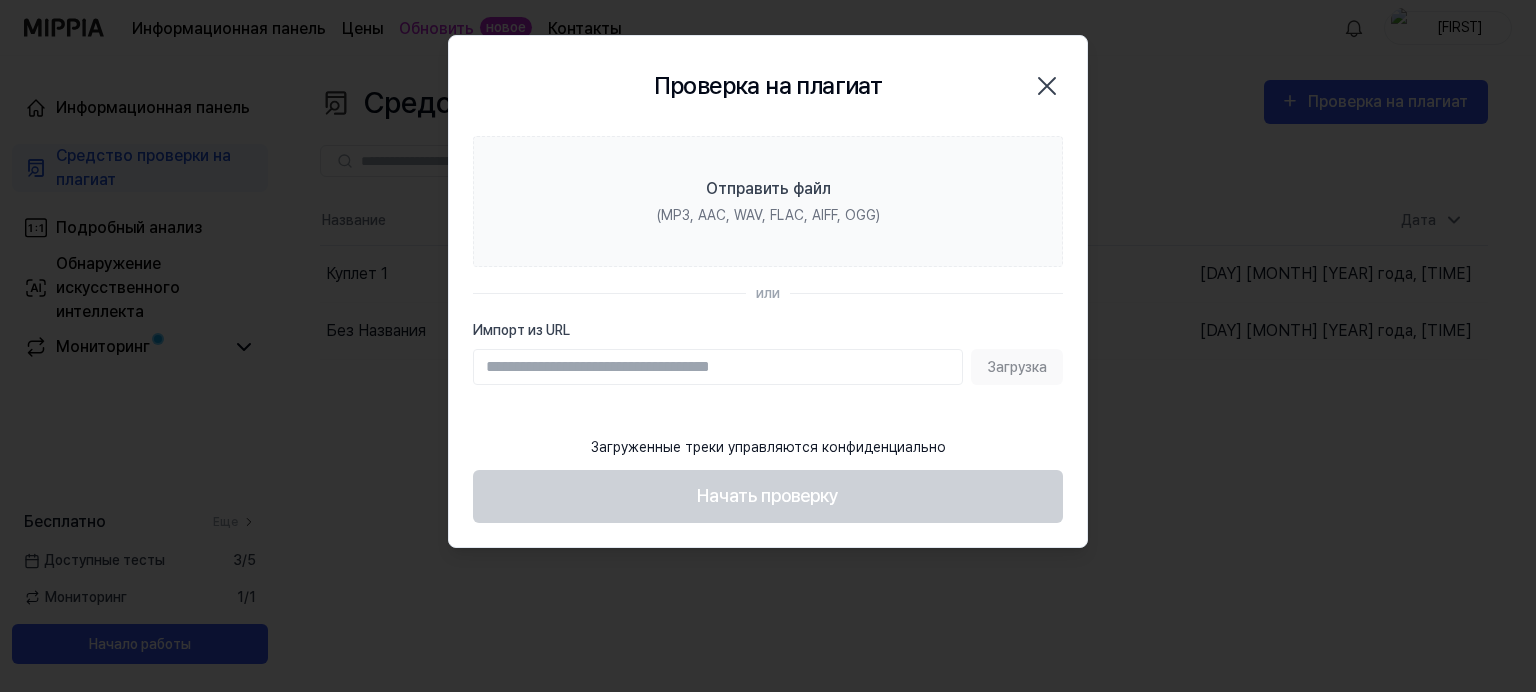 click on "или" at bounding box center [768, 293] 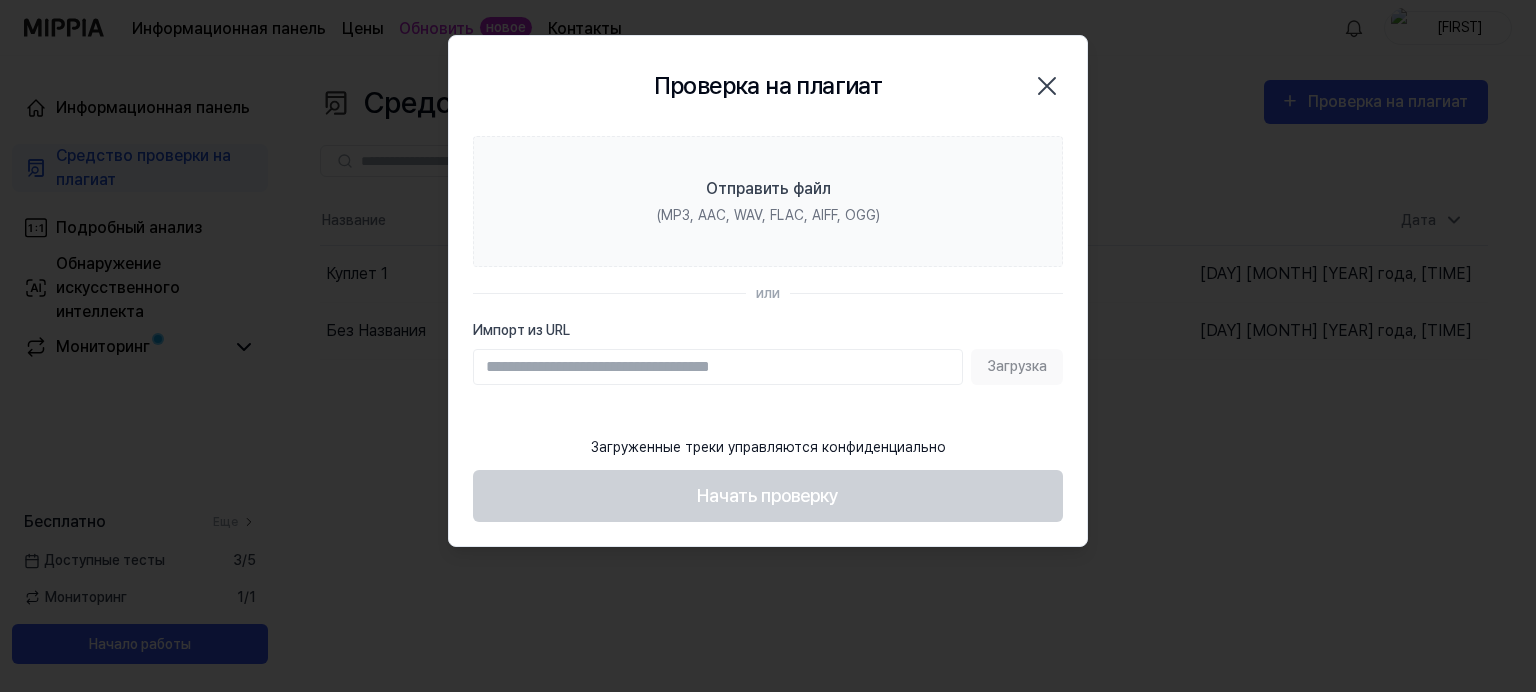 click on "Импорт из URL" at bounding box center (718, 367) 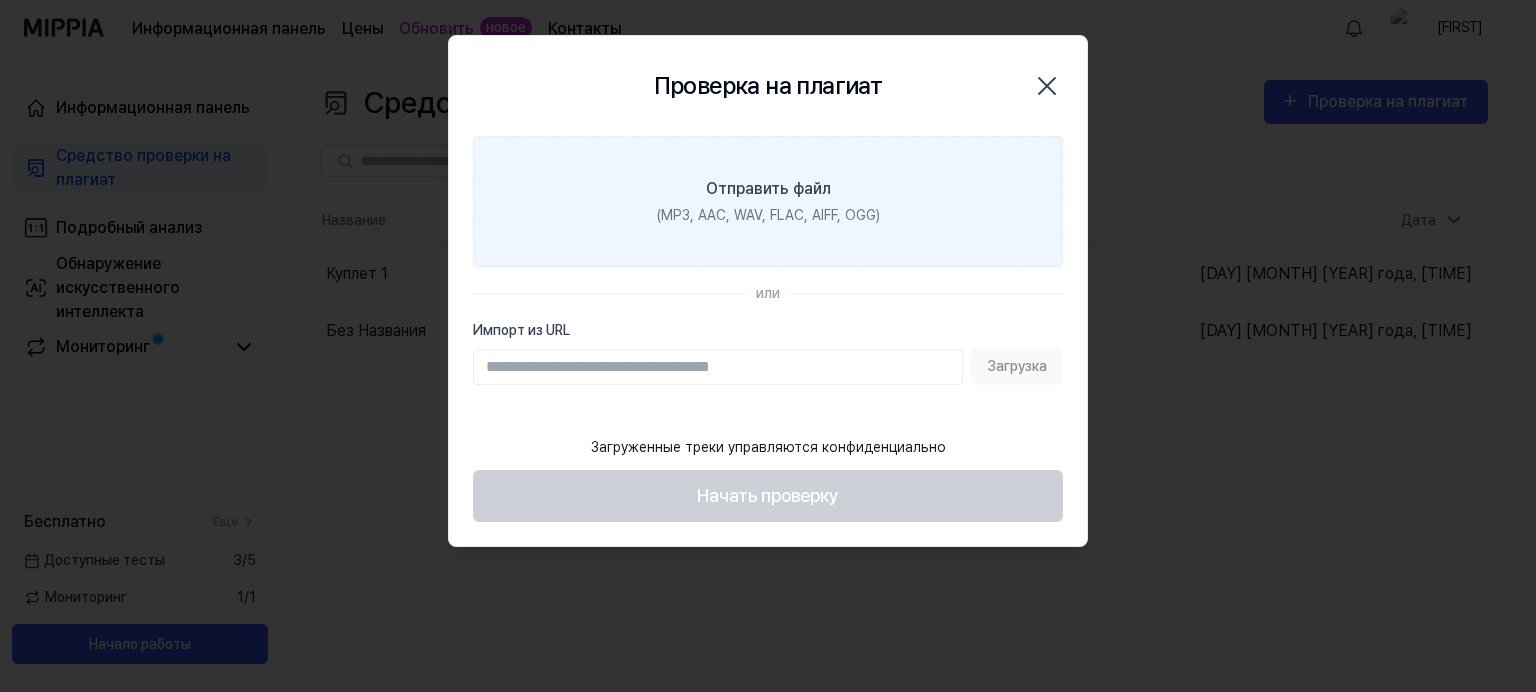 click on "Отправить файл (MP3, AAC, WAV, FLAC, AIFF, OGG)" at bounding box center (768, 201) 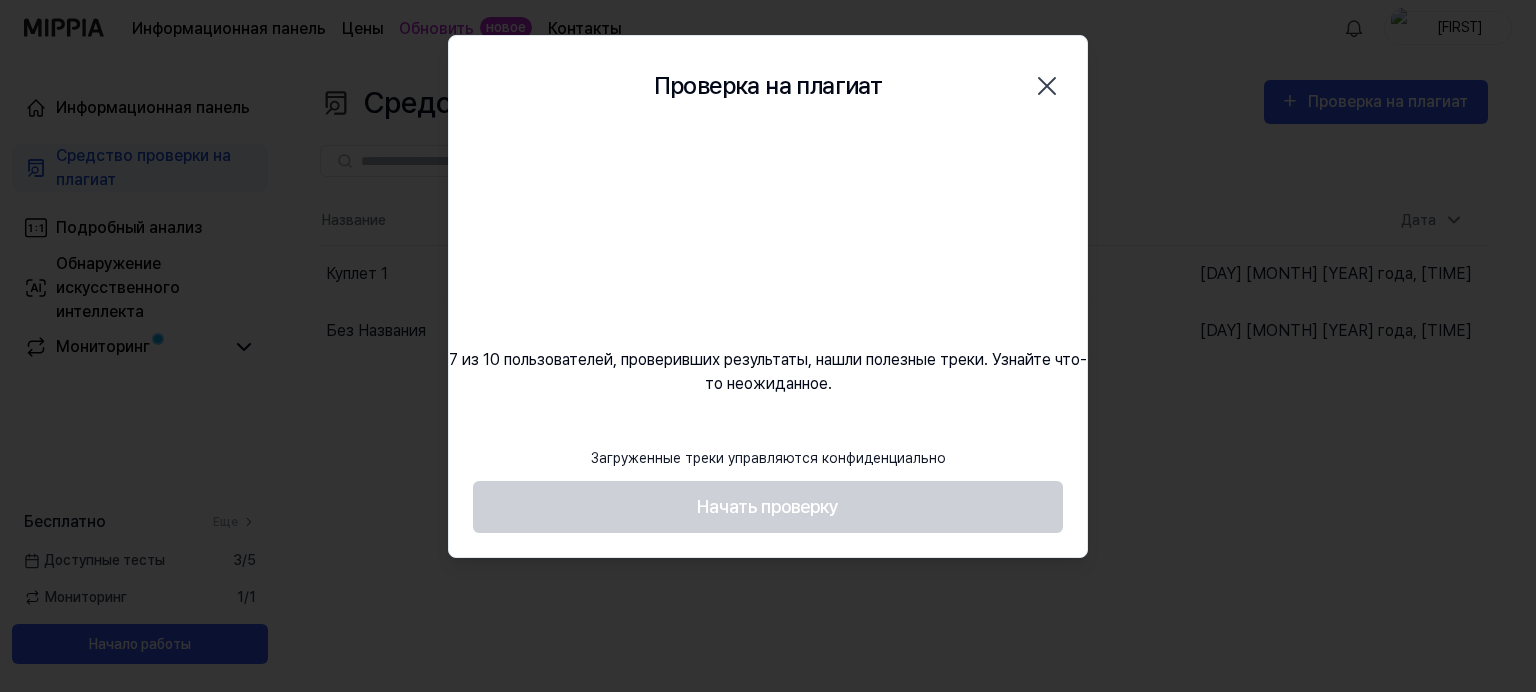 click at bounding box center [768, 232] 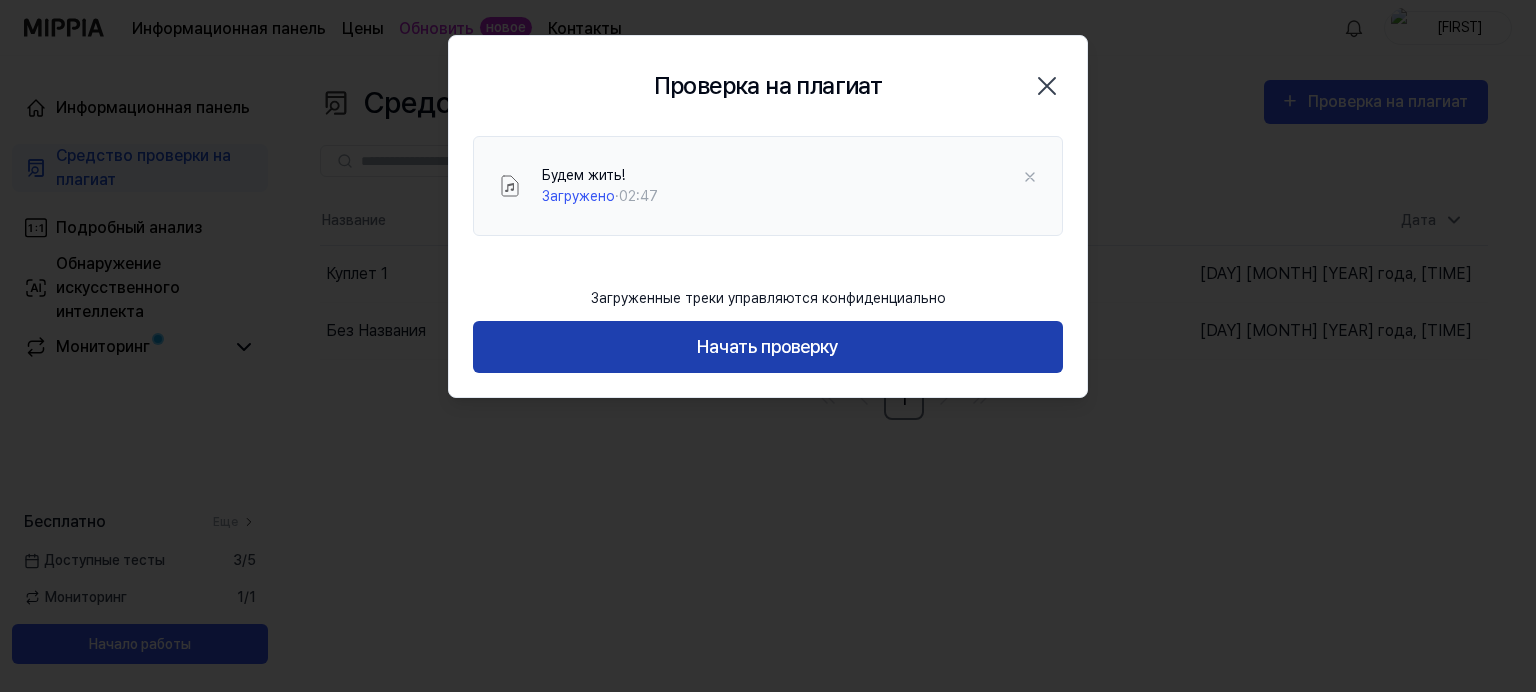 click on "Начать проверку" at bounding box center [768, 347] 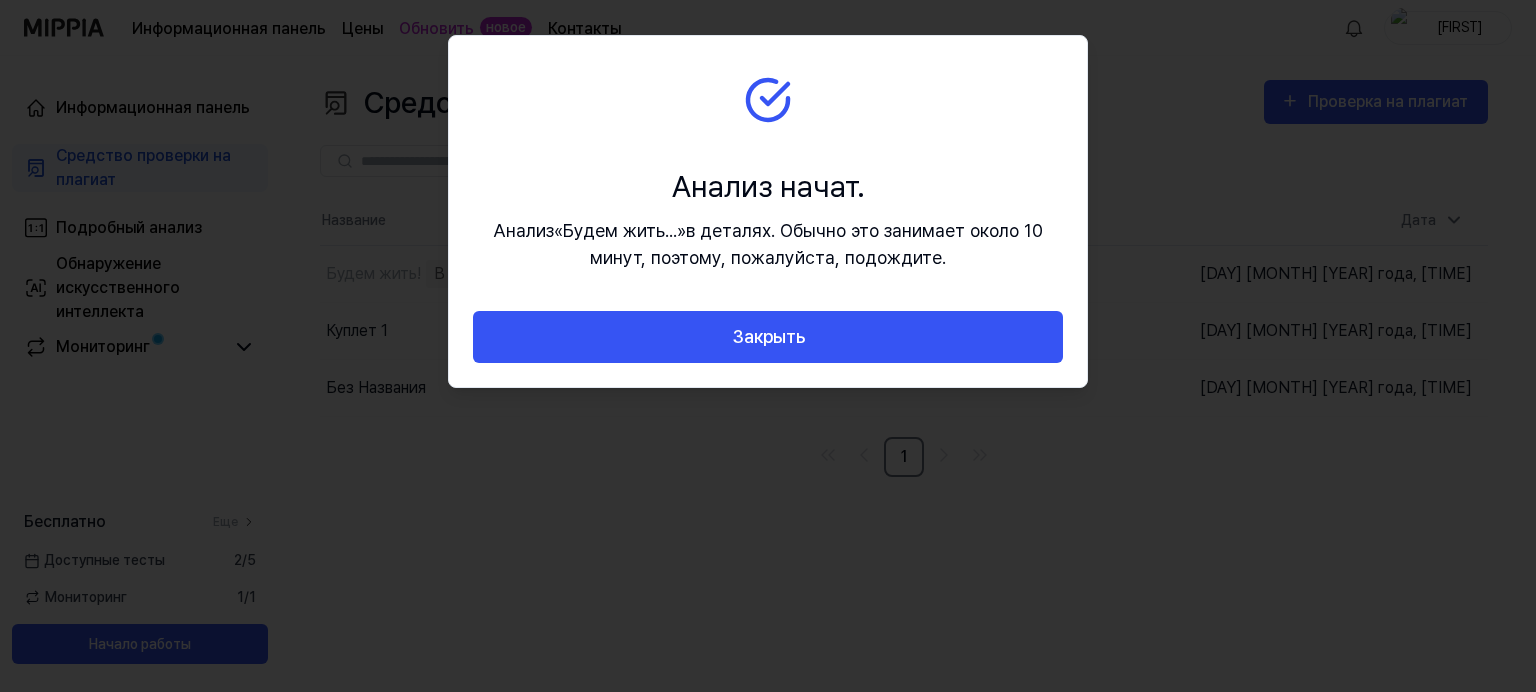 click on "Закрыть" at bounding box center [768, 337] 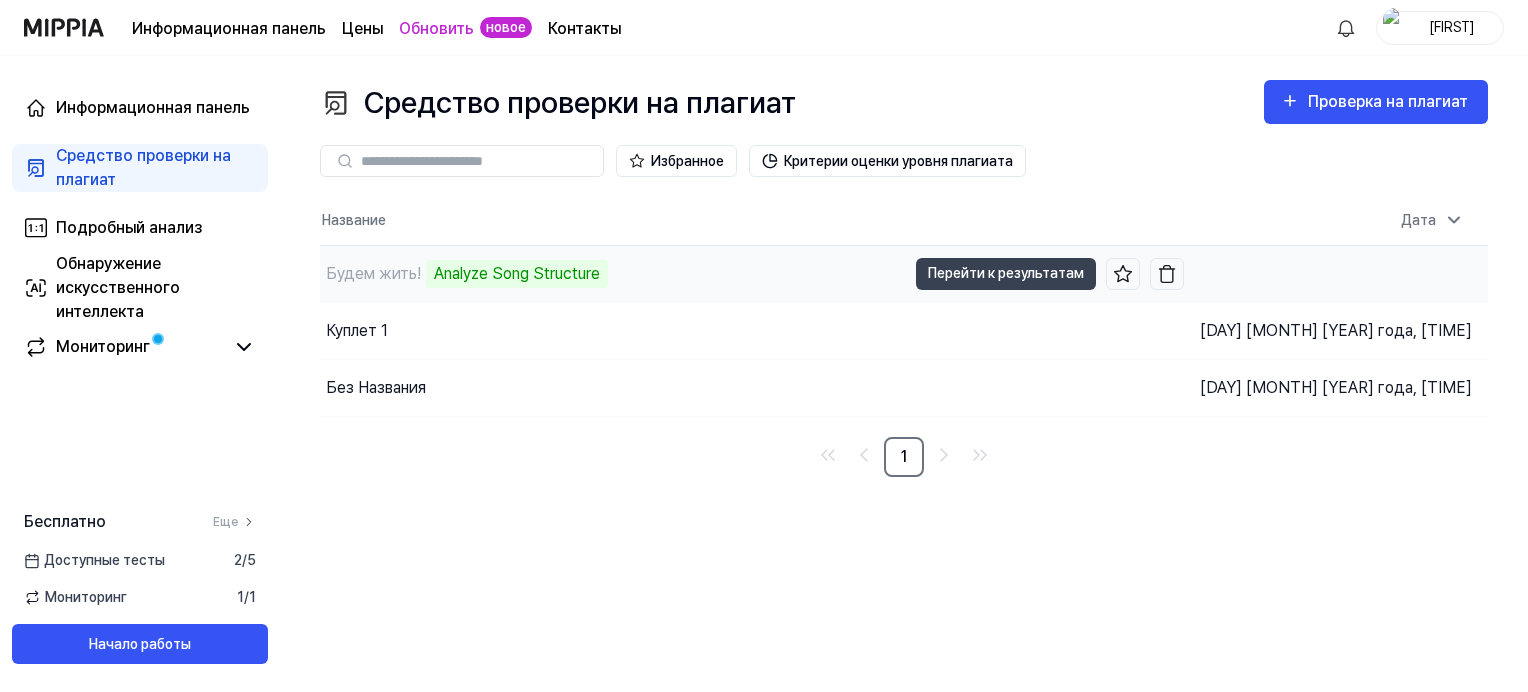 click on "Будем жить!" at bounding box center [373, 274] 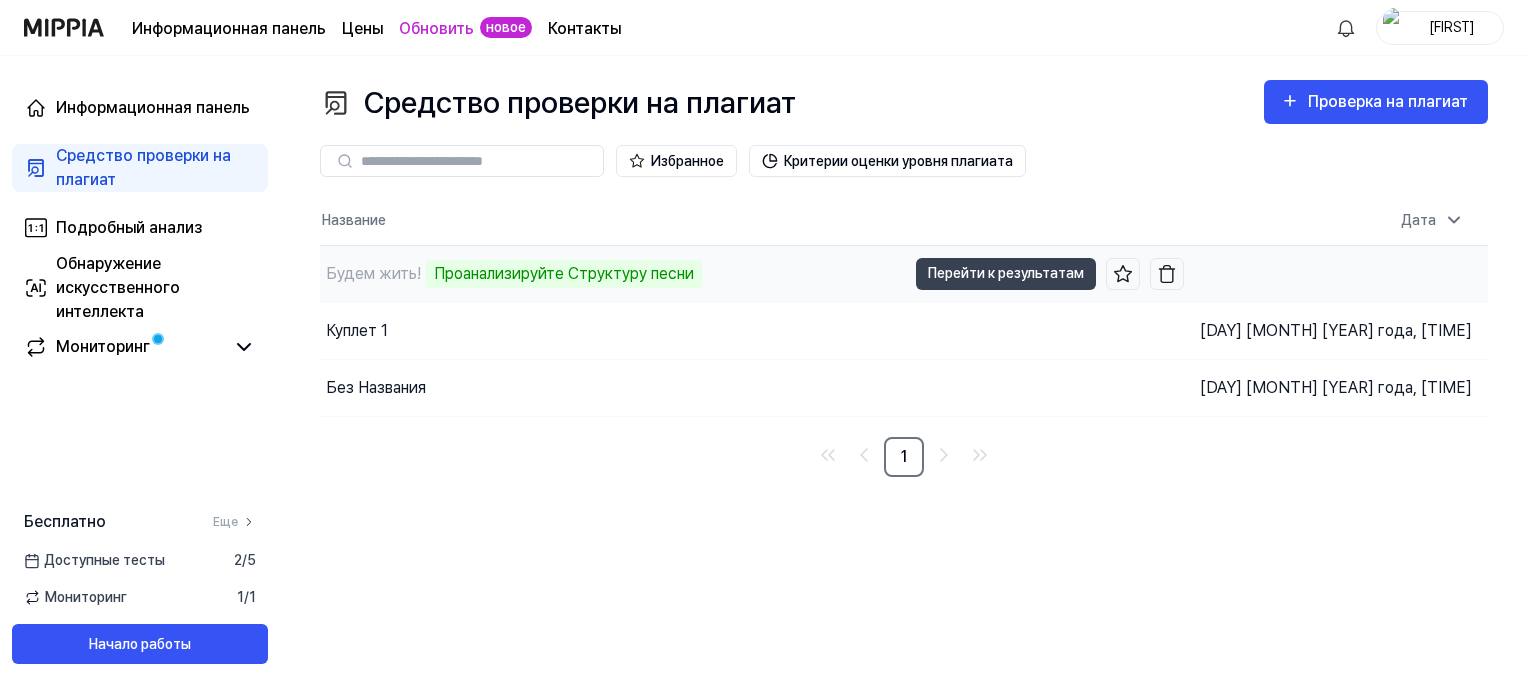 click on "Проанализируйте Структуру песни" at bounding box center (564, 274) 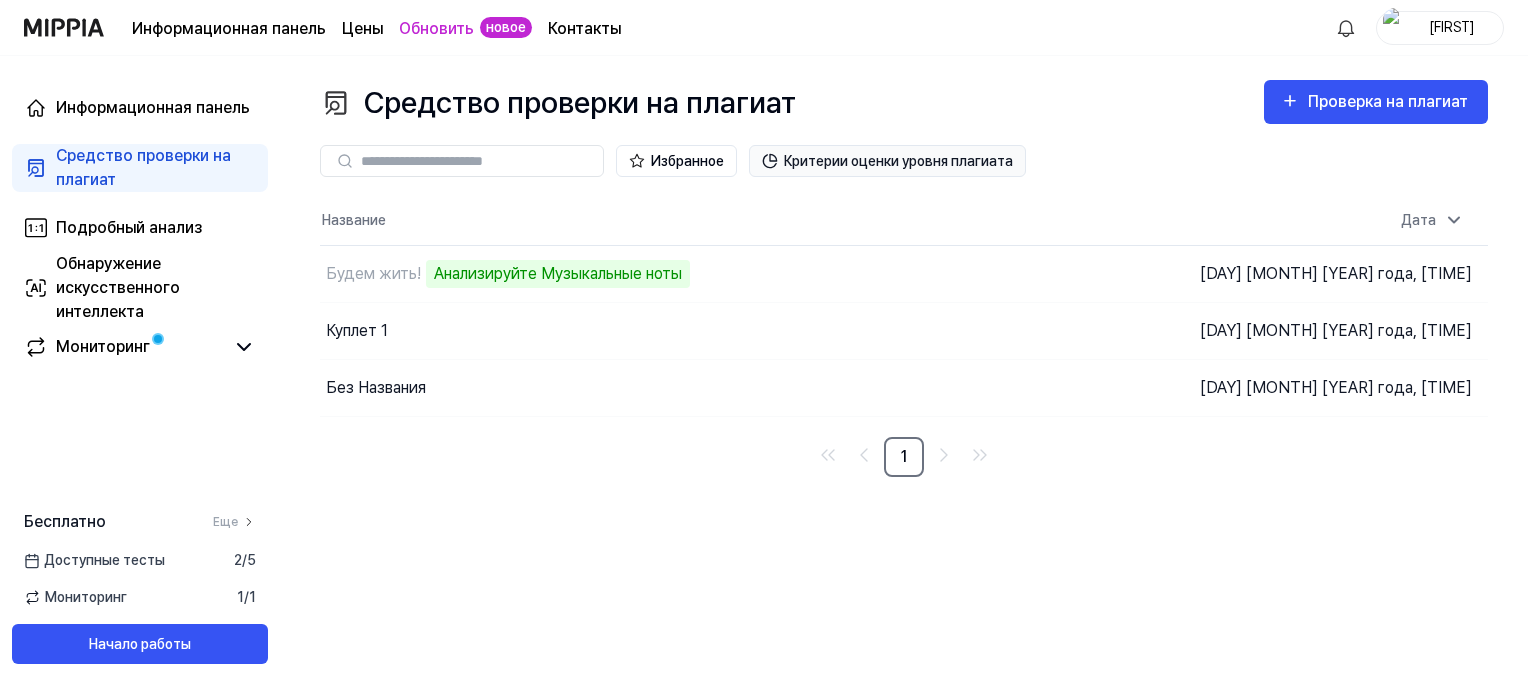 click on "Критерии оценки уровня плагиата" at bounding box center (887, 161) 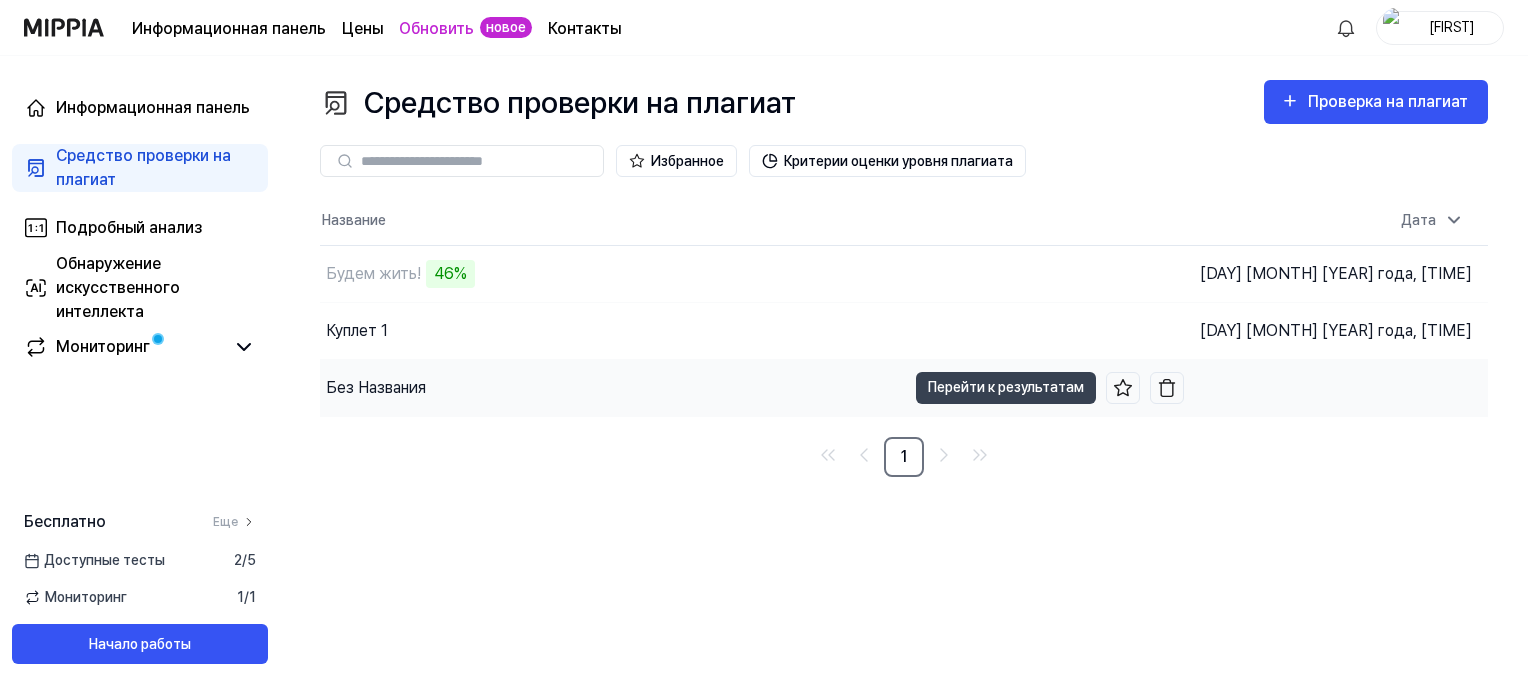 click on "Без Названия" at bounding box center (376, 388) 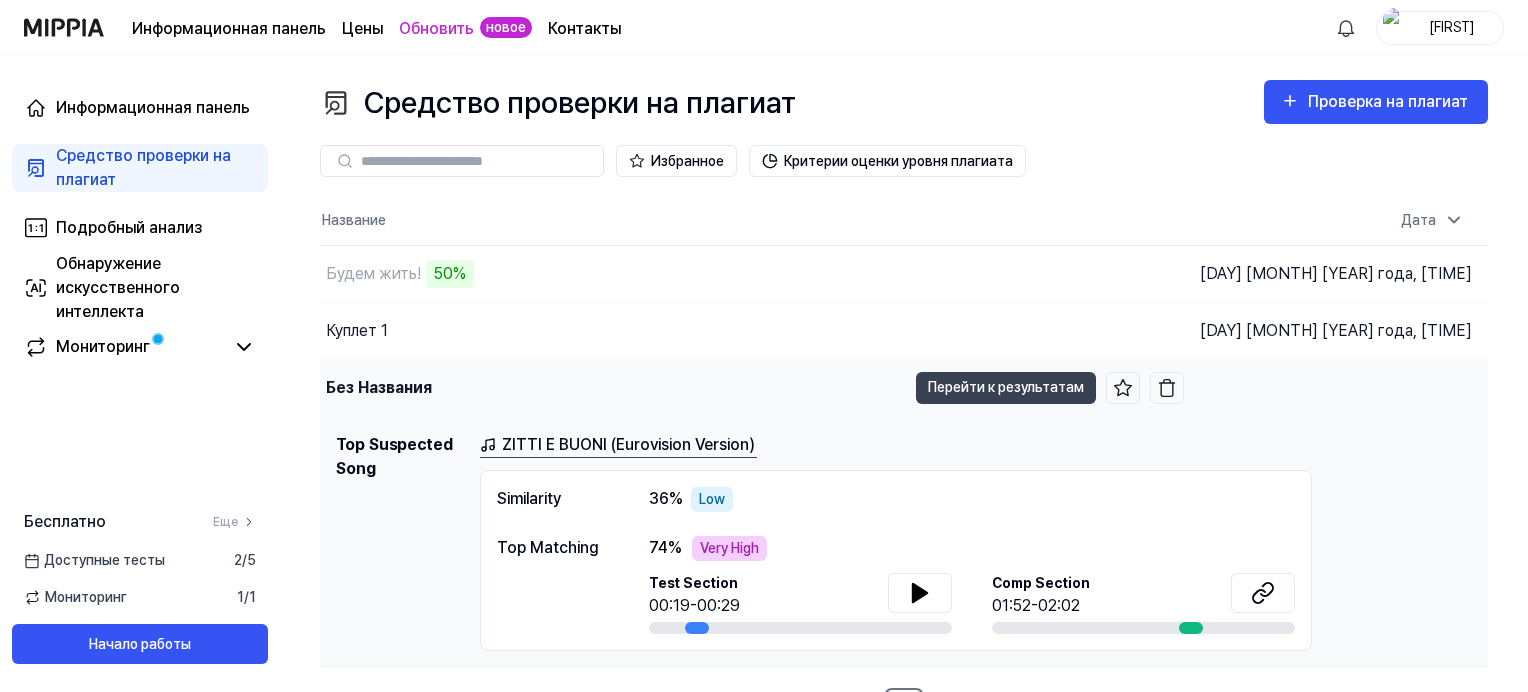 click on "Без Названия" at bounding box center [379, 388] 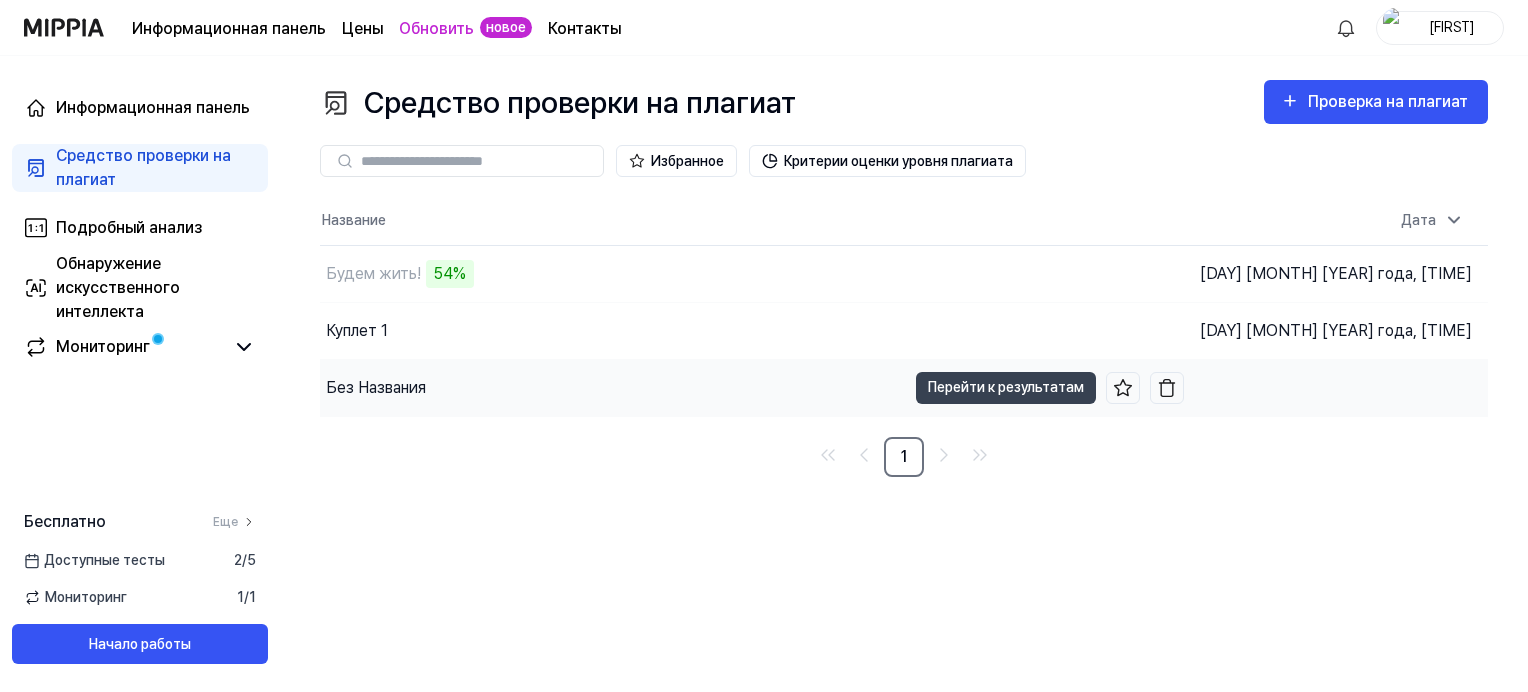 click on "Без Названия" at bounding box center (376, 388) 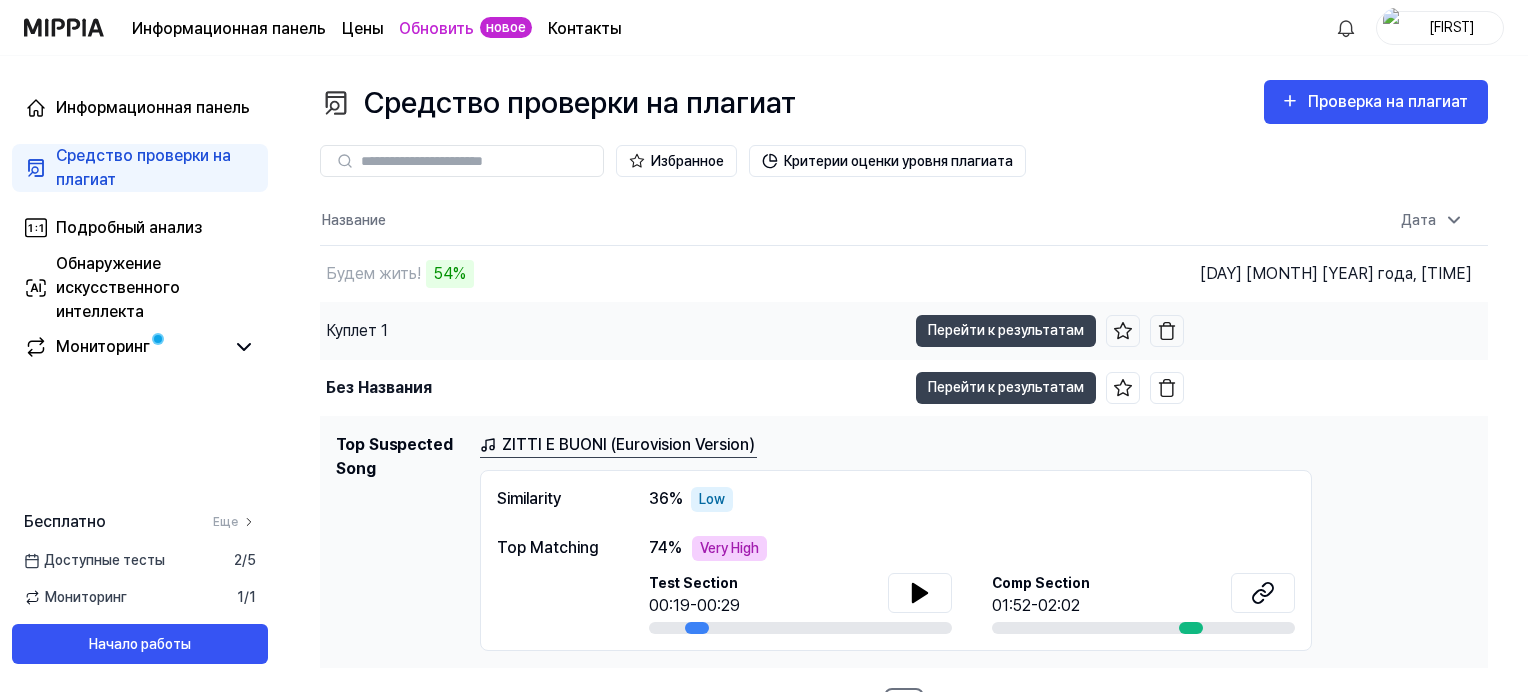 click on "Куплет 1" at bounding box center [613, 331] 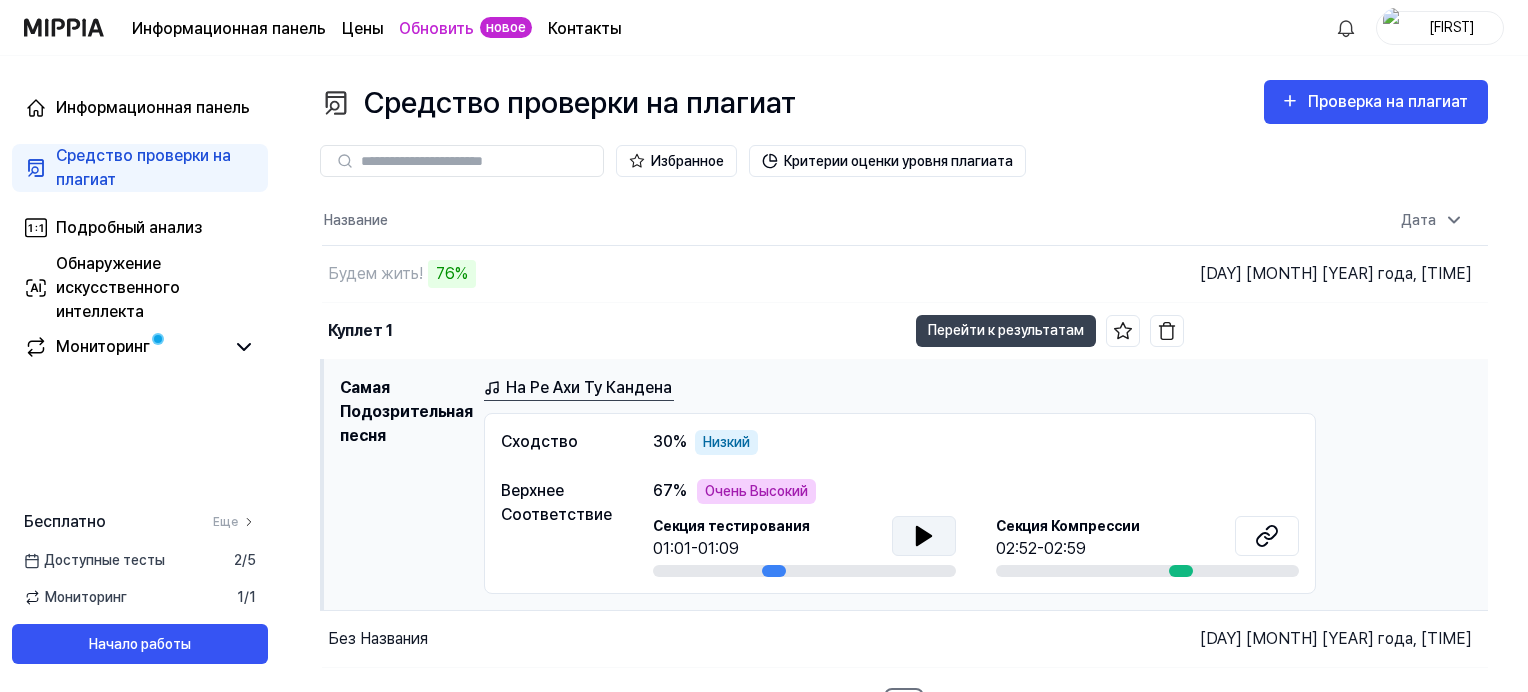 click at bounding box center [924, 536] 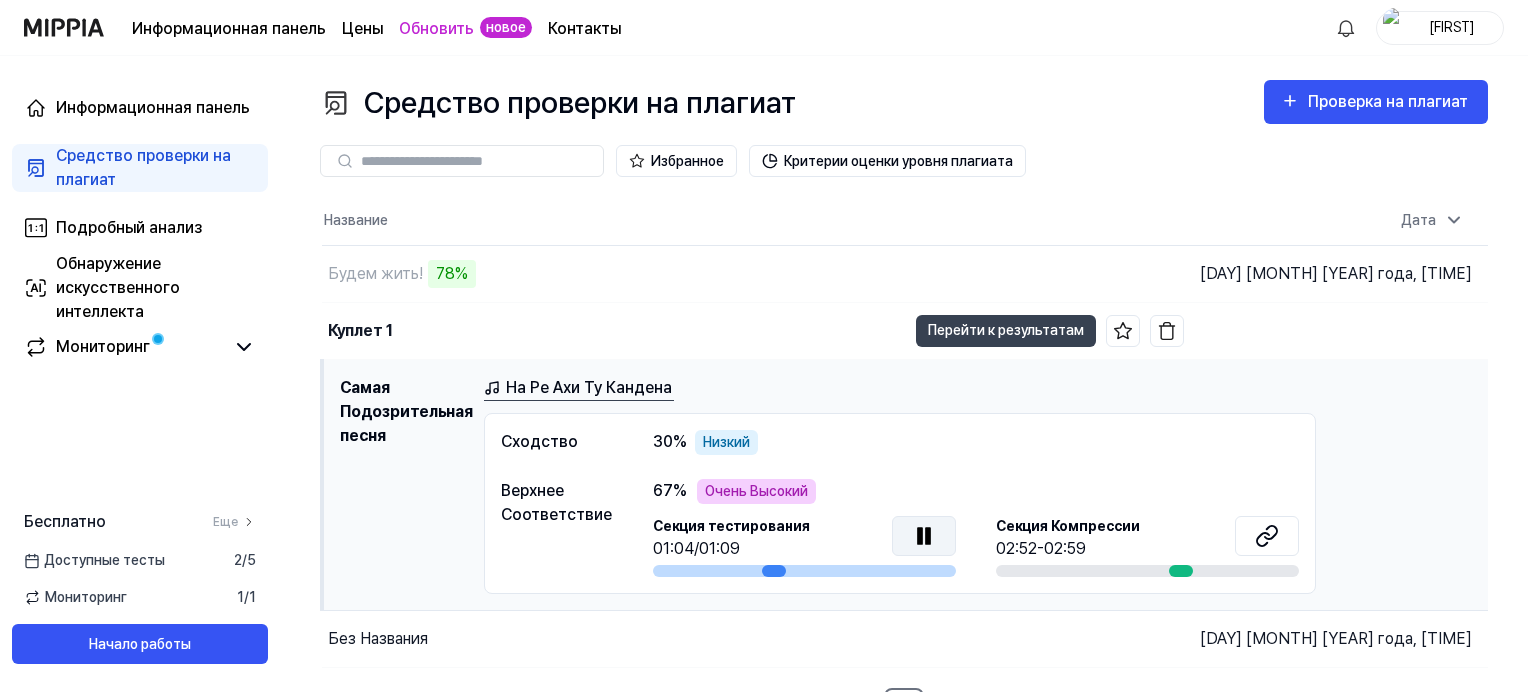 click 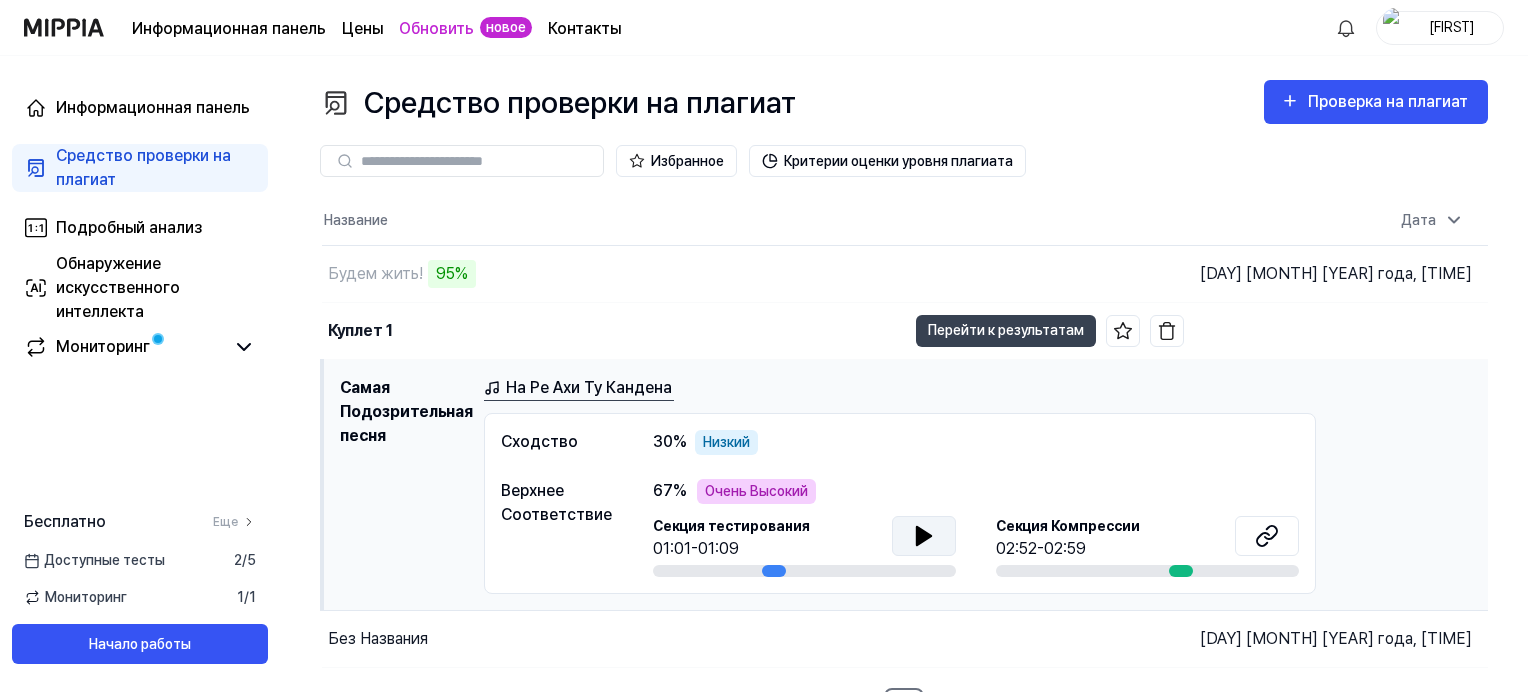 click 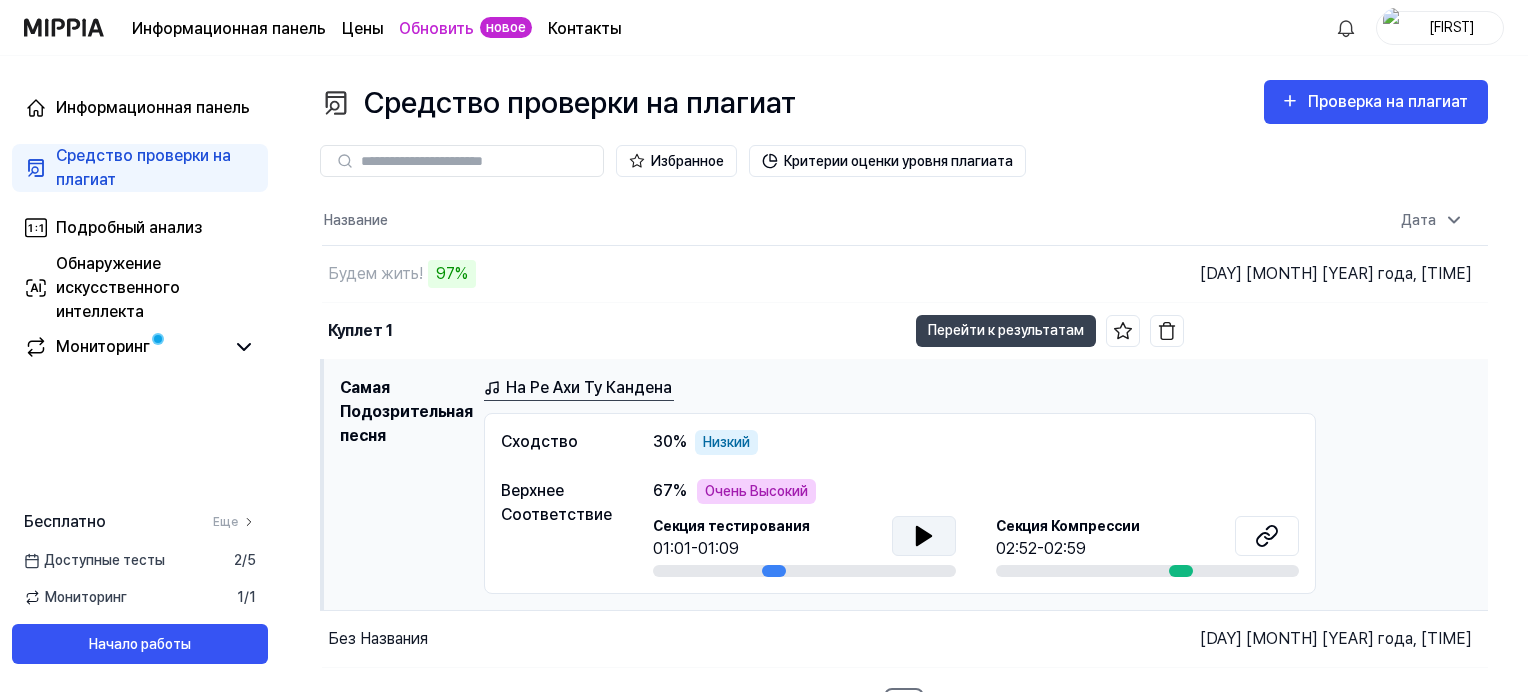 click 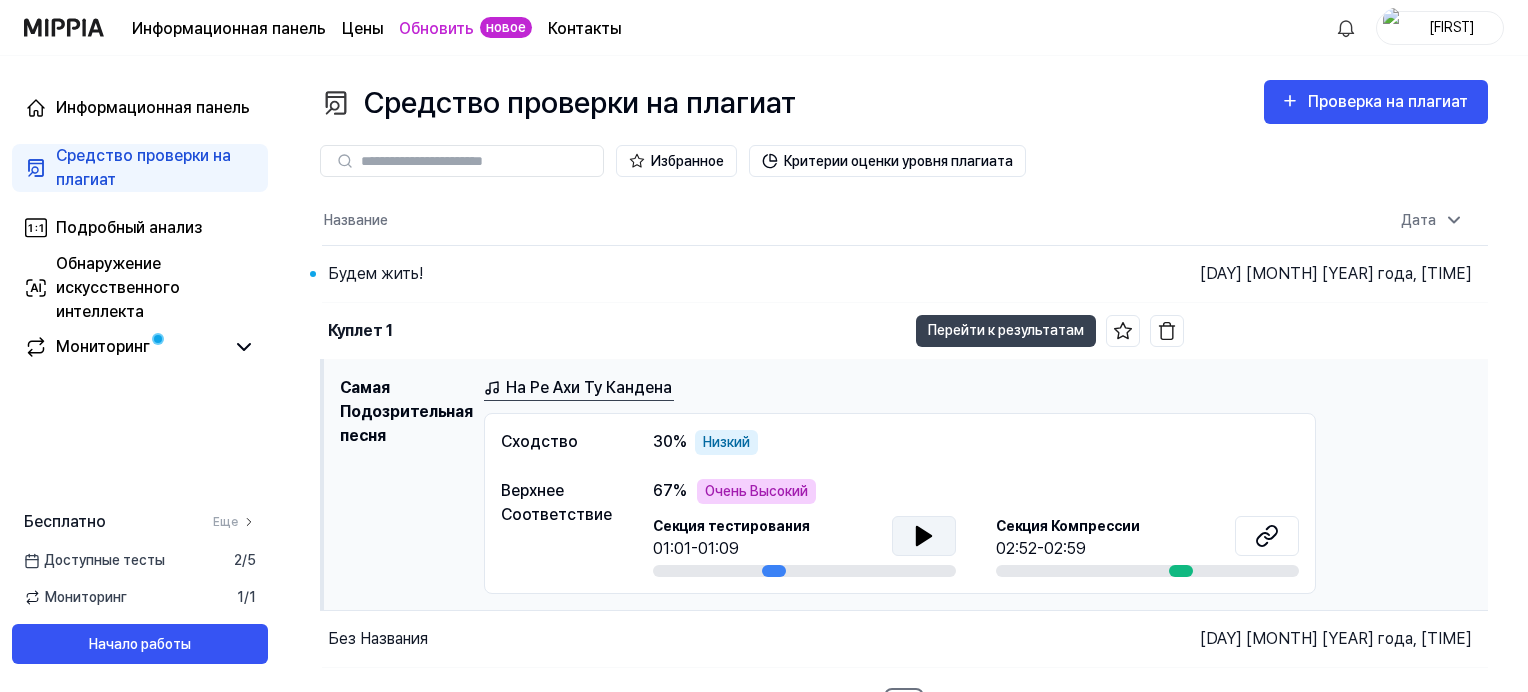 click 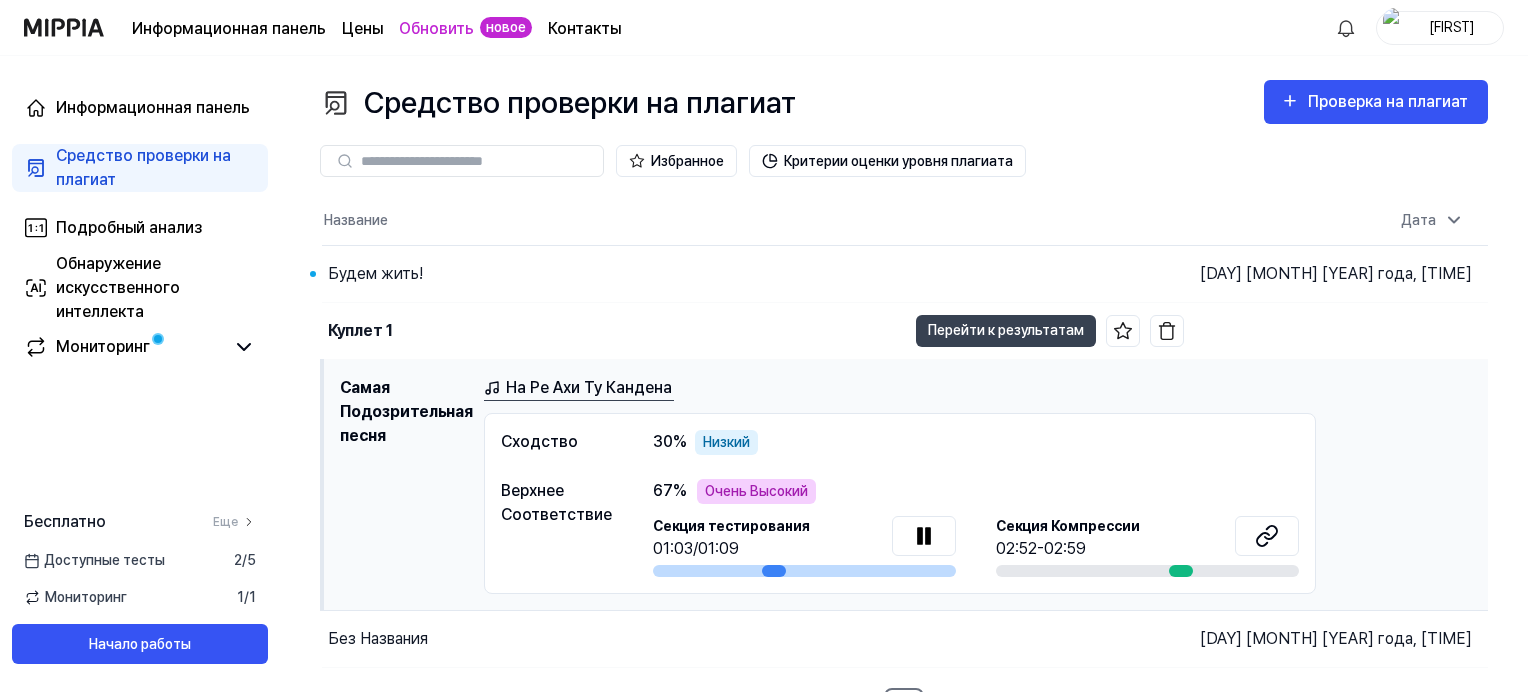 drag, startPoint x: 908, startPoint y: 532, endPoint x: 860, endPoint y: 499, distance: 58.249462 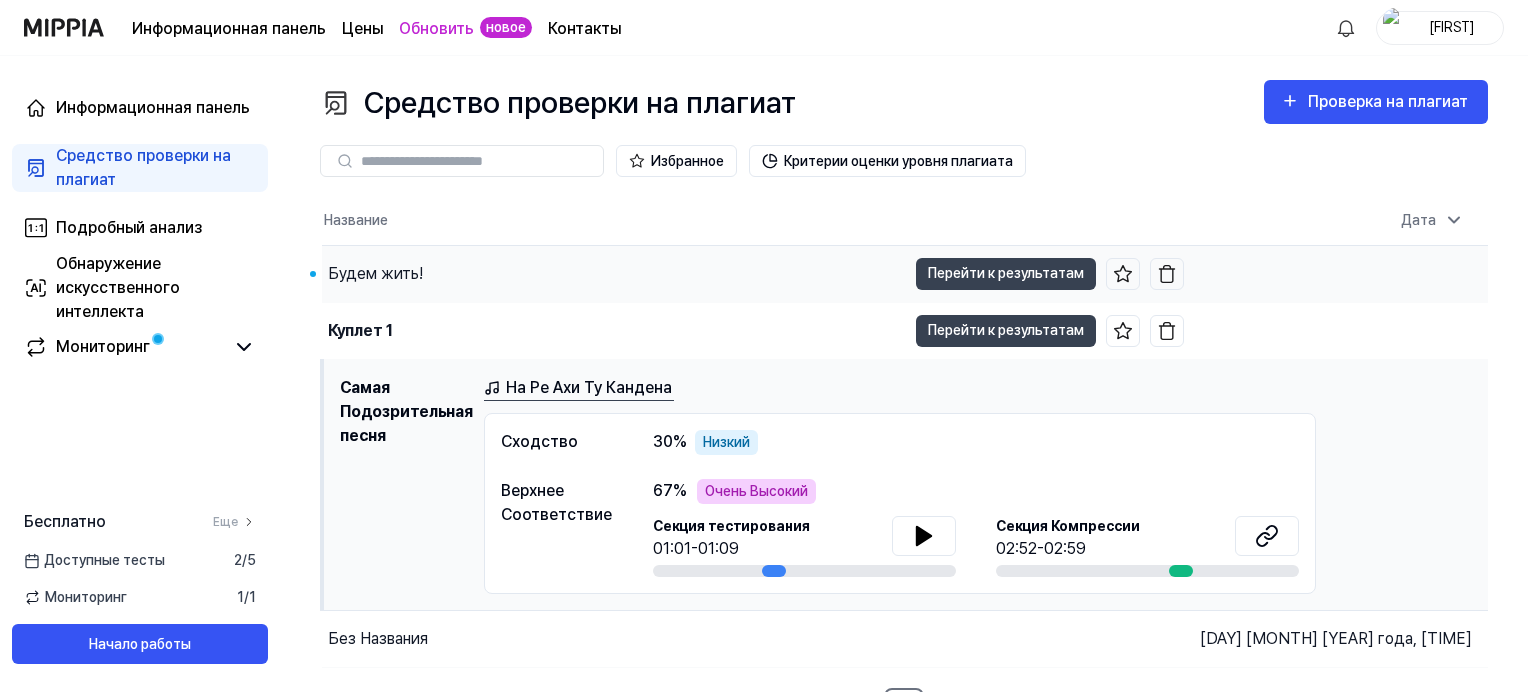 click on "Будем жить!" at bounding box center [614, 274] 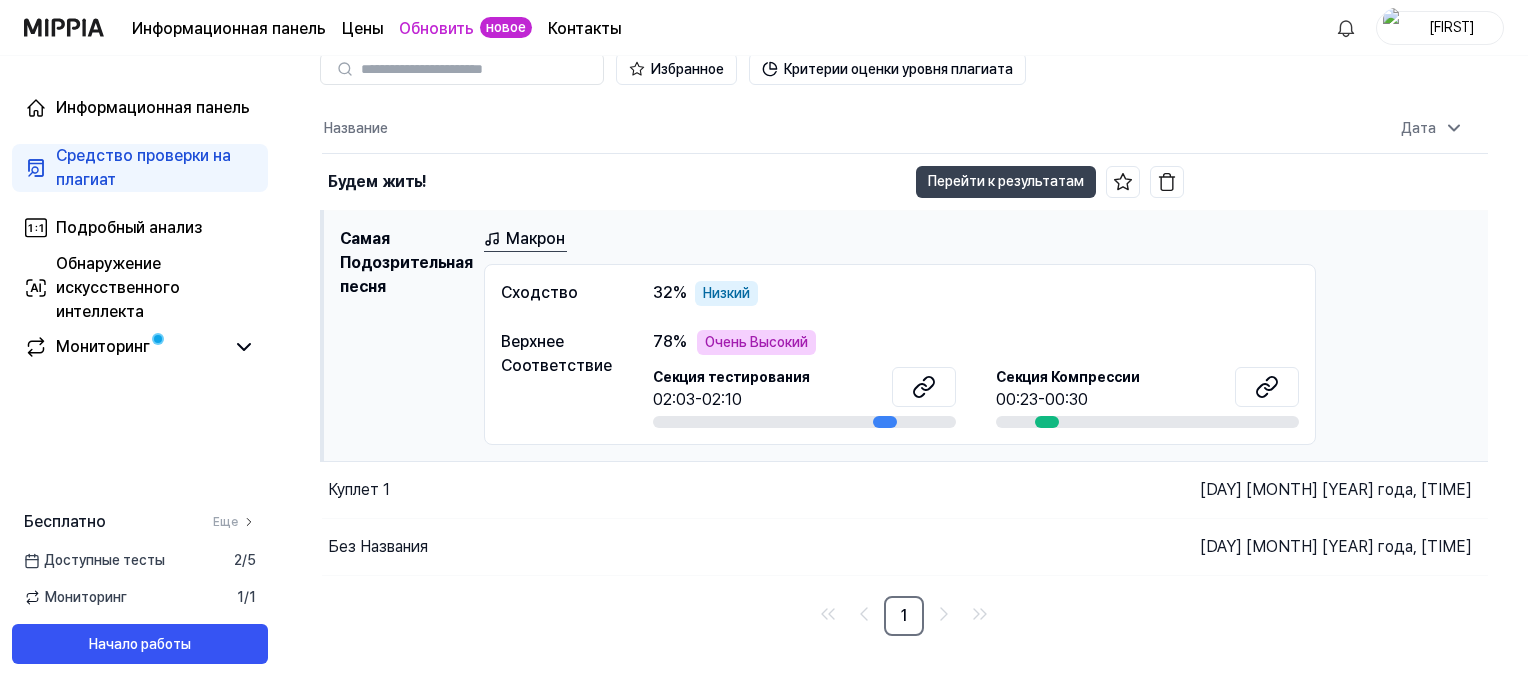 scroll, scrollTop: 96, scrollLeft: 0, axis: vertical 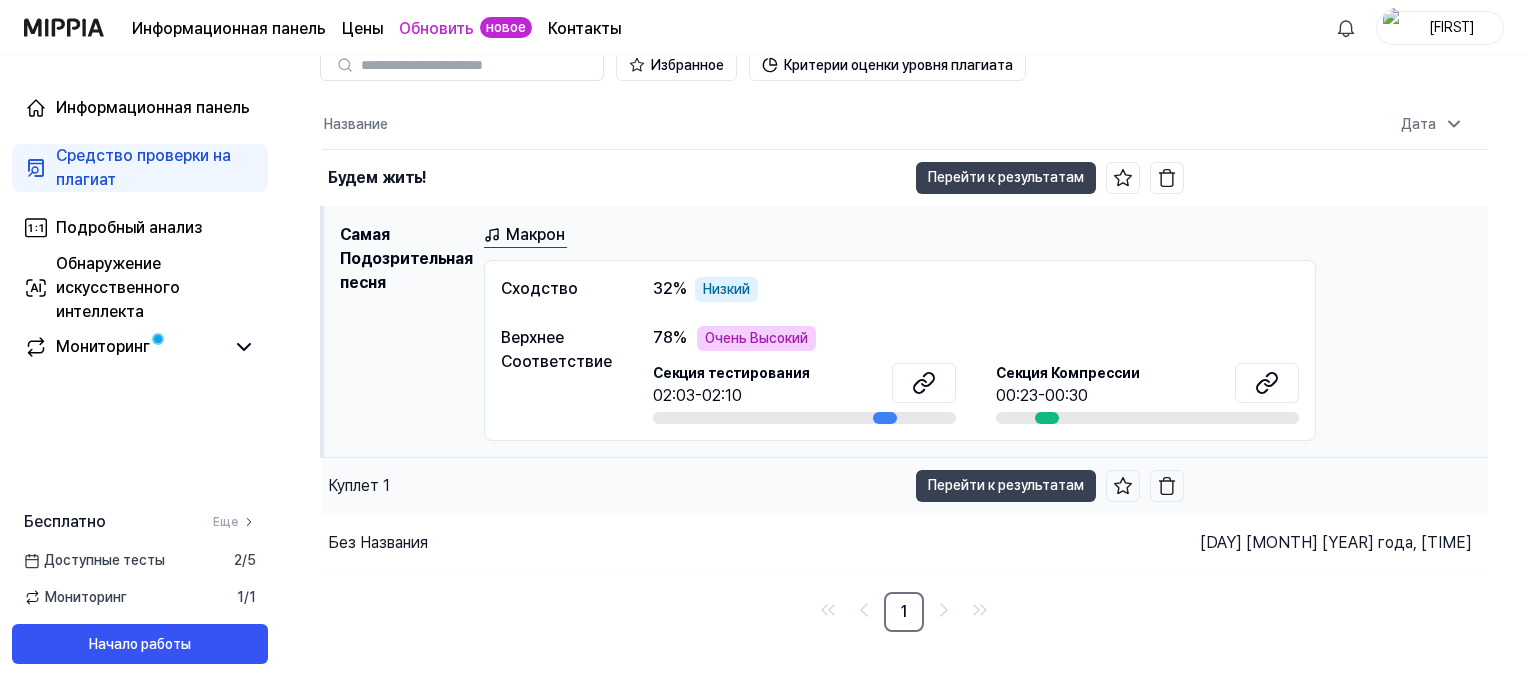 click on "Куплет 1" at bounding box center (614, 486) 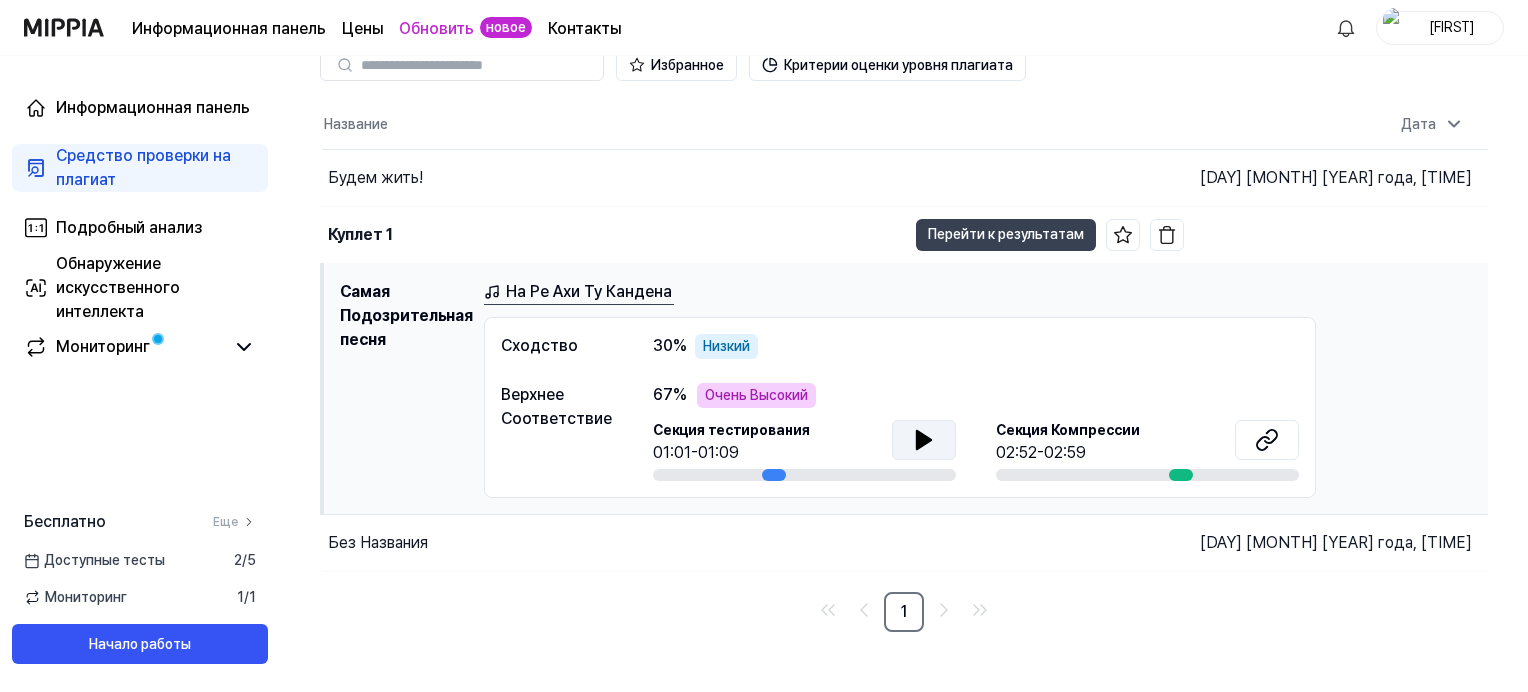 click 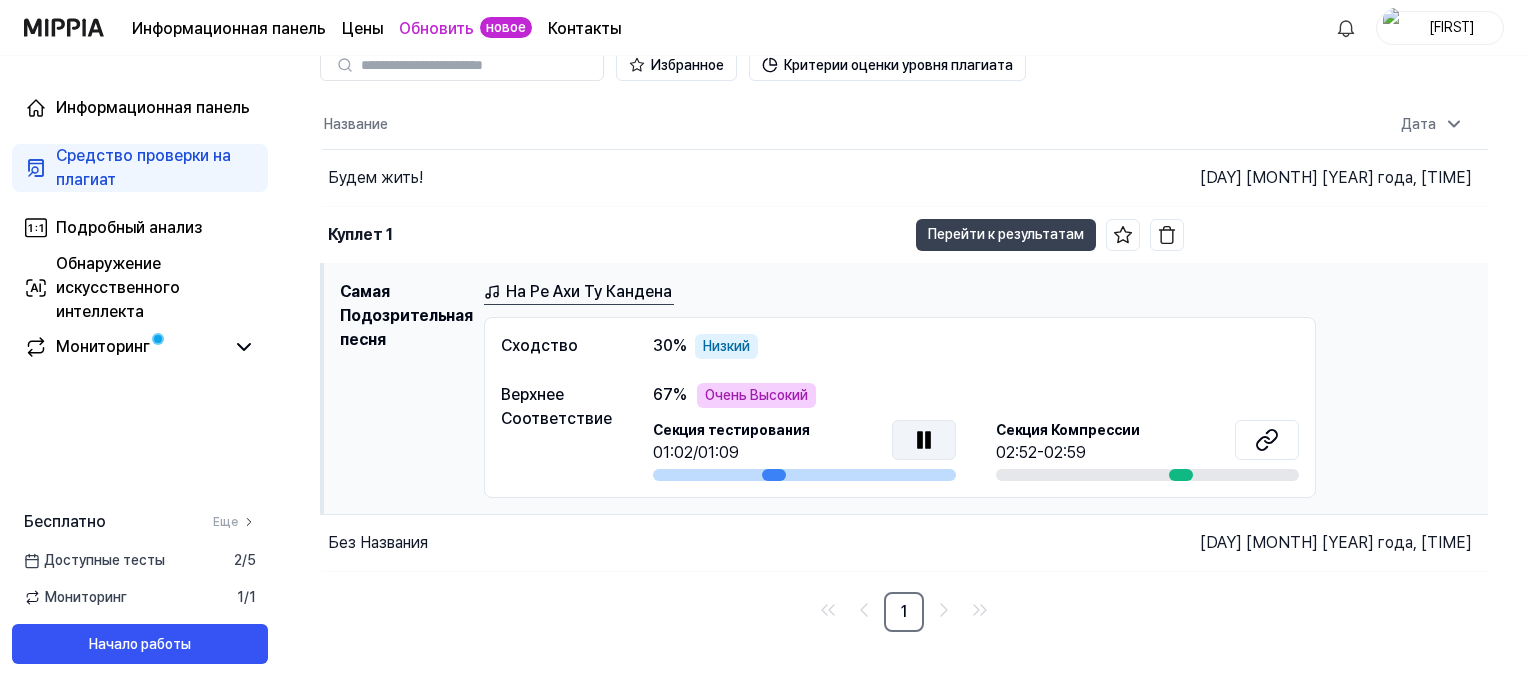 click 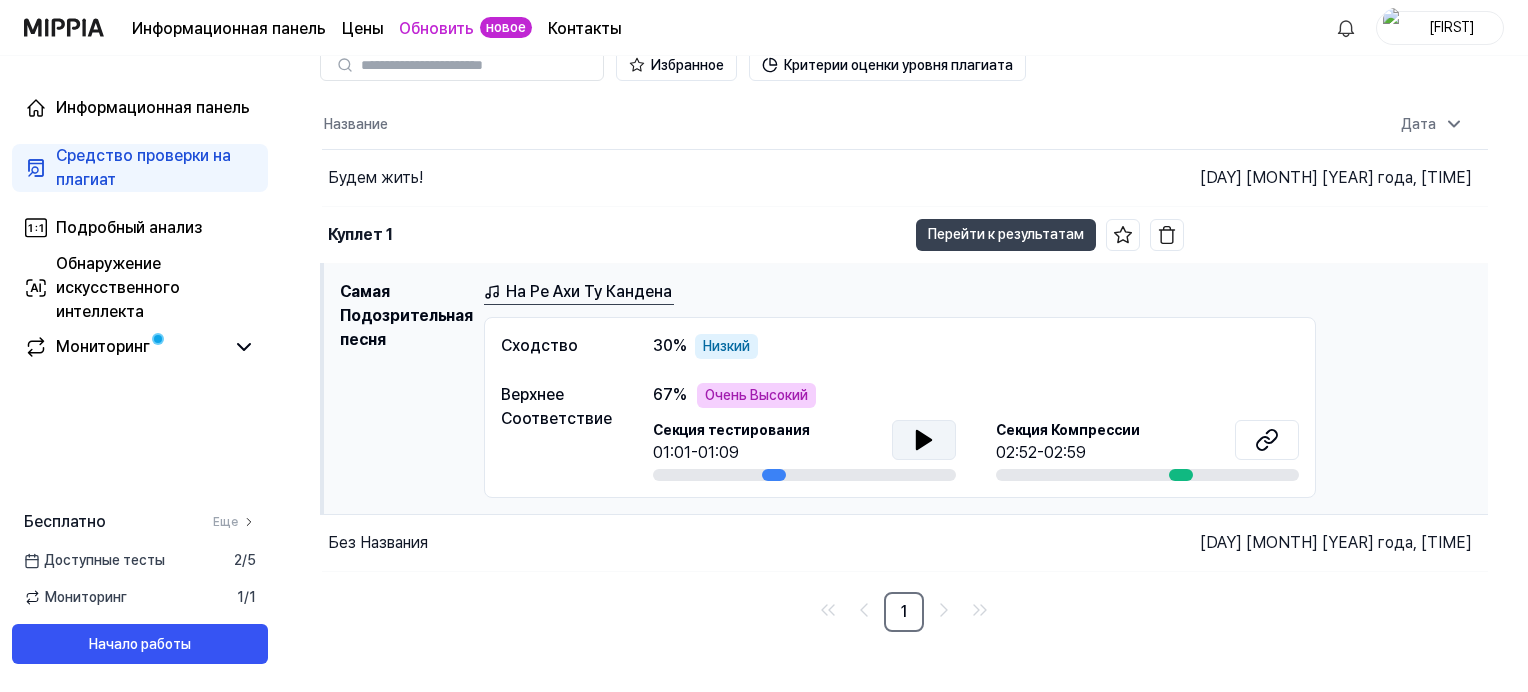 click on "Секция тестирования" at bounding box center (731, 430) 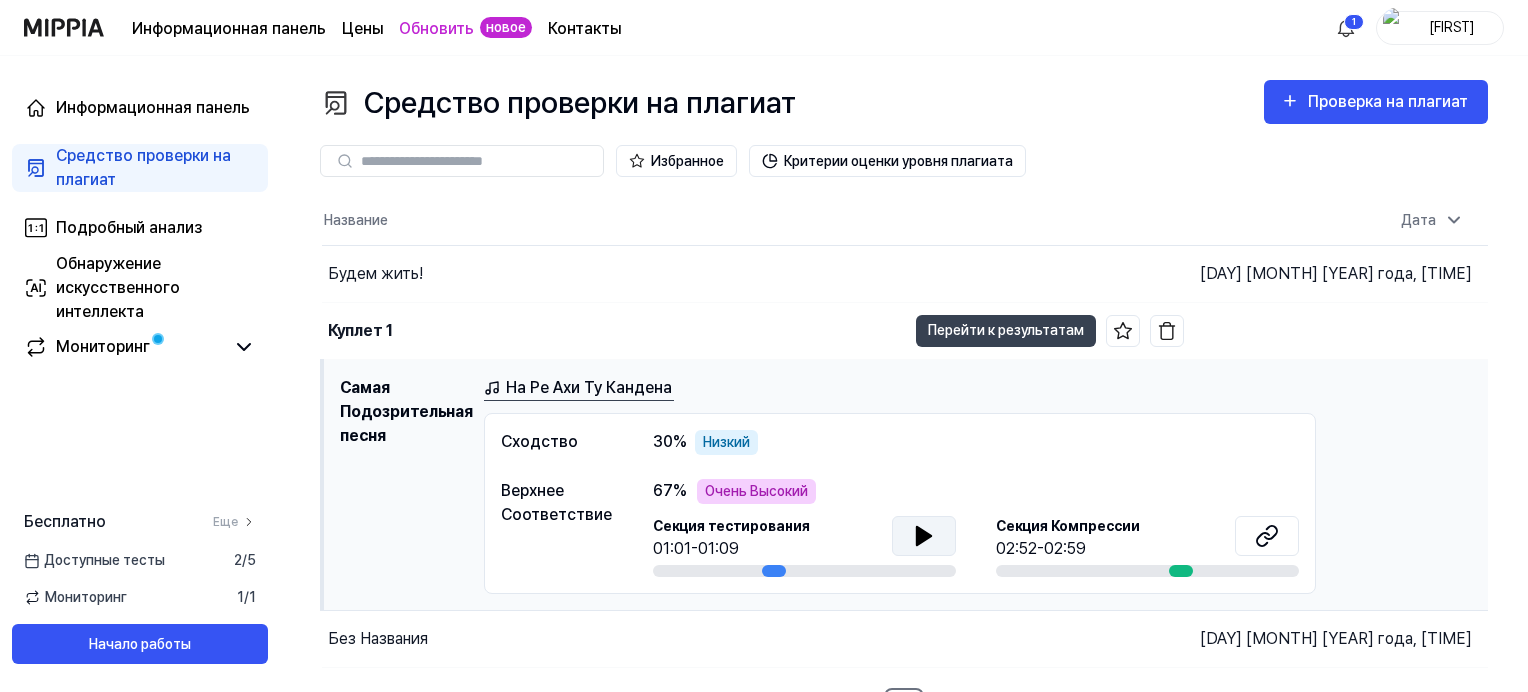 scroll, scrollTop: 0, scrollLeft: 0, axis: both 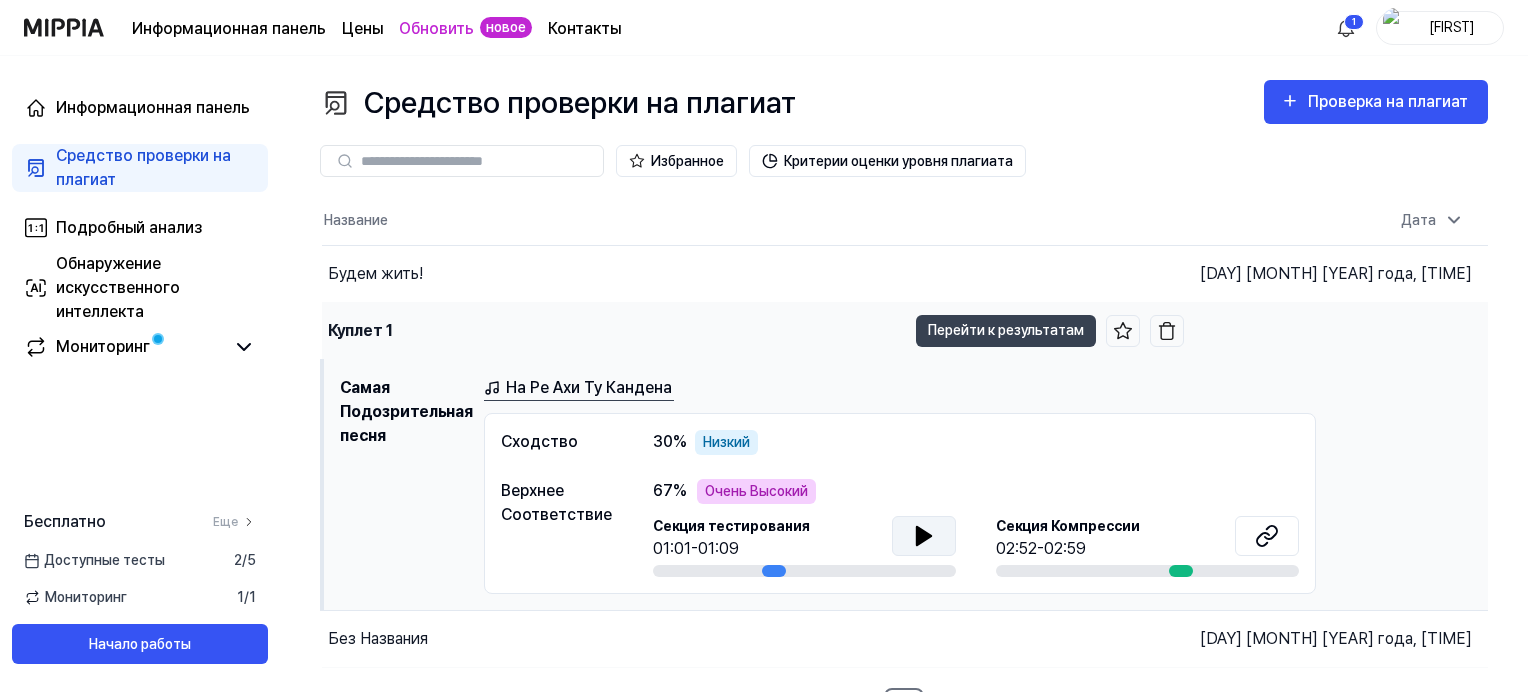 click on "Куплет 1" at bounding box center [614, 331] 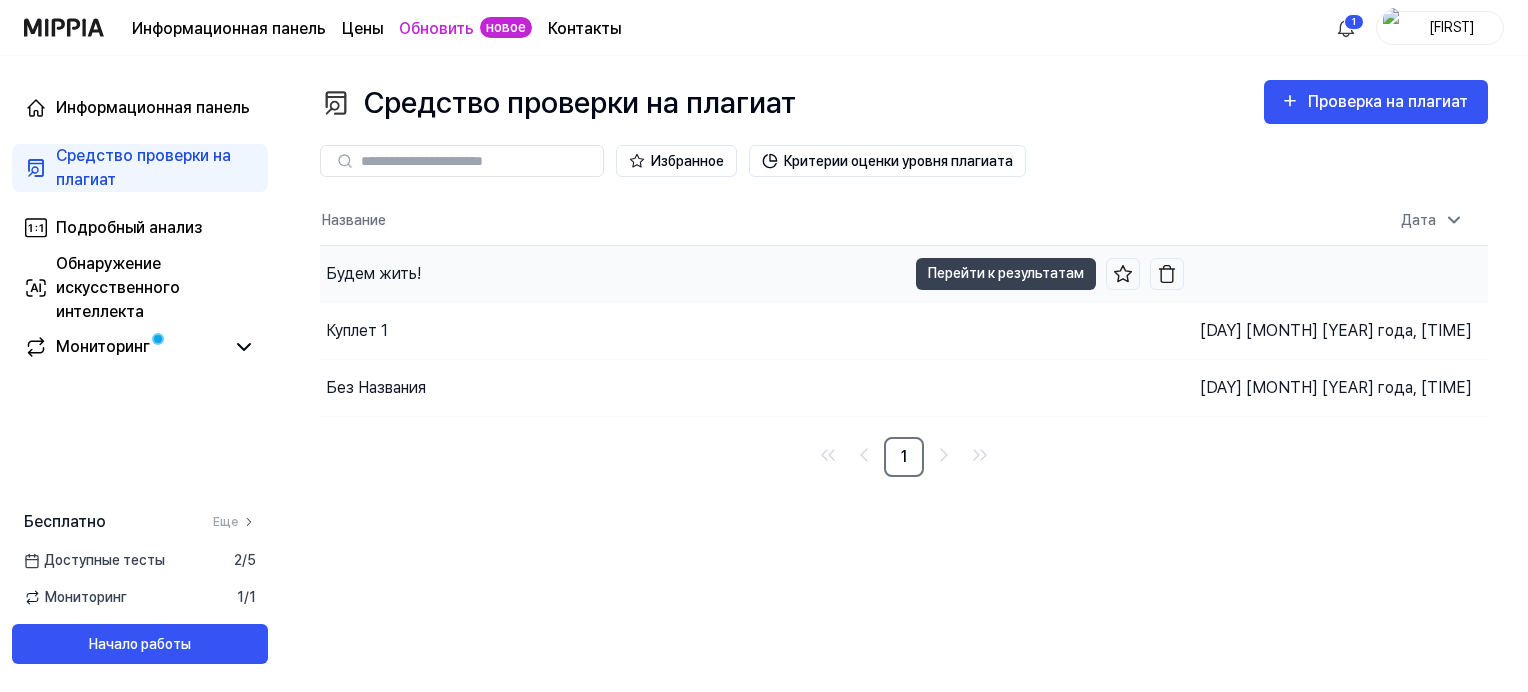click on "Будем жить!" at bounding box center (373, 274) 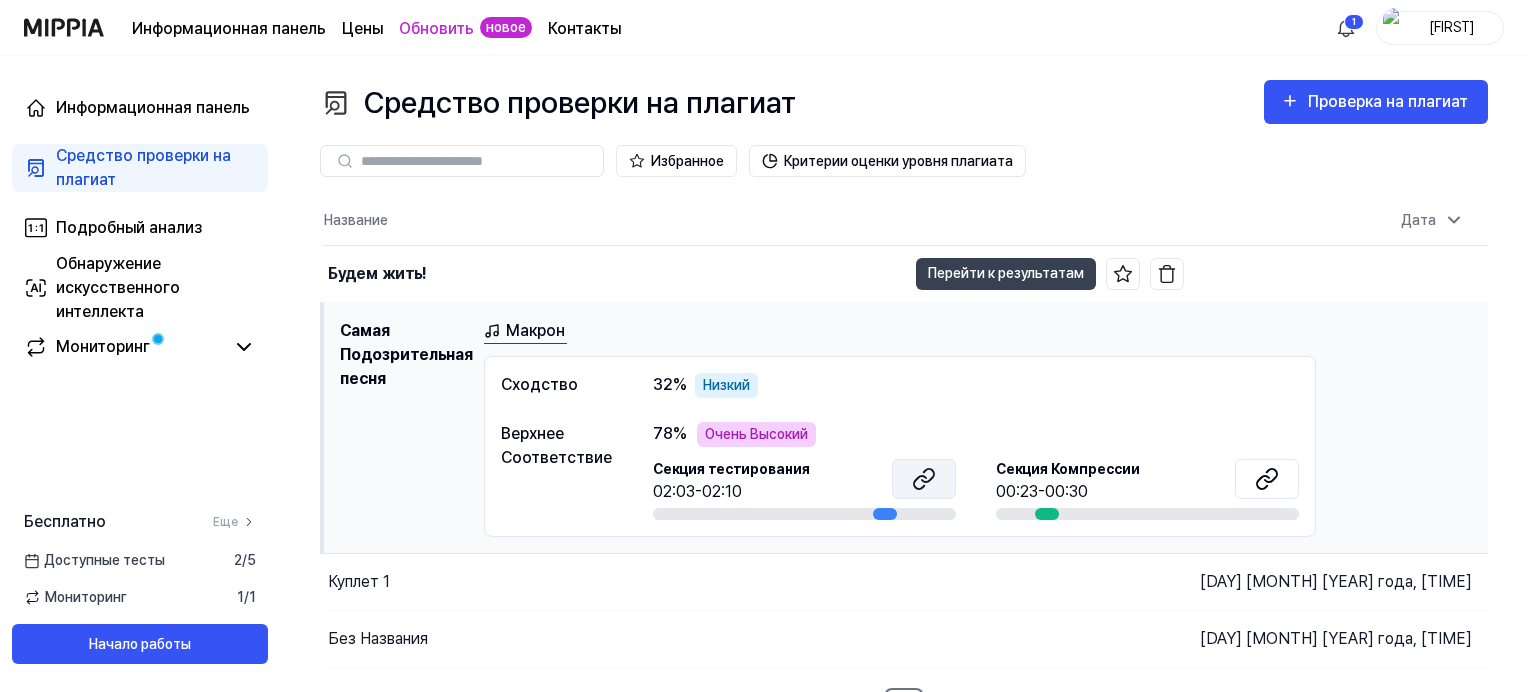 click at bounding box center (924, 479) 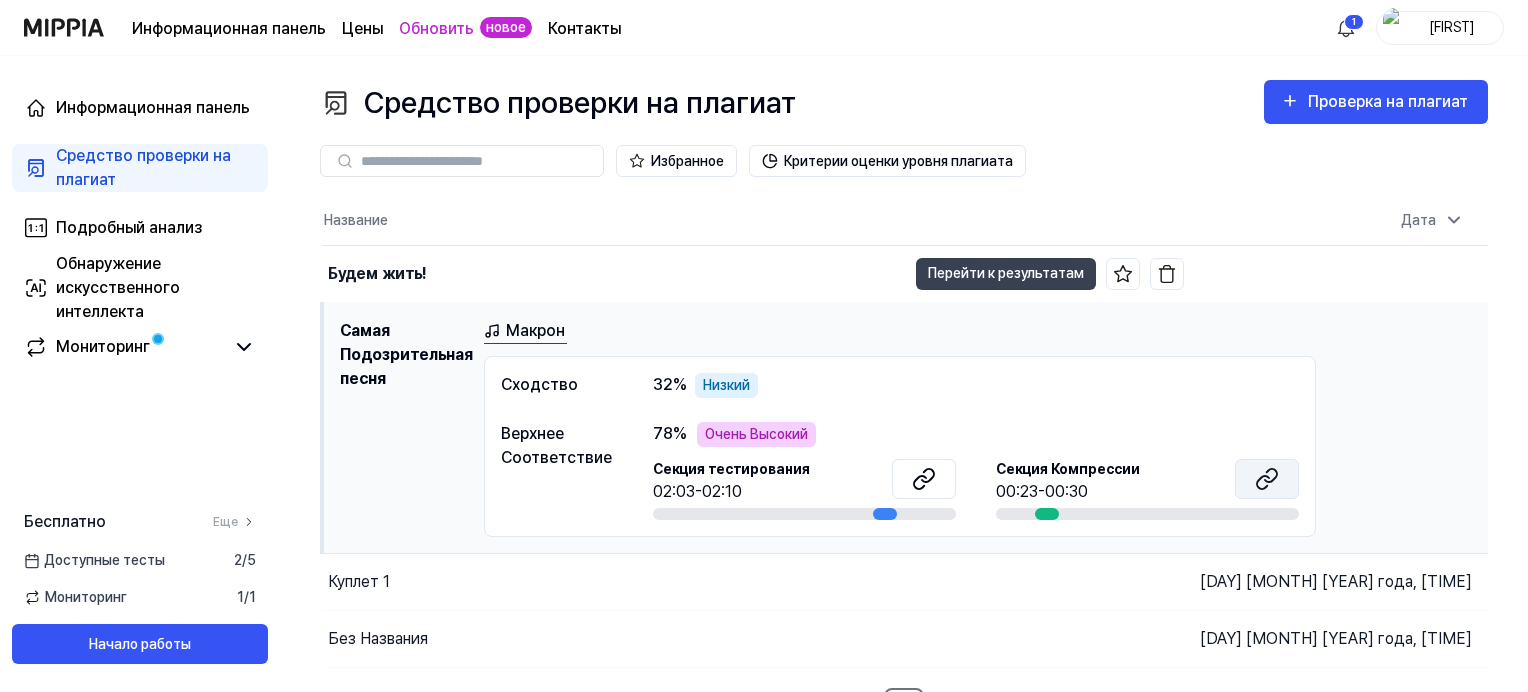 click 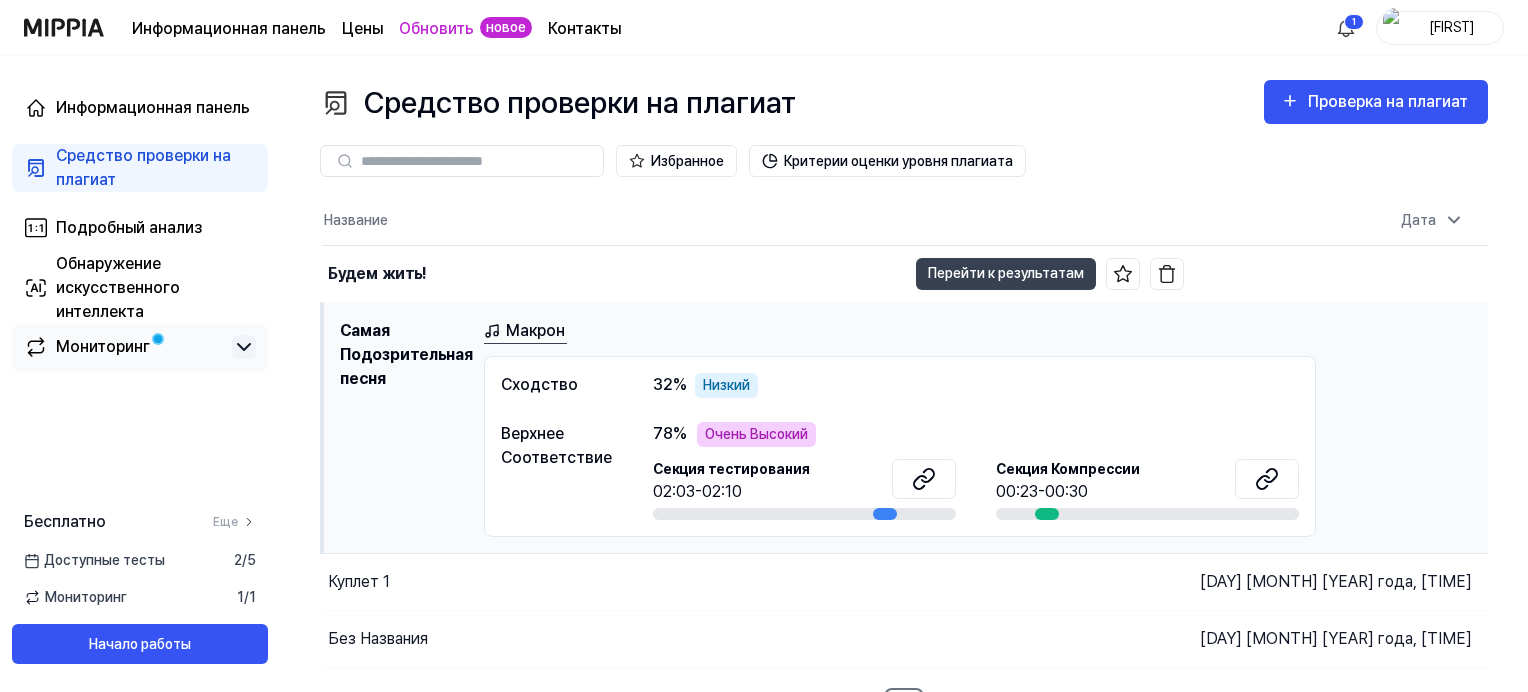 click 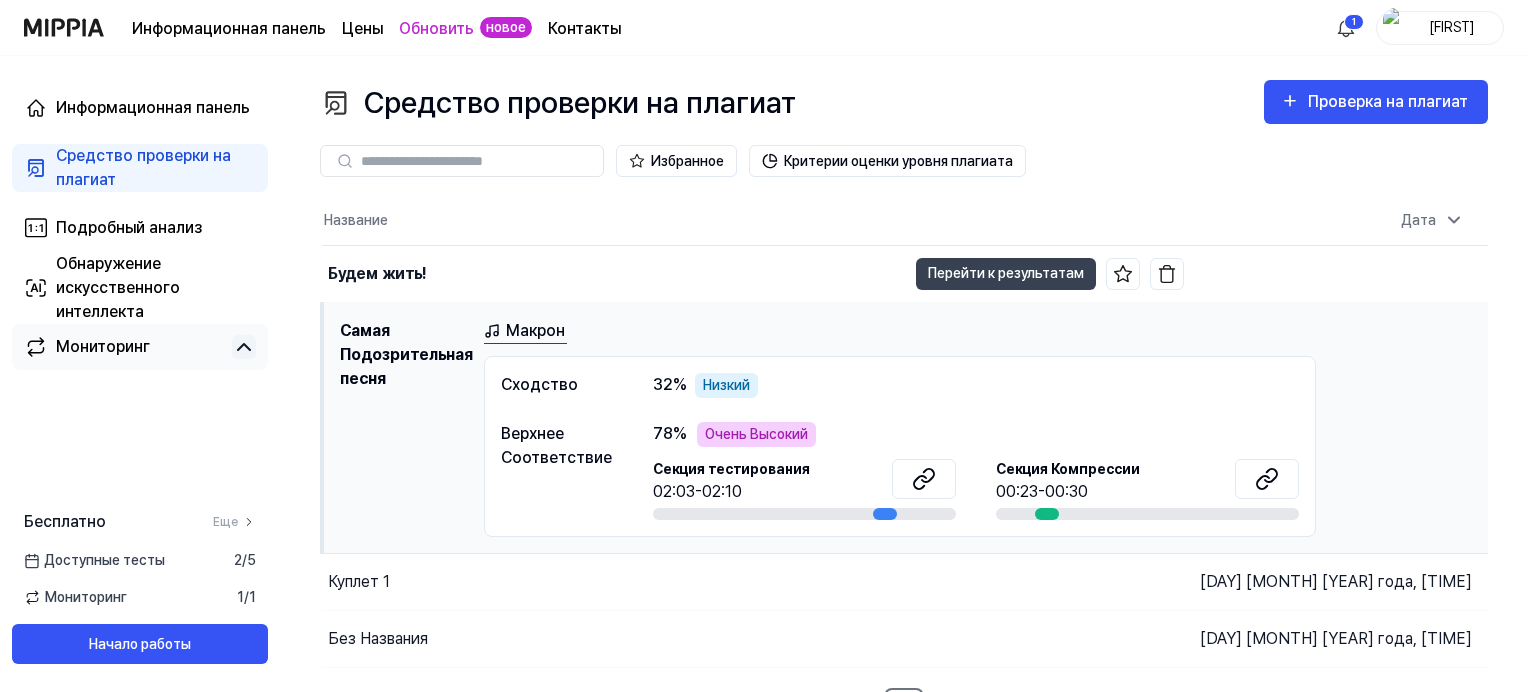 click 